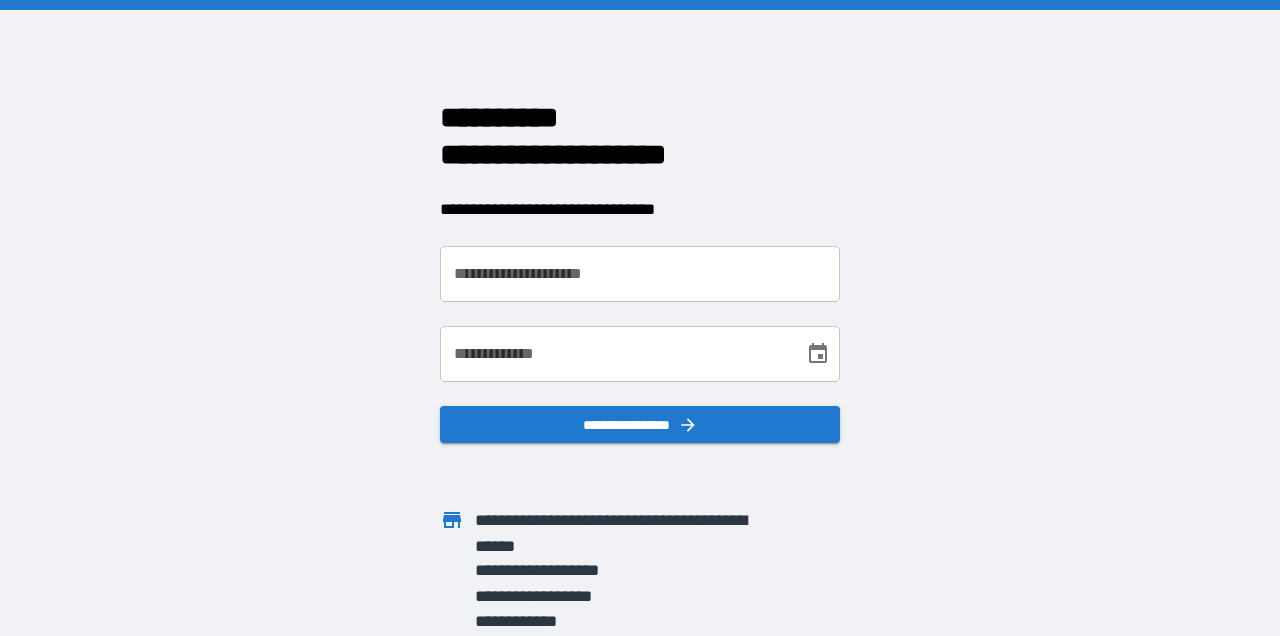 scroll, scrollTop: 0, scrollLeft: 0, axis: both 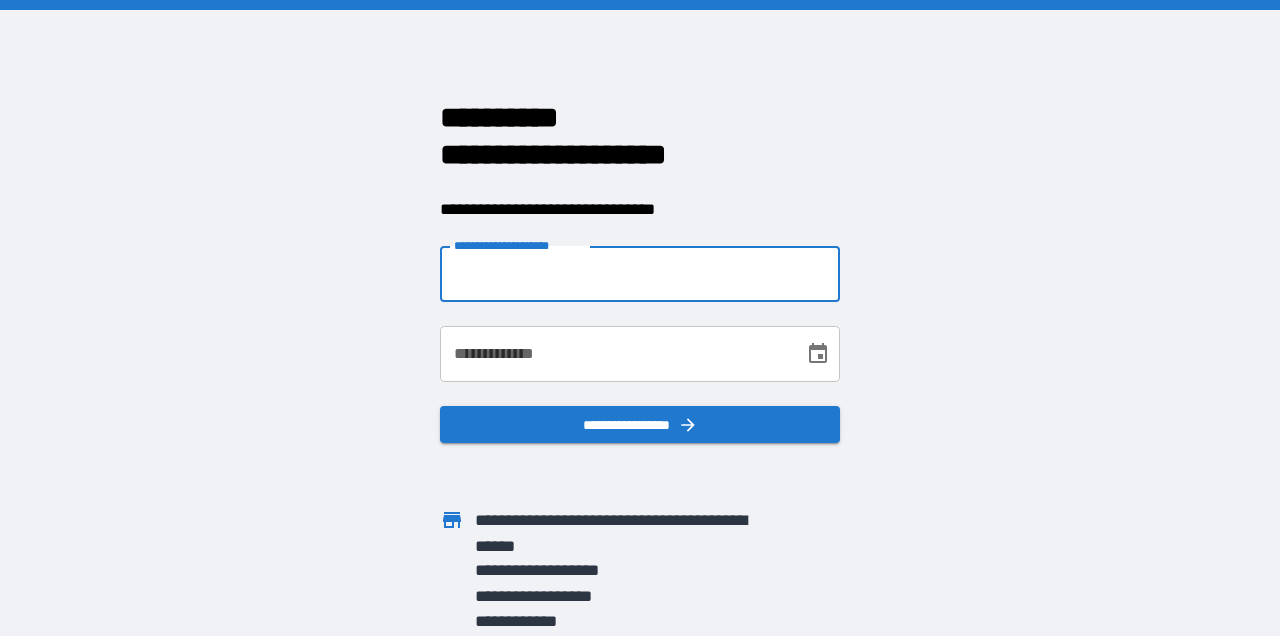 type on "**********" 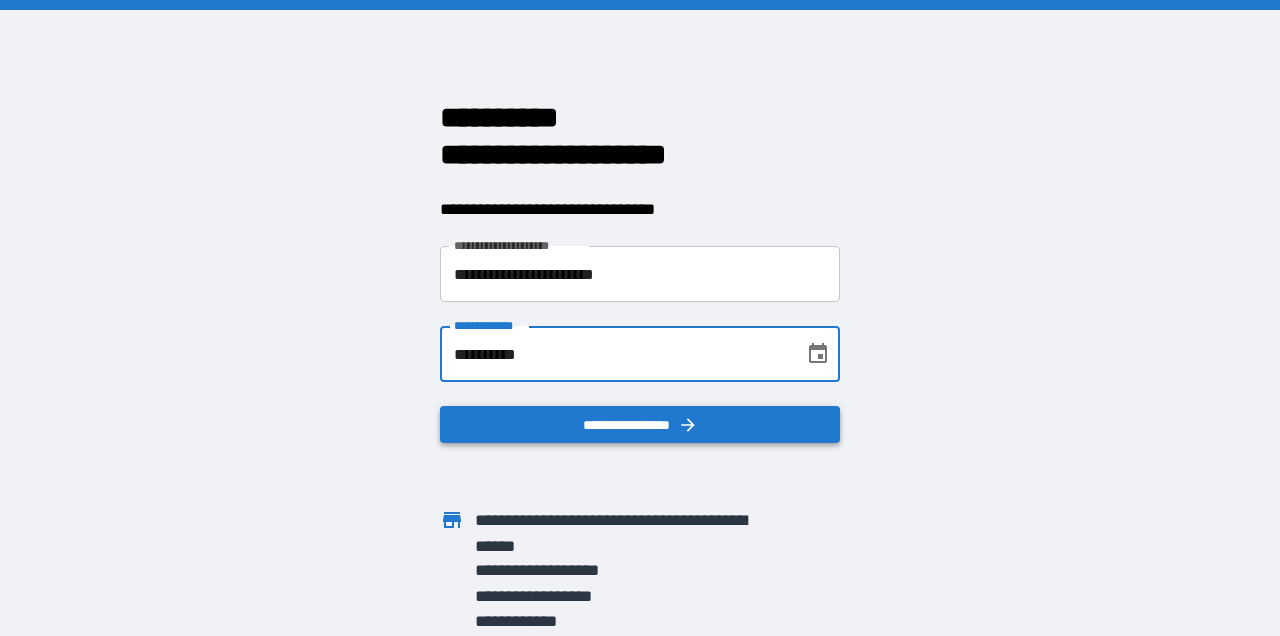 type on "**********" 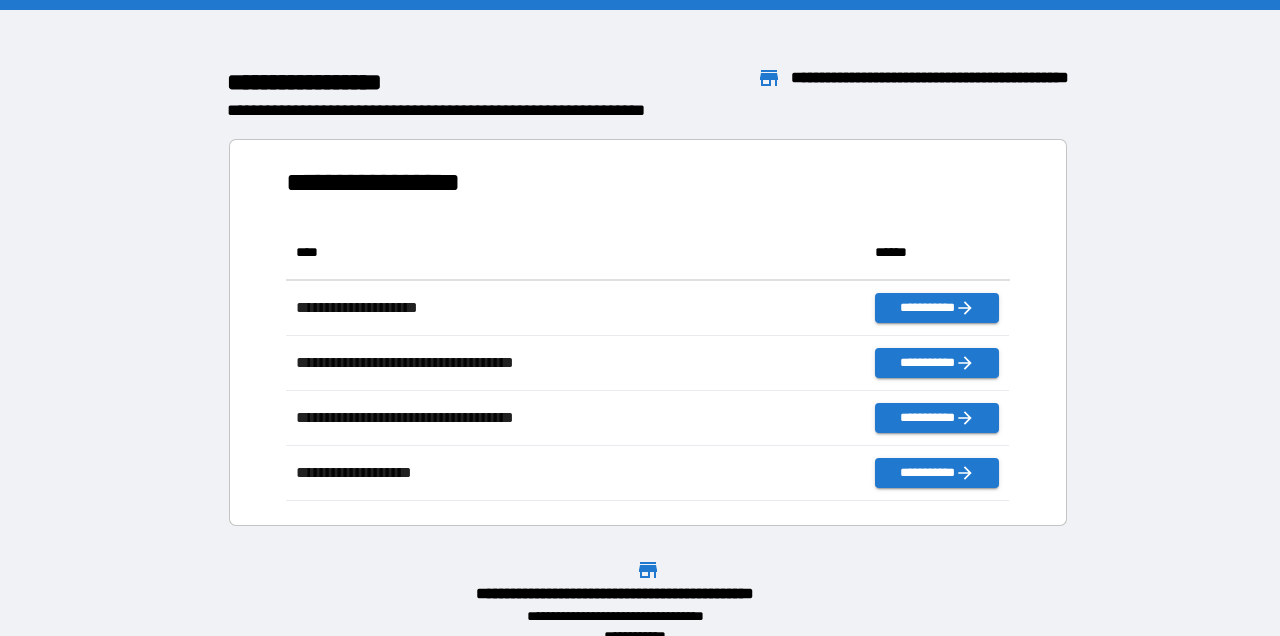 scroll, scrollTop: 16, scrollLeft: 16, axis: both 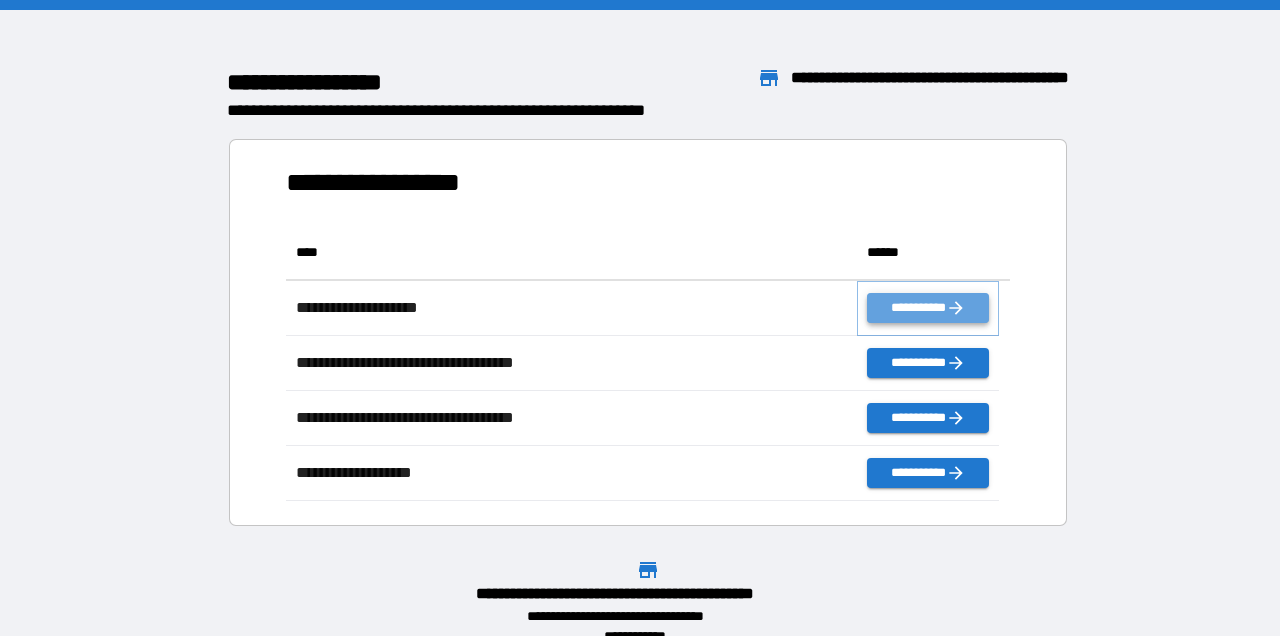 click on "**********" at bounding box center (928, 308) 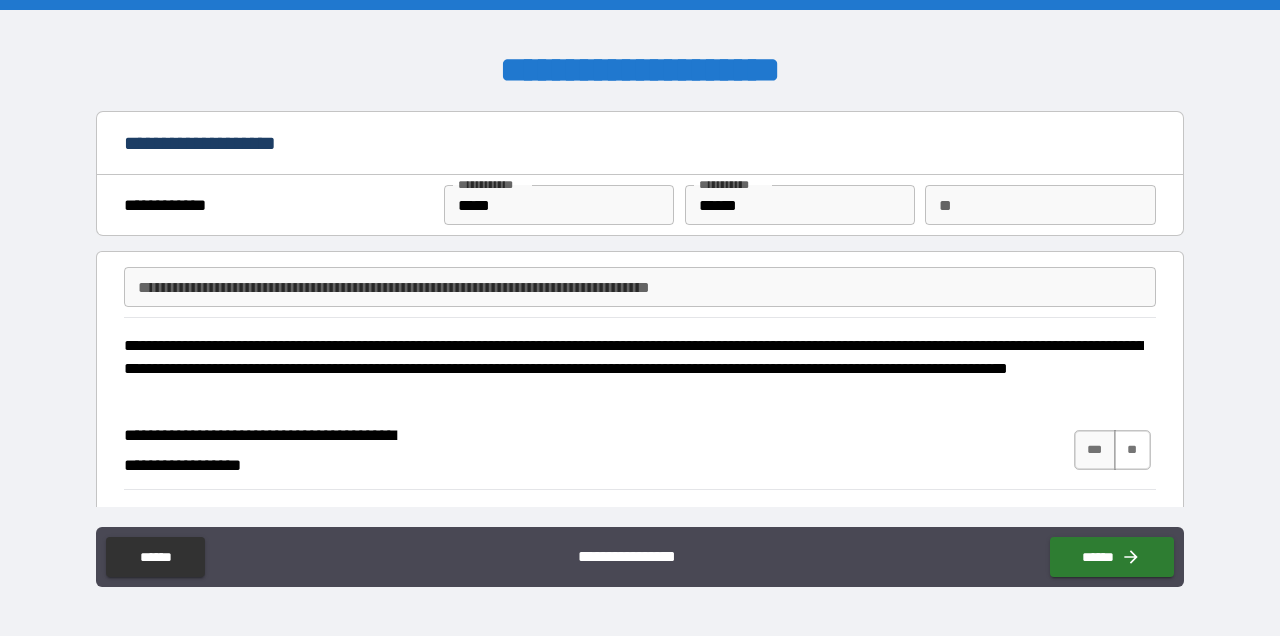 click on "**" at bounding box center (1132, 450) 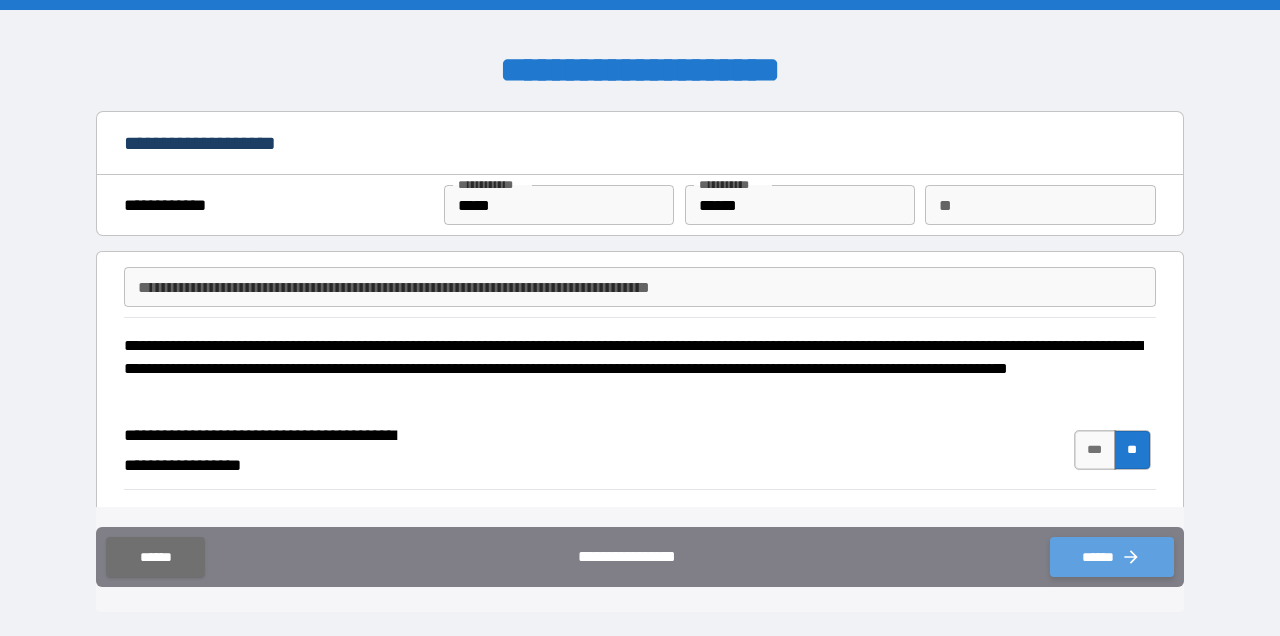 click on "******" at bounding box center [1112, 557] 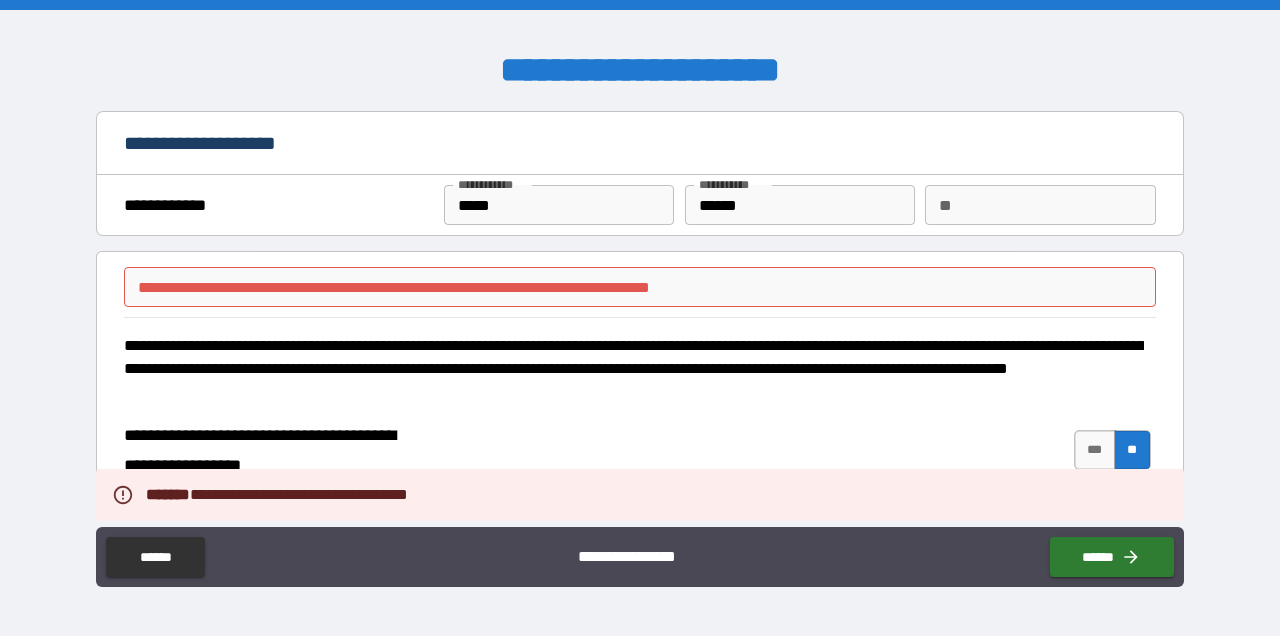 scroll, scrollTop: 162, scrollLeft: 0, axis: vertical 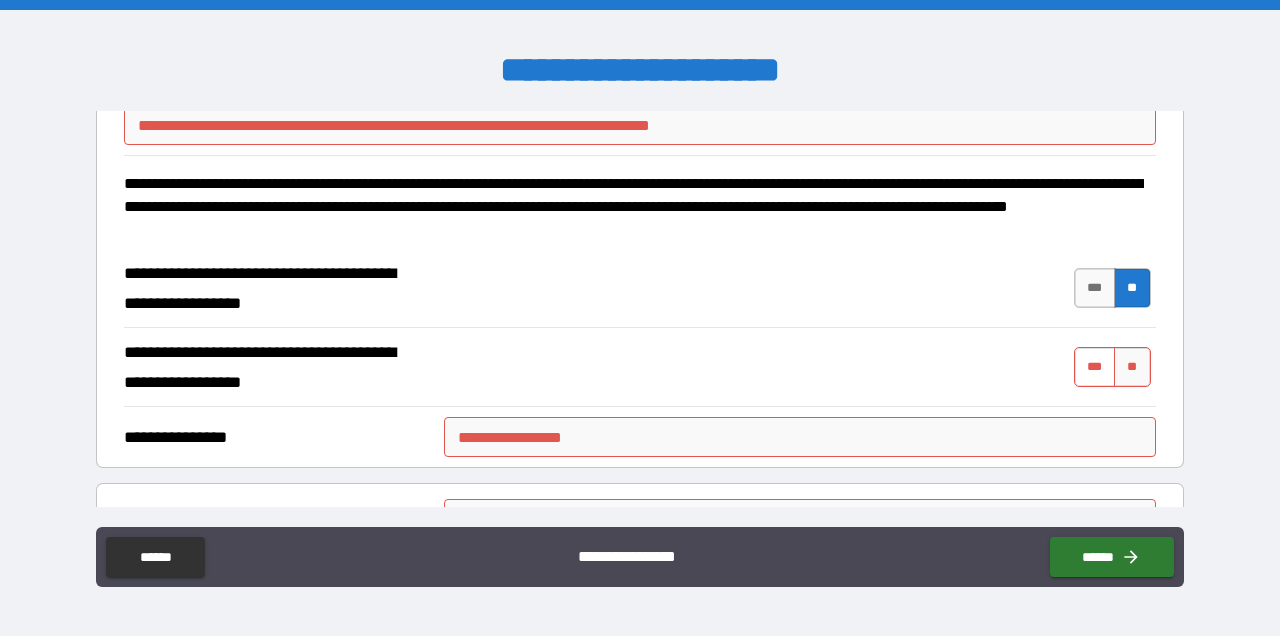 click on "***" at bounding box center [1095, 367] 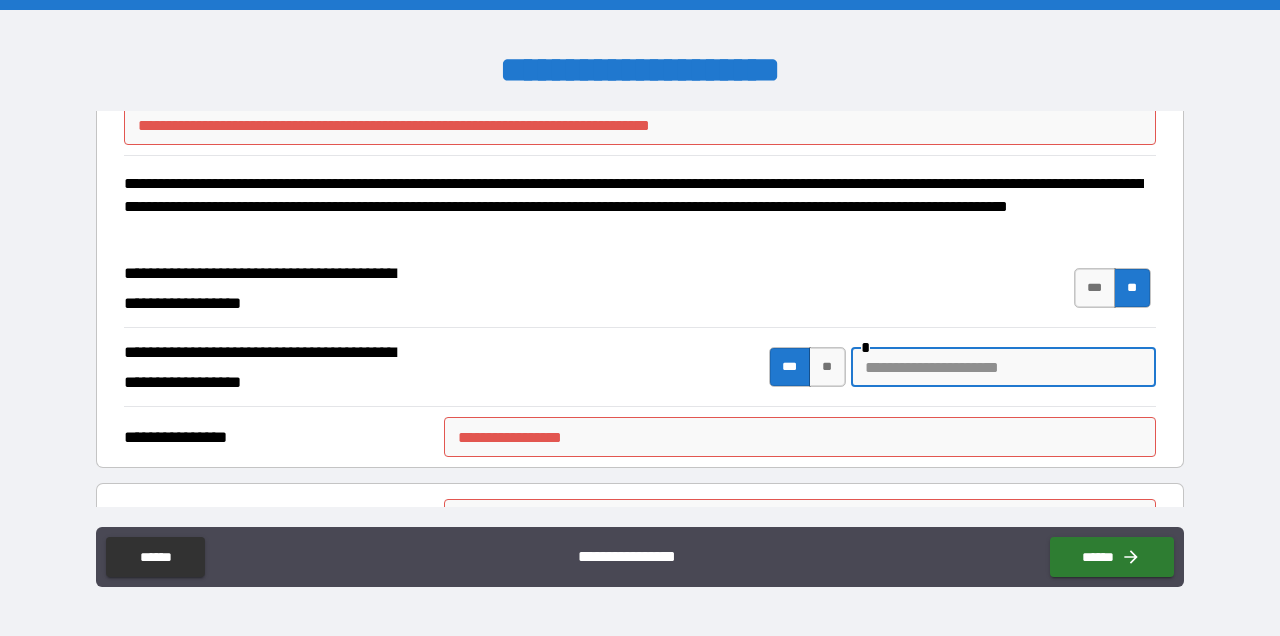click at bounding box center [1003, 367] 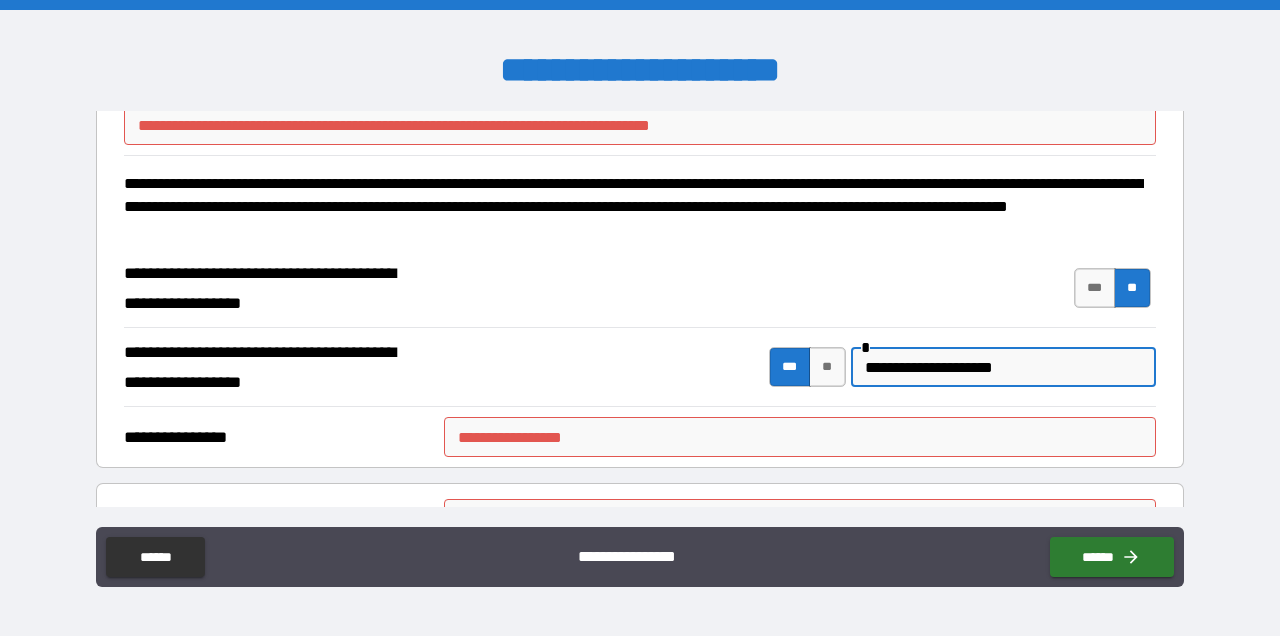 type on "**********" 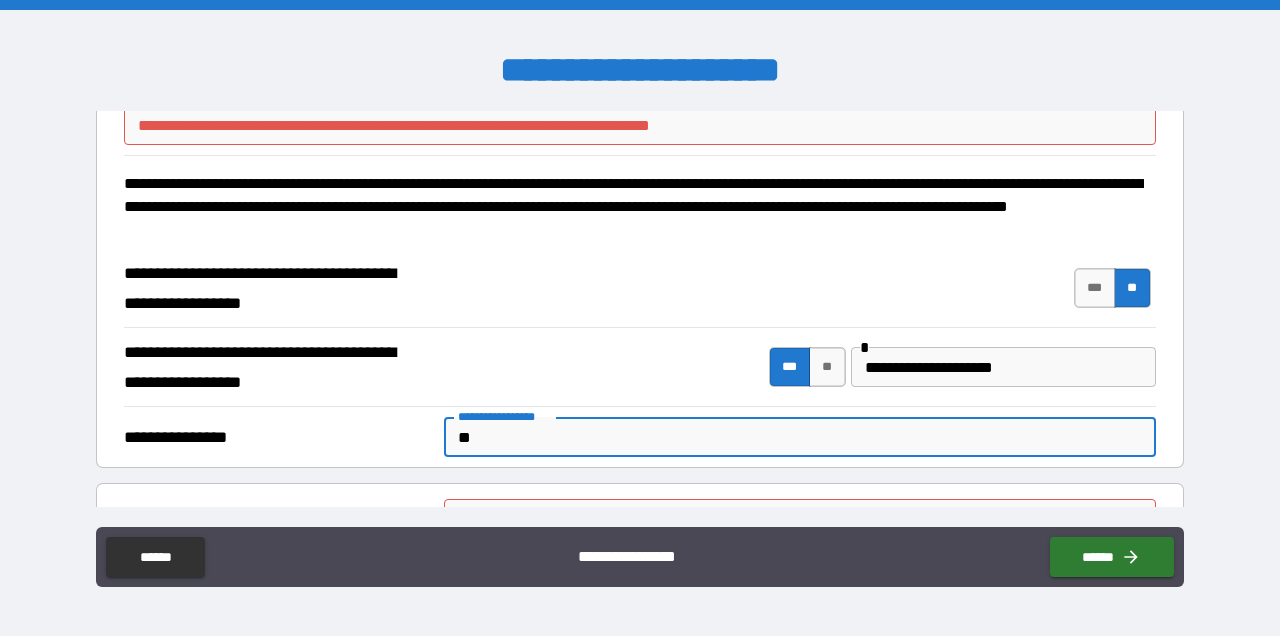 scroll, scrollTop: 308, scrollLeft: 0, axis: vertical 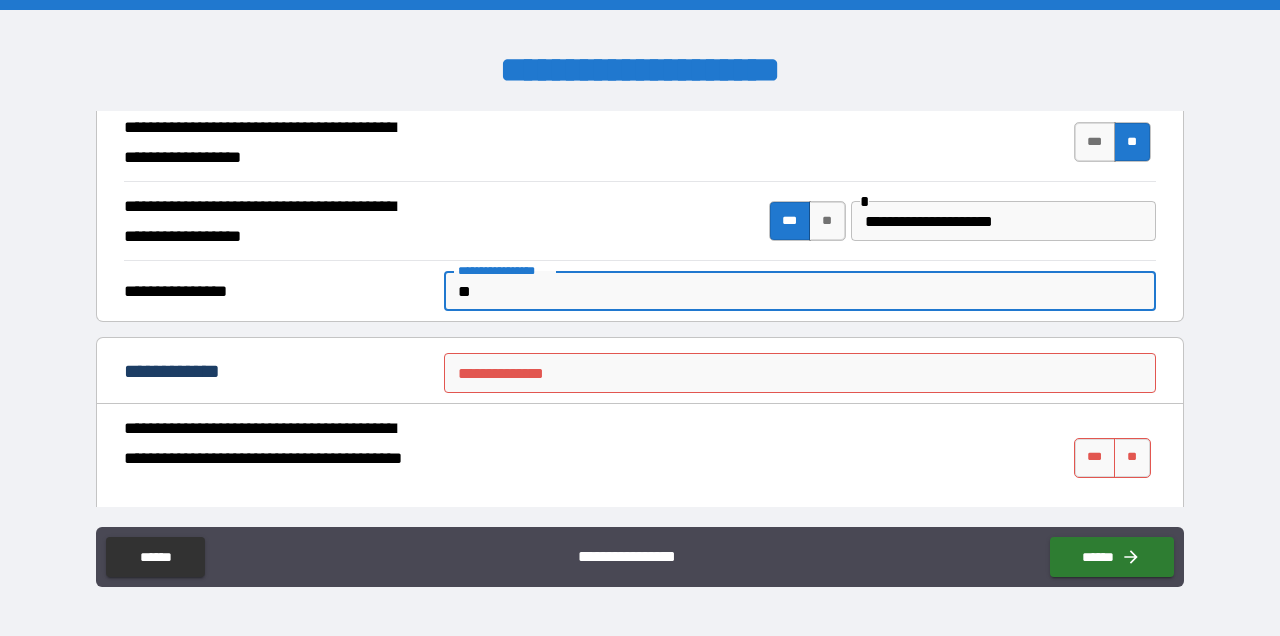 type on "**" 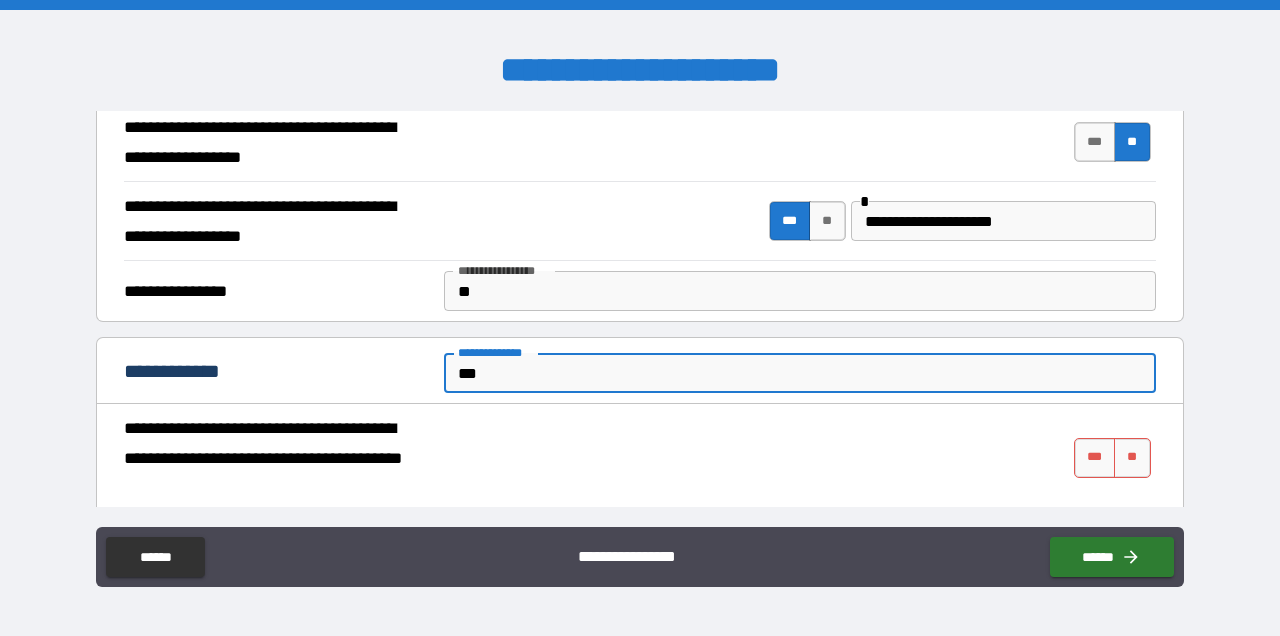 scroll, scrollTop: 478, scrollLeft: 0, axis: vertical 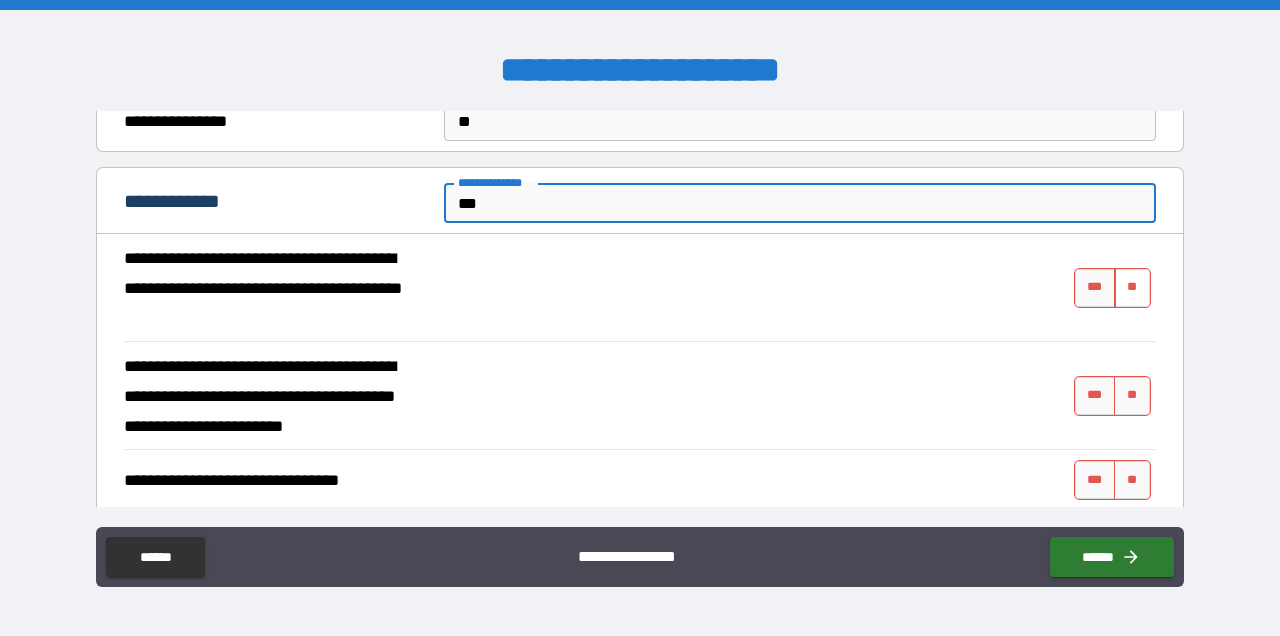 type on "***" 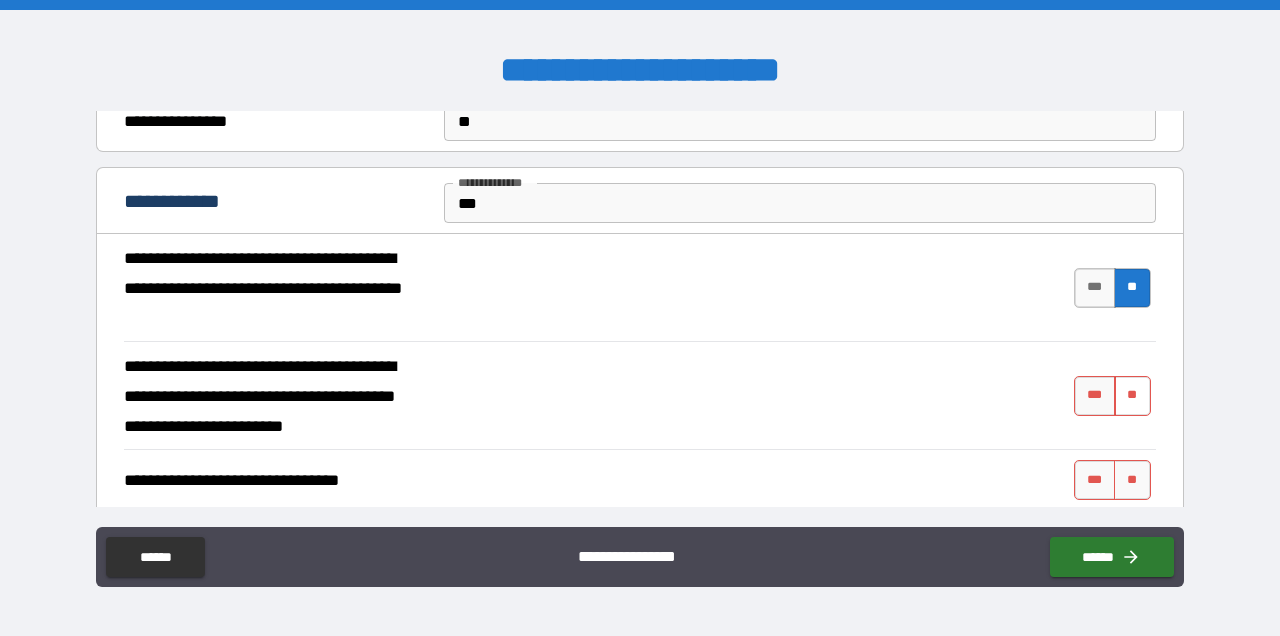 click on "**" at bounding box center (1132, 396) 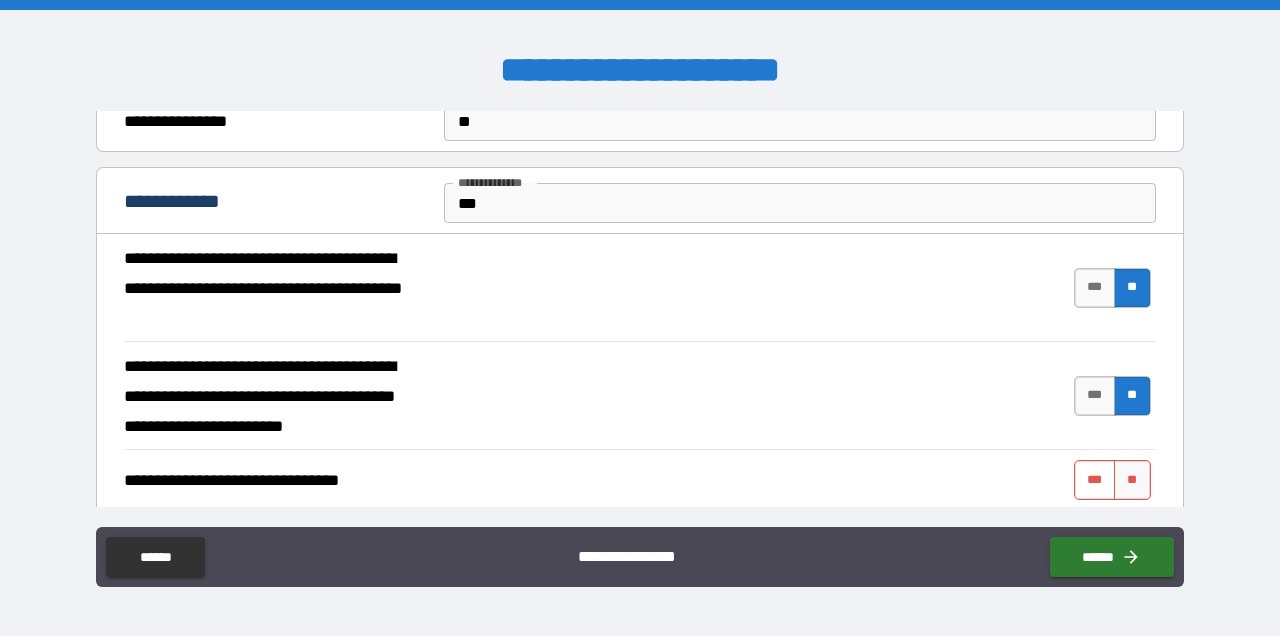 click on "***" at bounding box center [1095, 480] 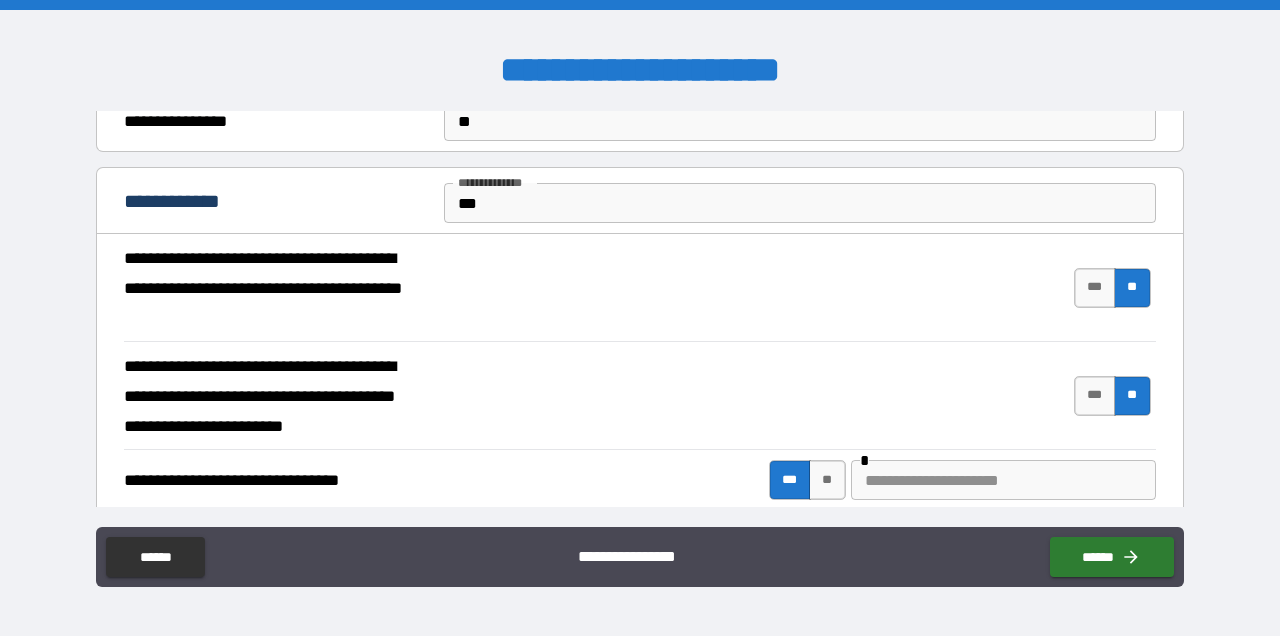 scroll, scrollTop: 513, scrollLeft: 0, axis: vertical 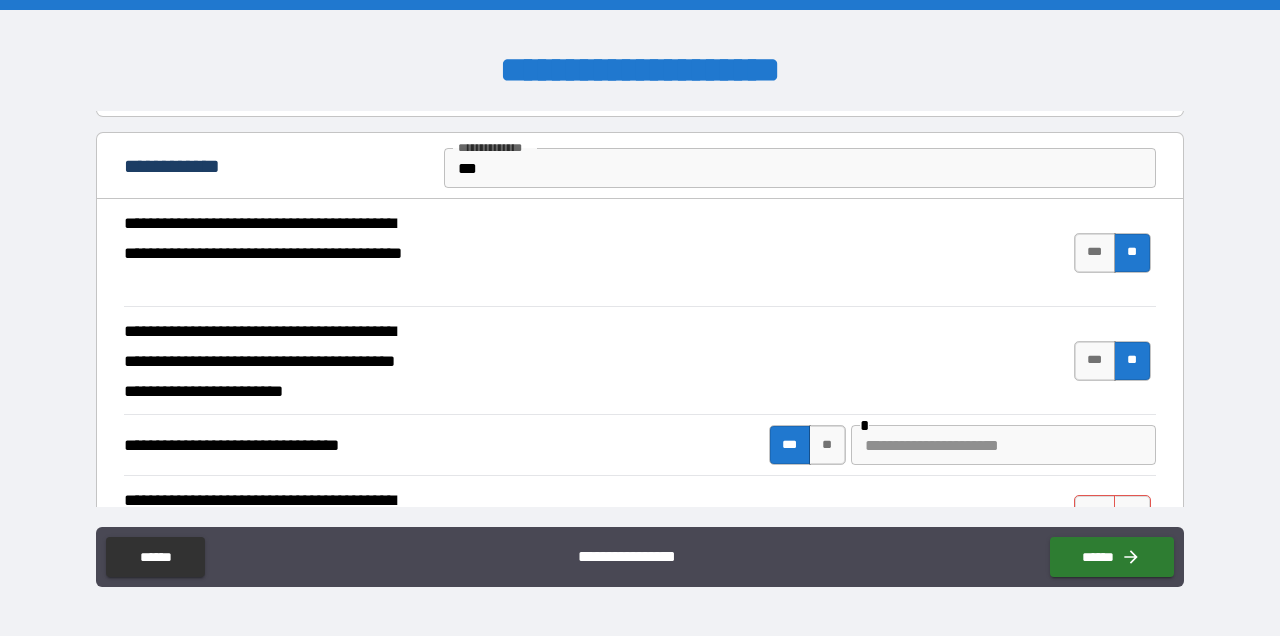 click at bounding box center [1003, 445] 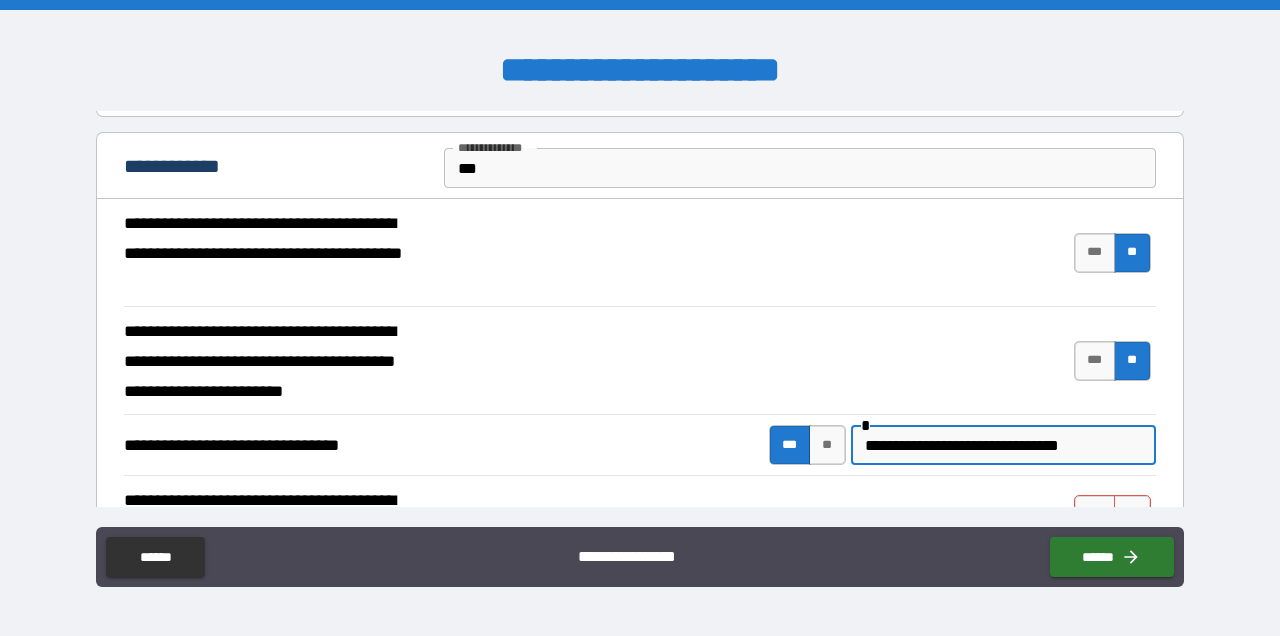 scroll, scrollTop: 669, scrollLeft: 0, axis: vertical 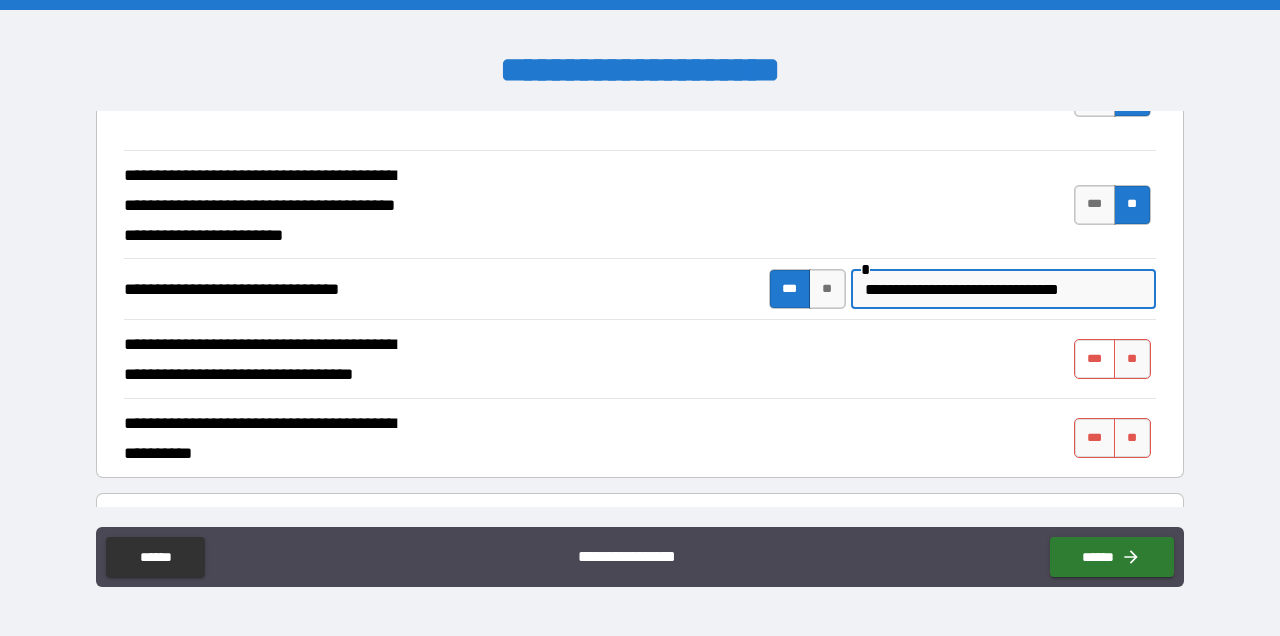 type on "**********" 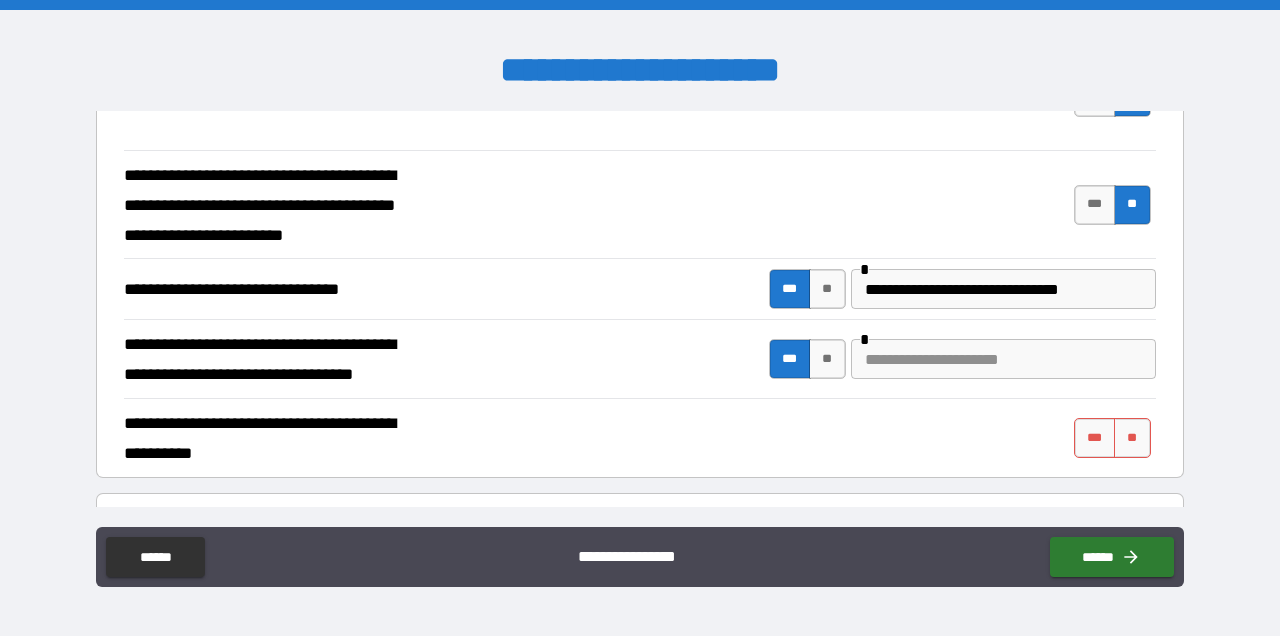 click at bounding box center (1003, 359) 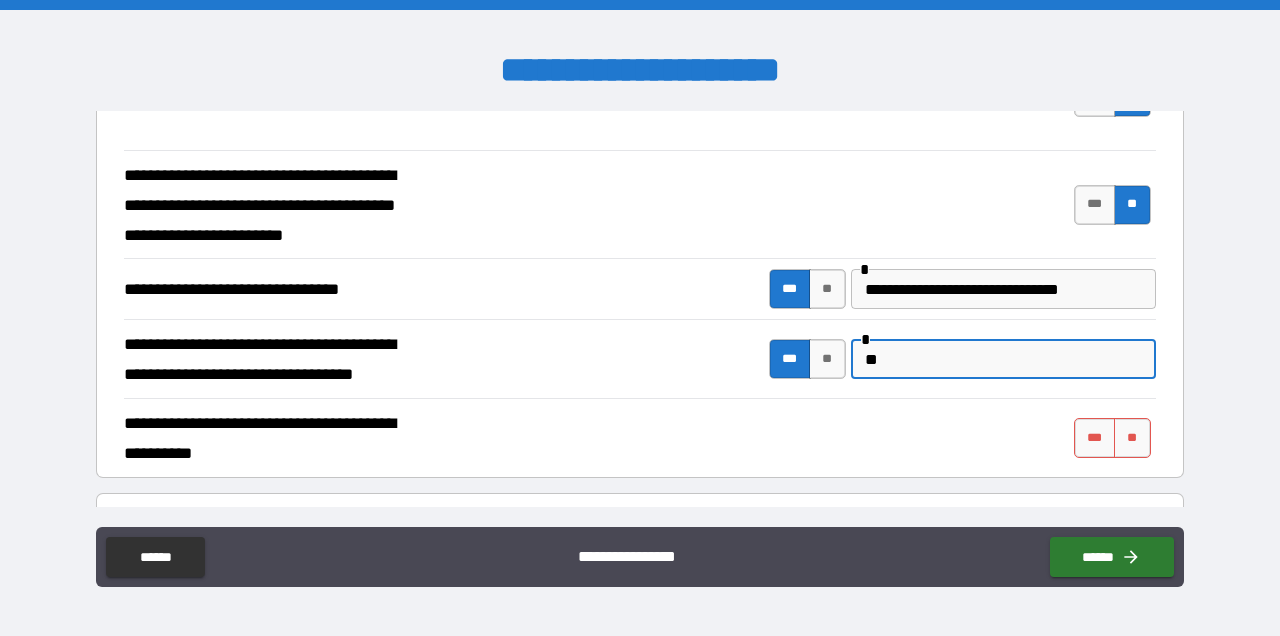 type on "*" 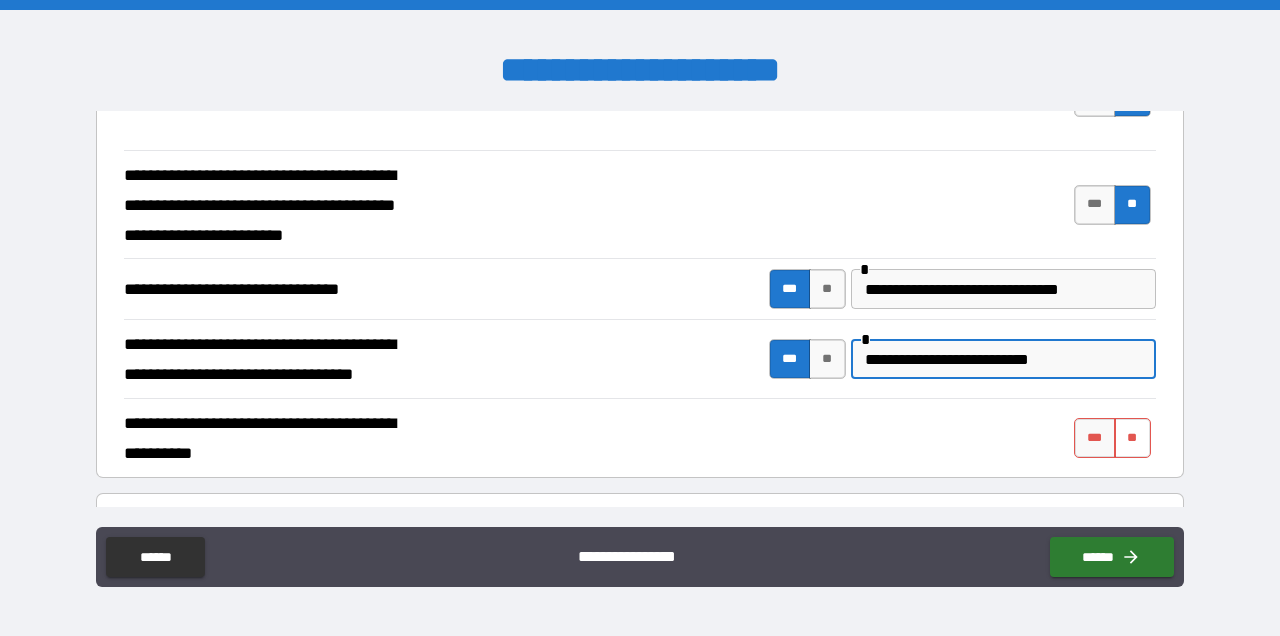type on "**********" 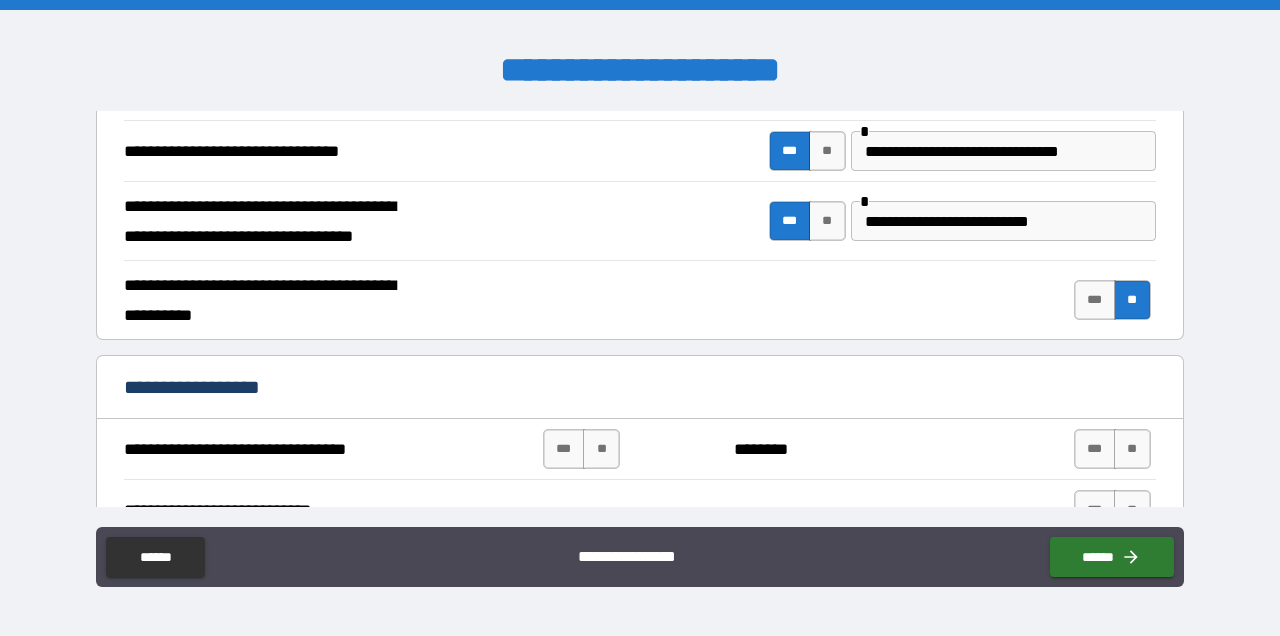 scroll, scrollTop: 848, scrollLeft: 0, axis: vertical 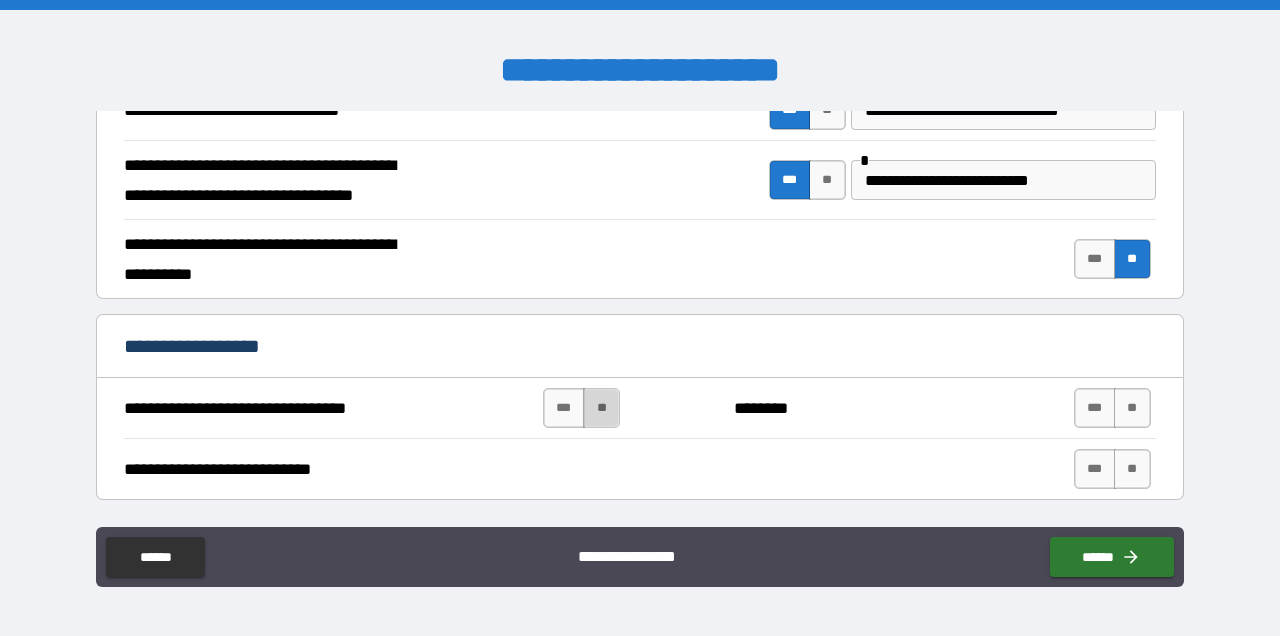 click on "**" at bounding box center (601, 408) 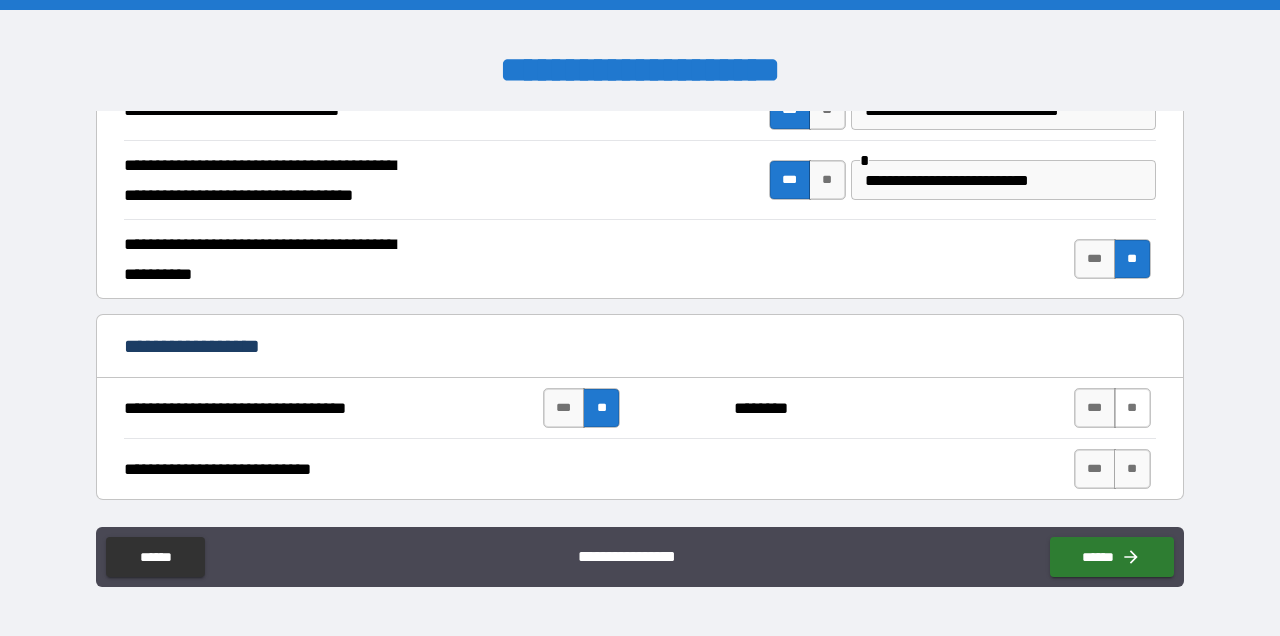 click on "**" at bounding box center [1132, 408] 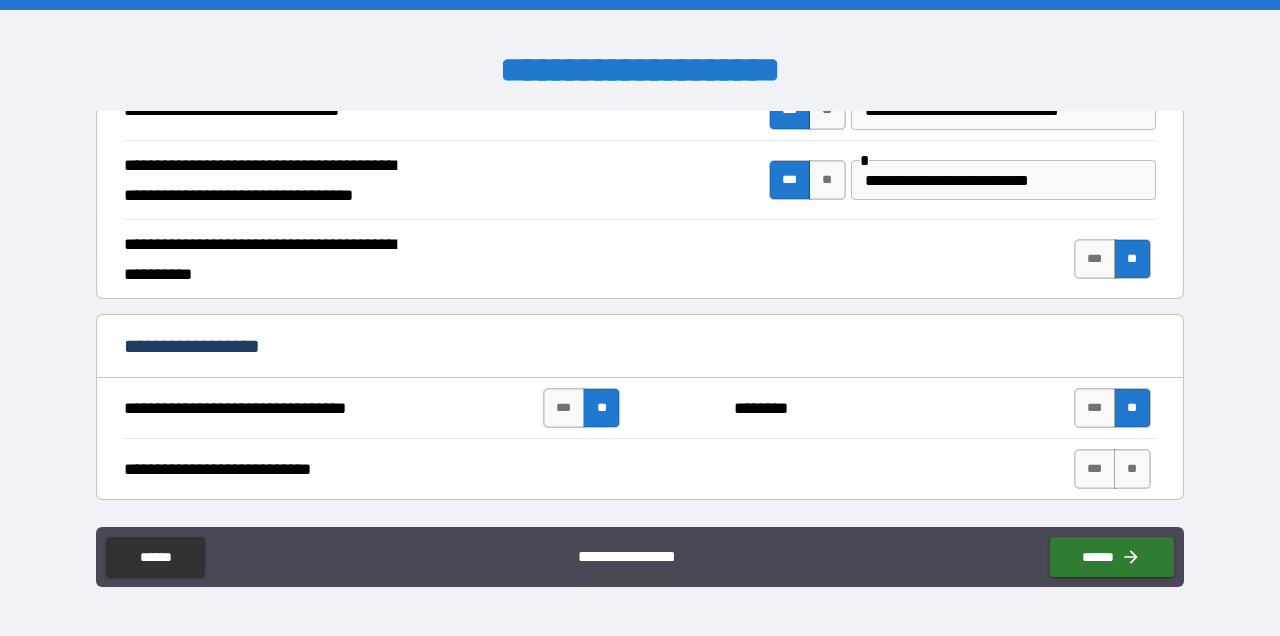 scroll, scrollTop: 993, scrollLeft: 0, axis: vertical 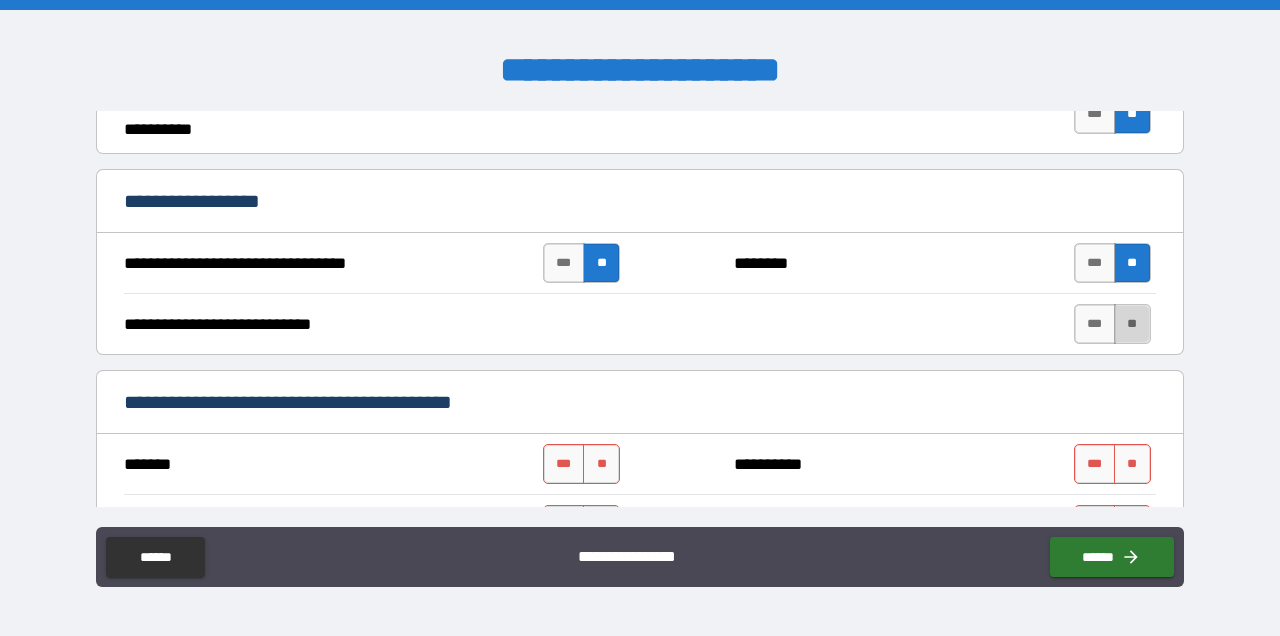 click on "**" at bounding box center [1132, 324] 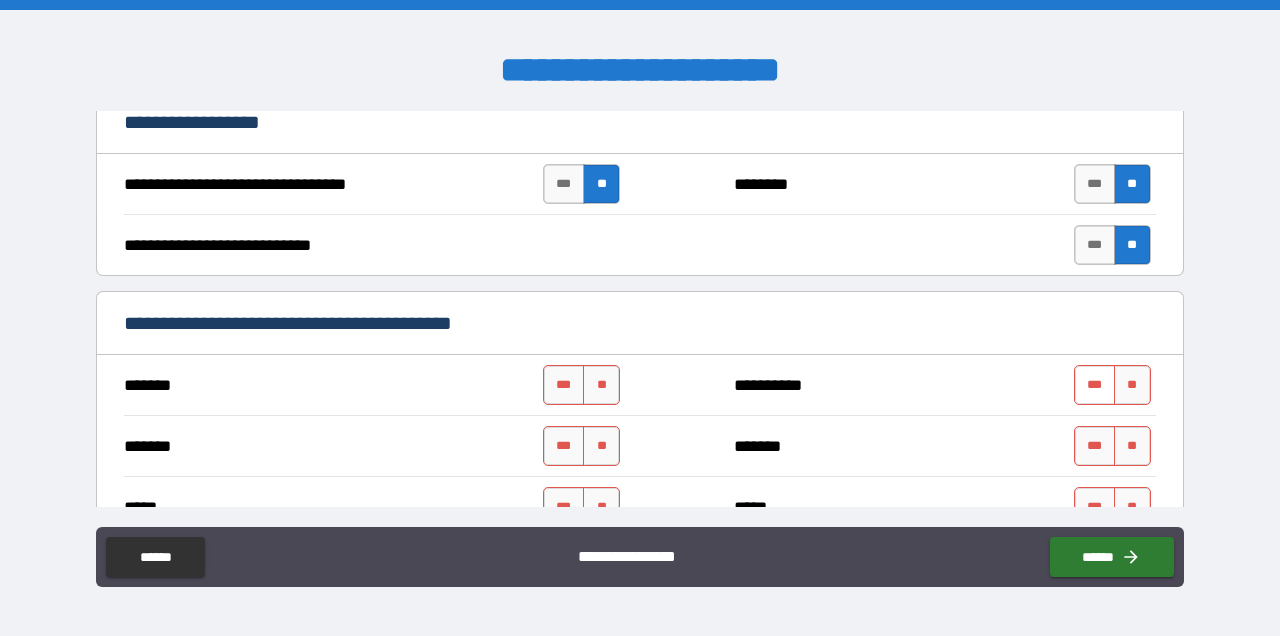 scroll, scrollTop: 1094, scrollLeft: 0, axis: vertical 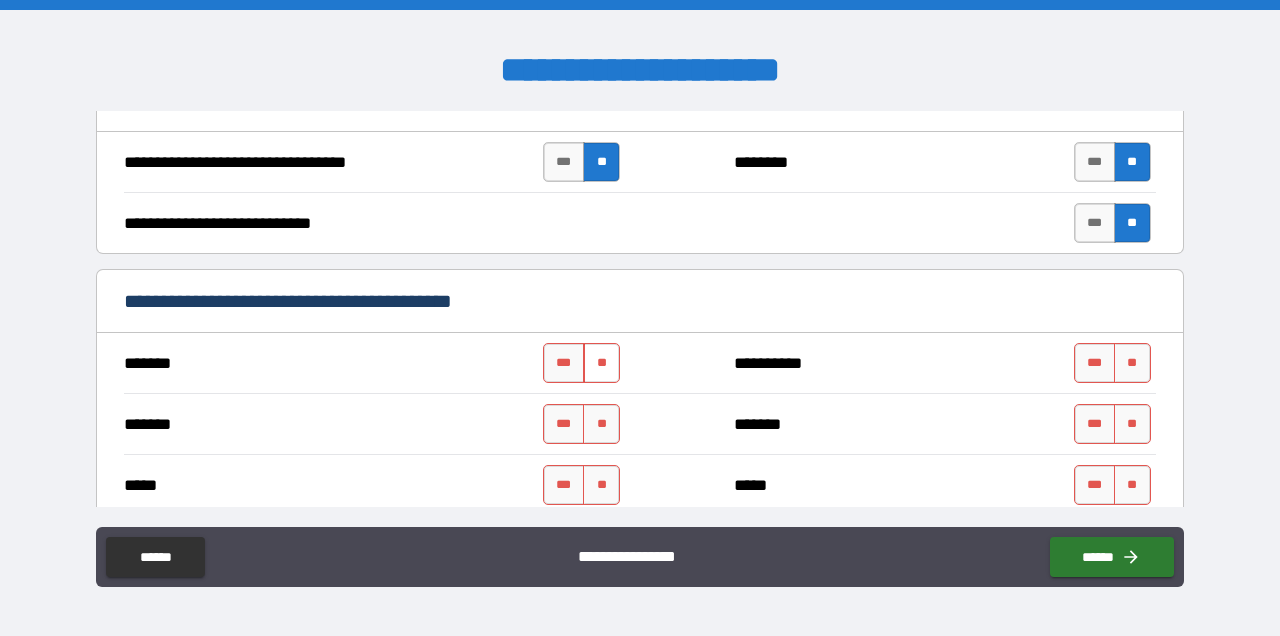 click on "**" at bounding box center [601, 363] 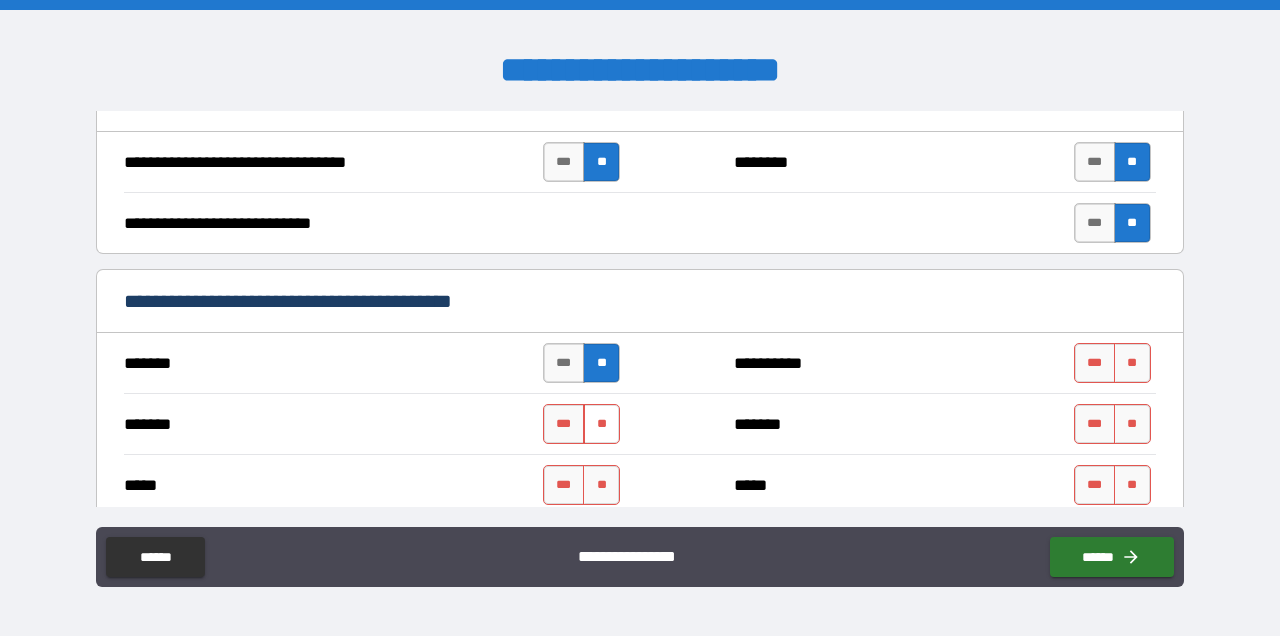 click on "**" at bounding box center (601, 424) 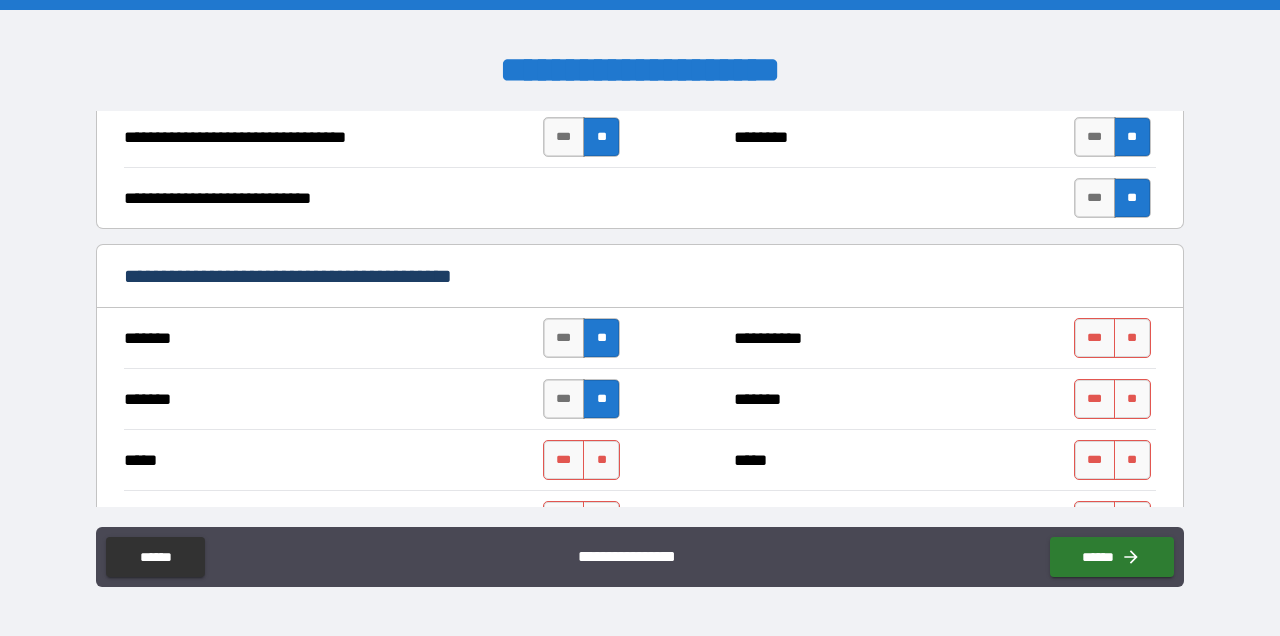 scroll, scrollTop: 1154, scrollLeft: 0, axis: vertical 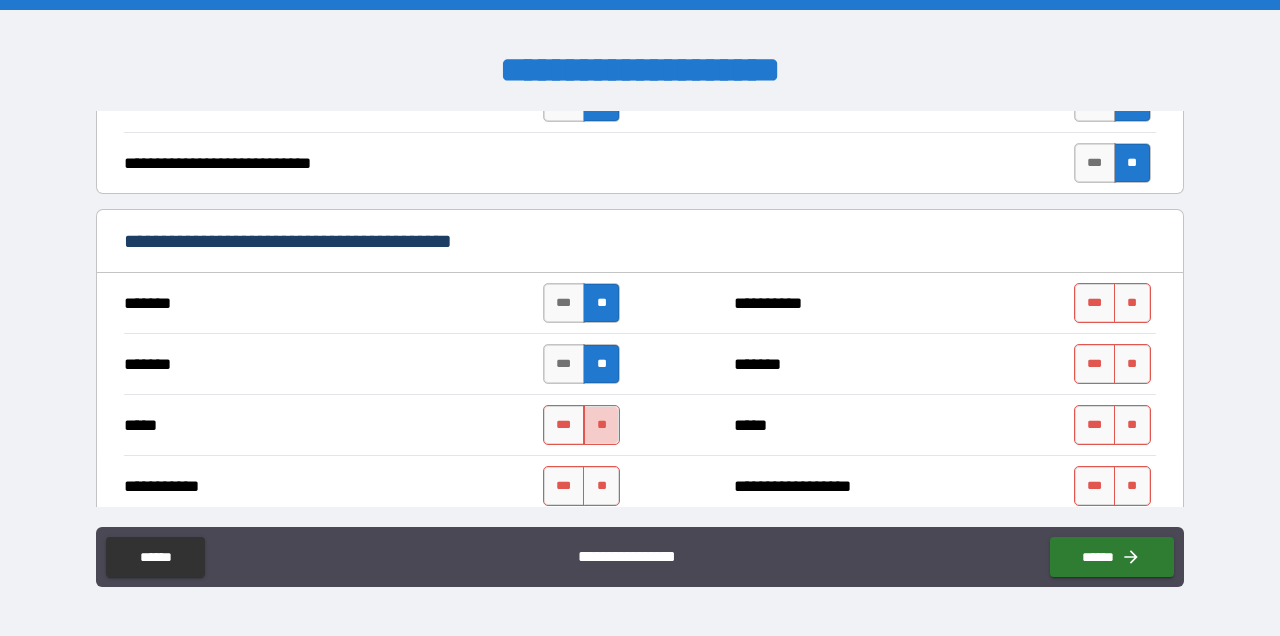 click on "**" at bounding box center (601, 425) 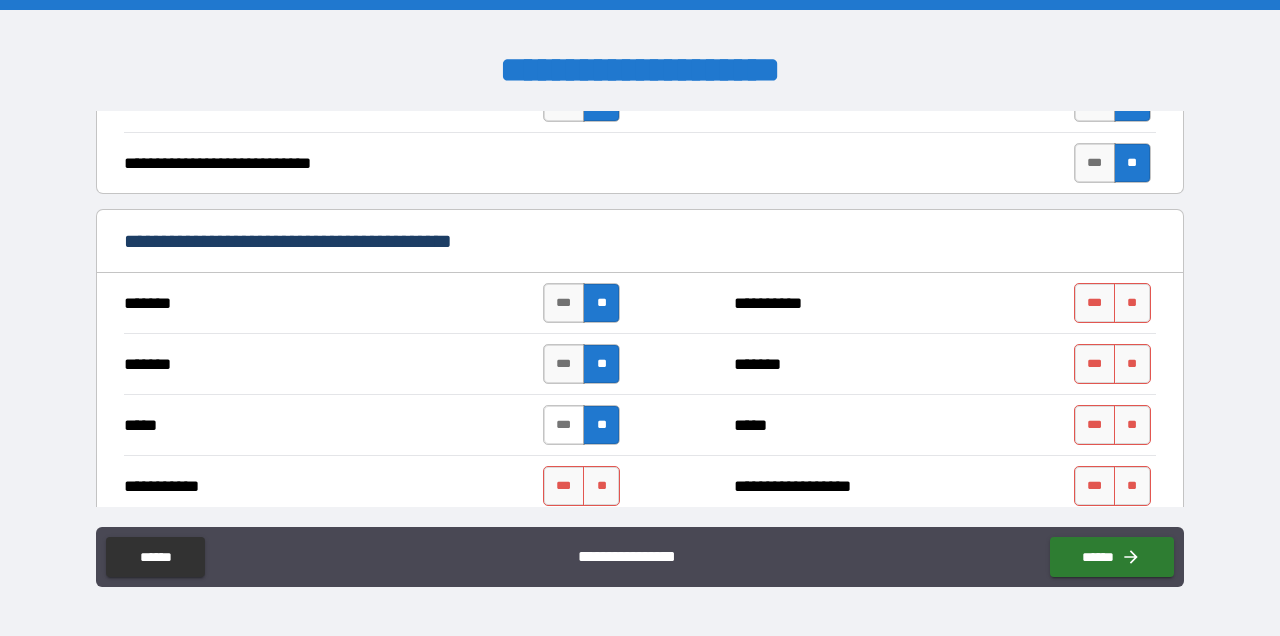click on "***" at bounding box center [564, 425] 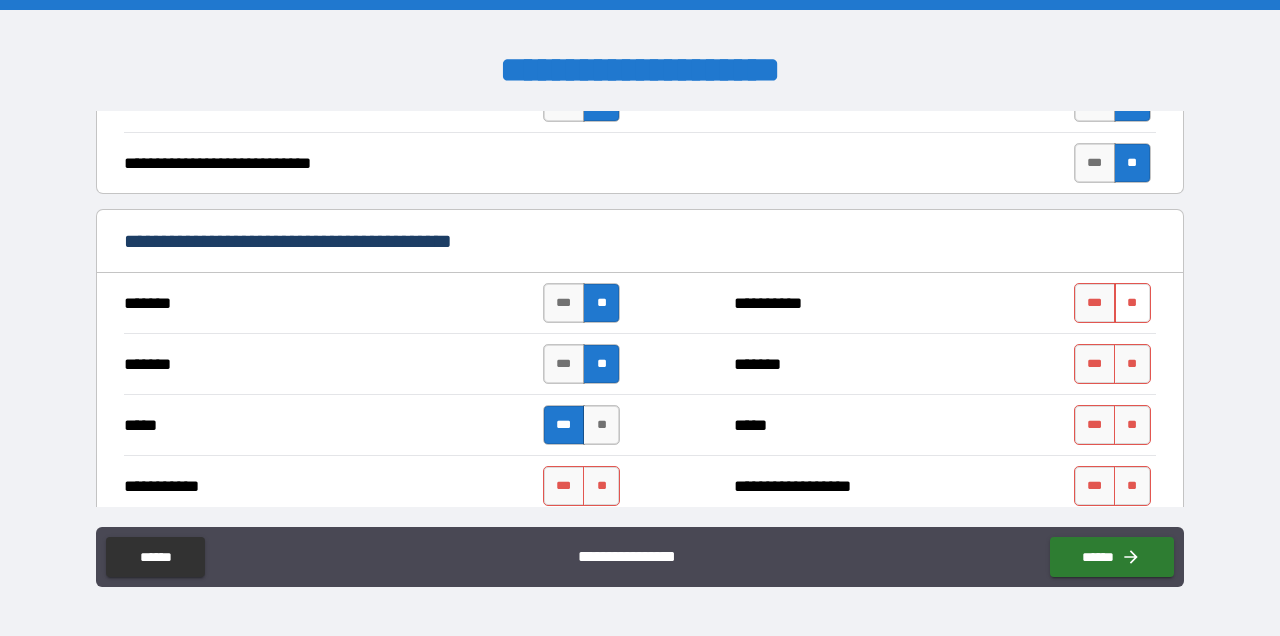 click on "**" at bounding box center (1132, 303) 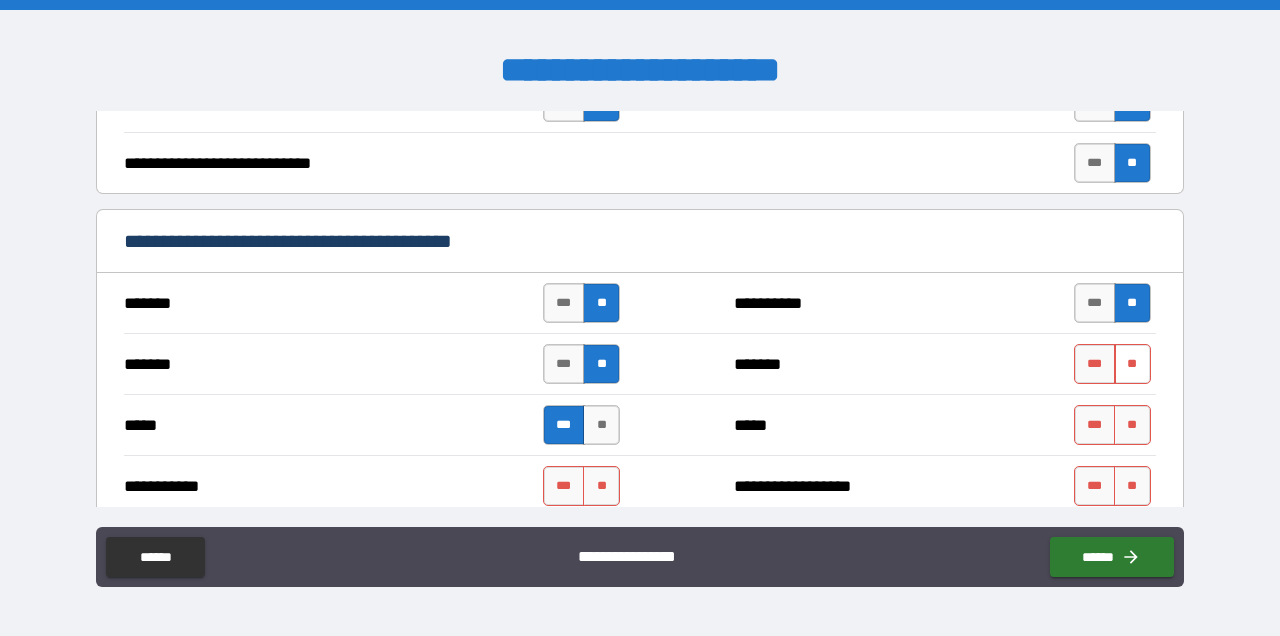 click on "**" at bounding box center (1132, 364) 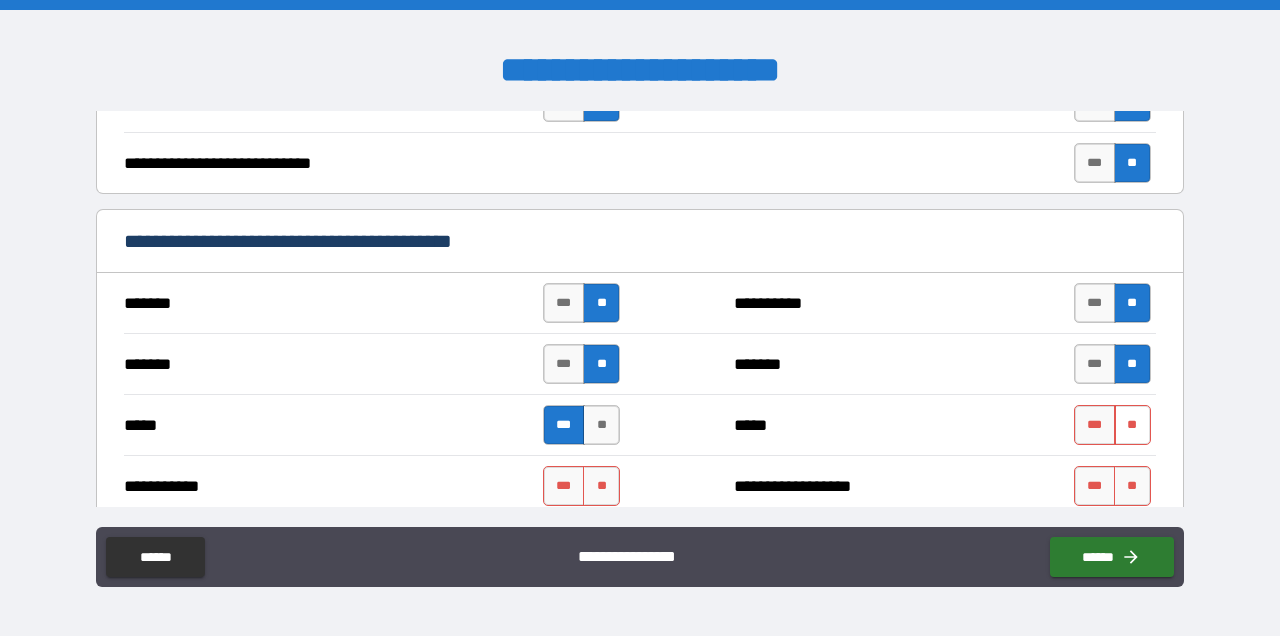 click on "**" at bounding box center (1132, 425) 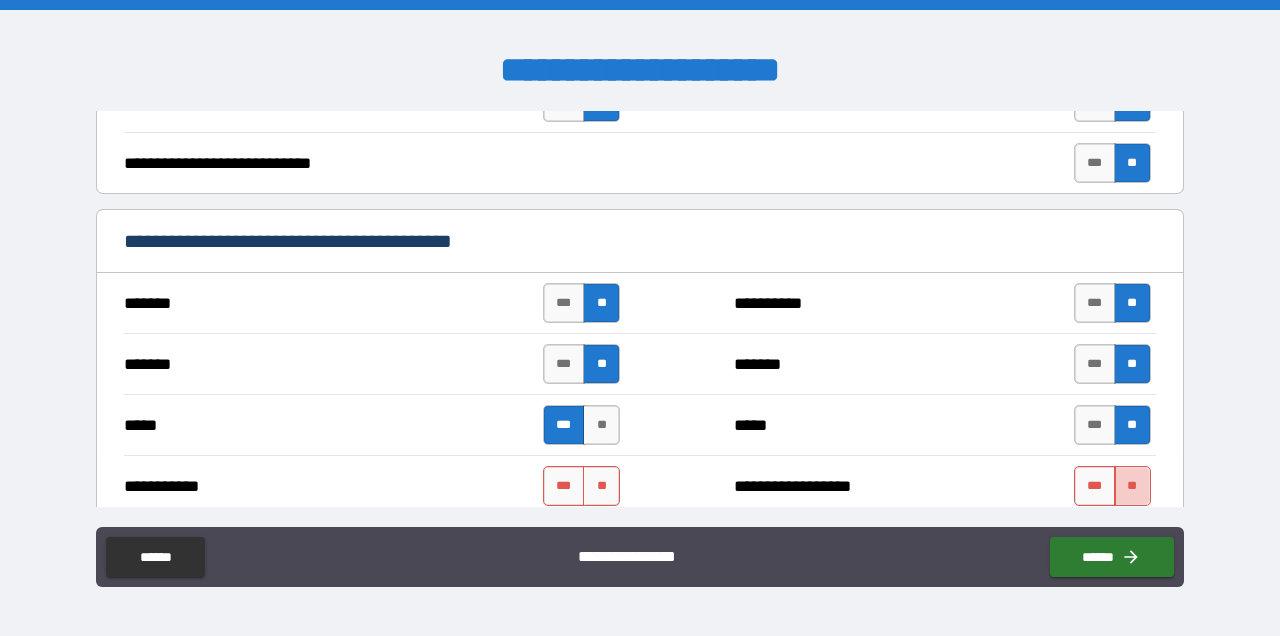 click on "**" at bounding box center (1132, 486) 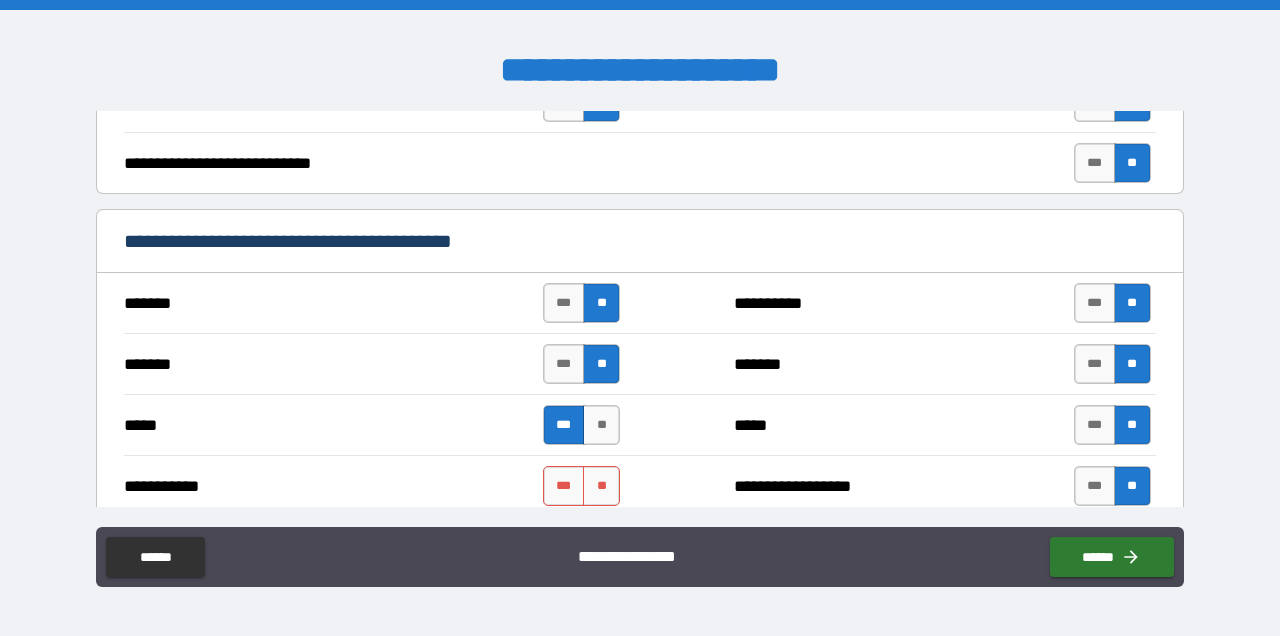 scroll, scrollTop: 1246, scrollLeft: 0, axis: vertical 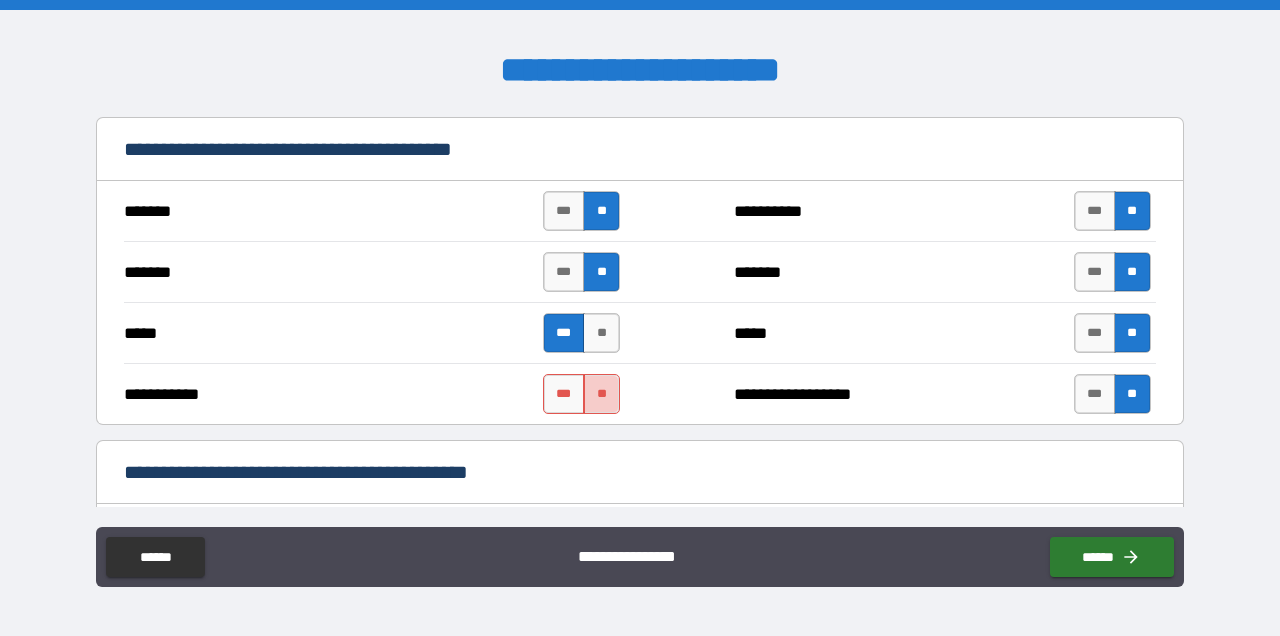 click on "**" at bounding box center [601, 394] 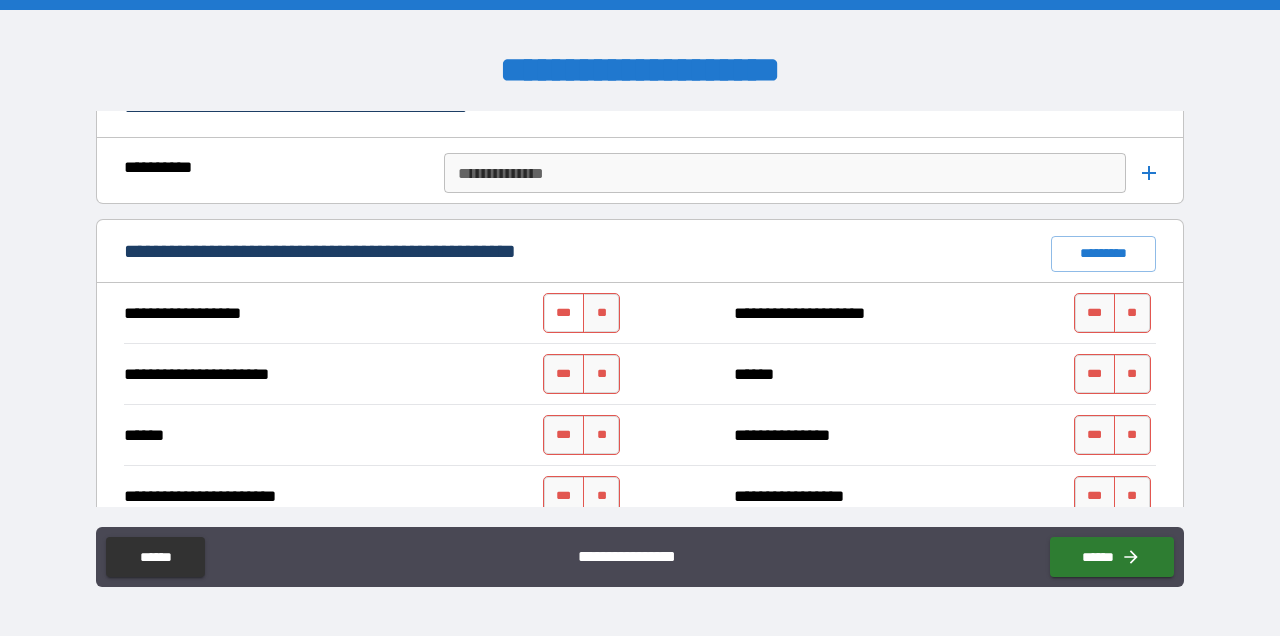 scroll, scrollTop: 1715, scrollLeft: 0, axis: vertical 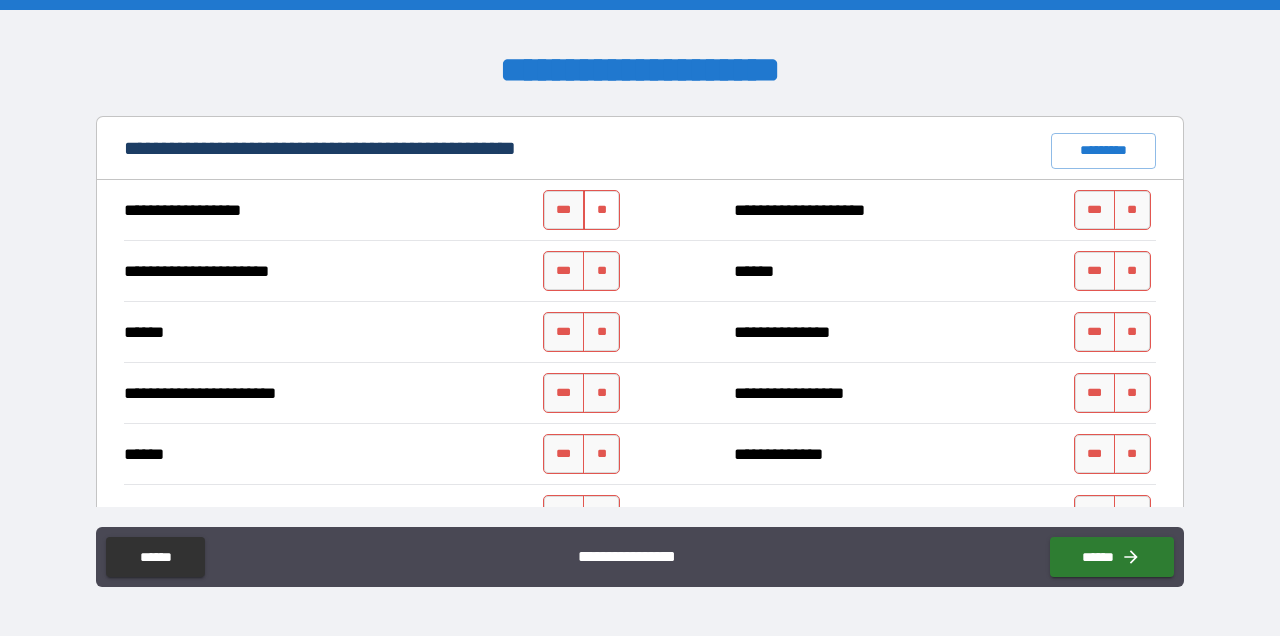 click on "**" at bounding box center (601, 210) 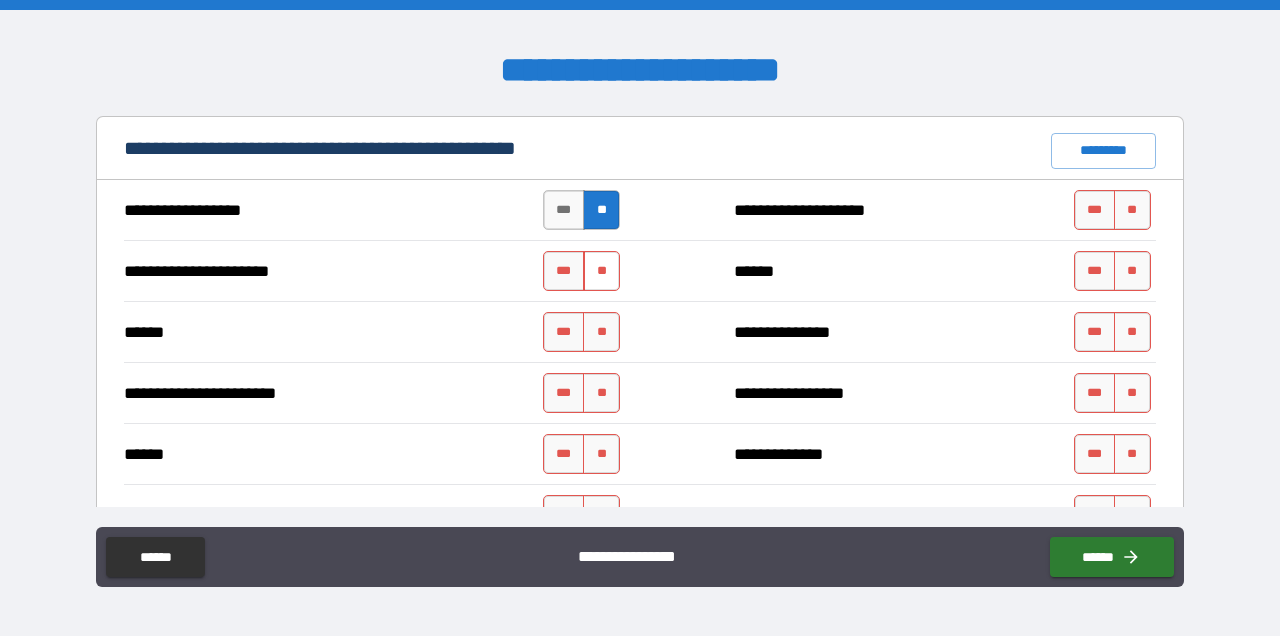 click on "**" at bounding box center (601, 271) 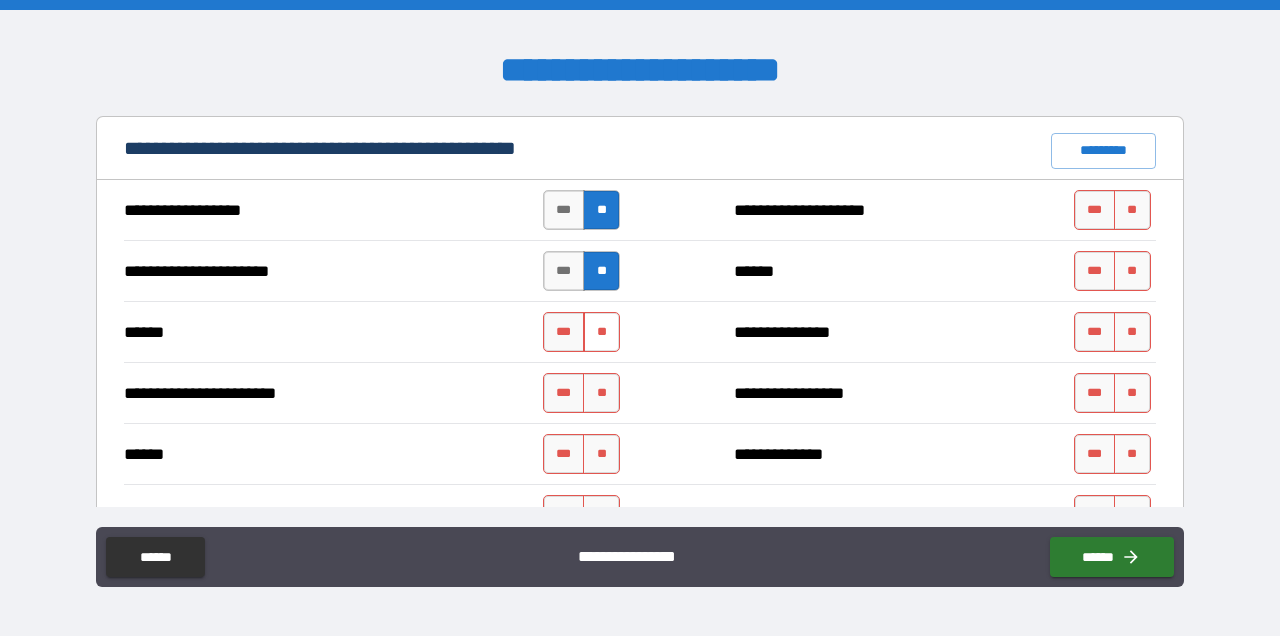 click on "**" at bounding box center [601, 332] 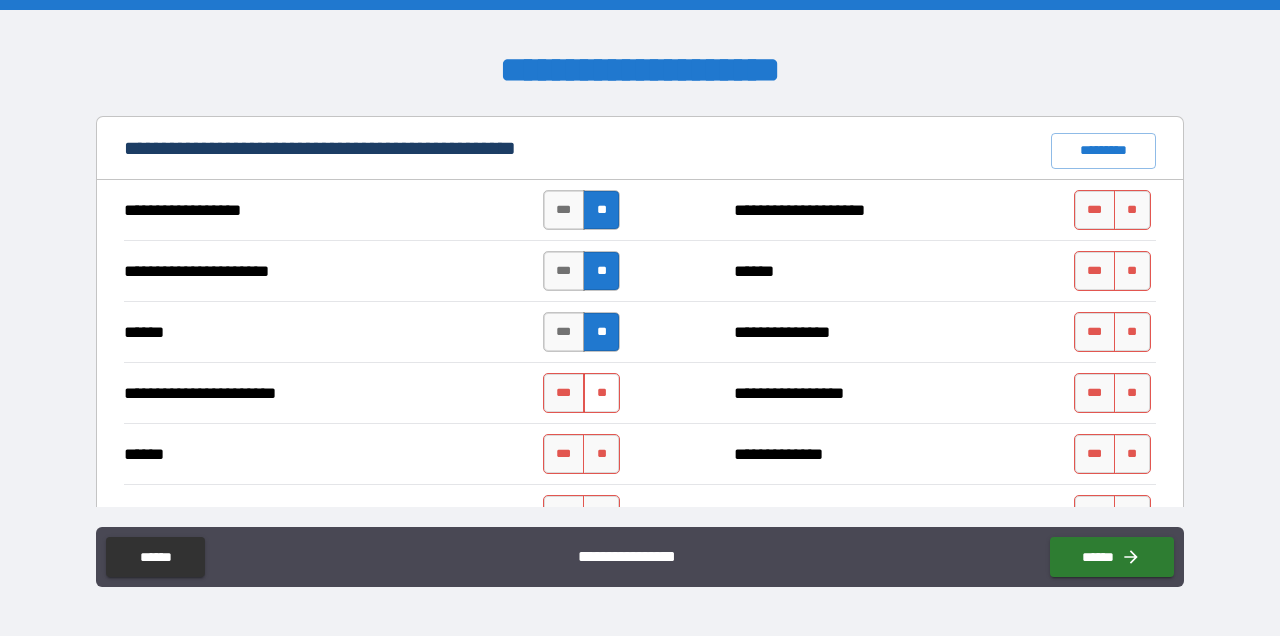 click on "**" at bounding box center [601, 393] 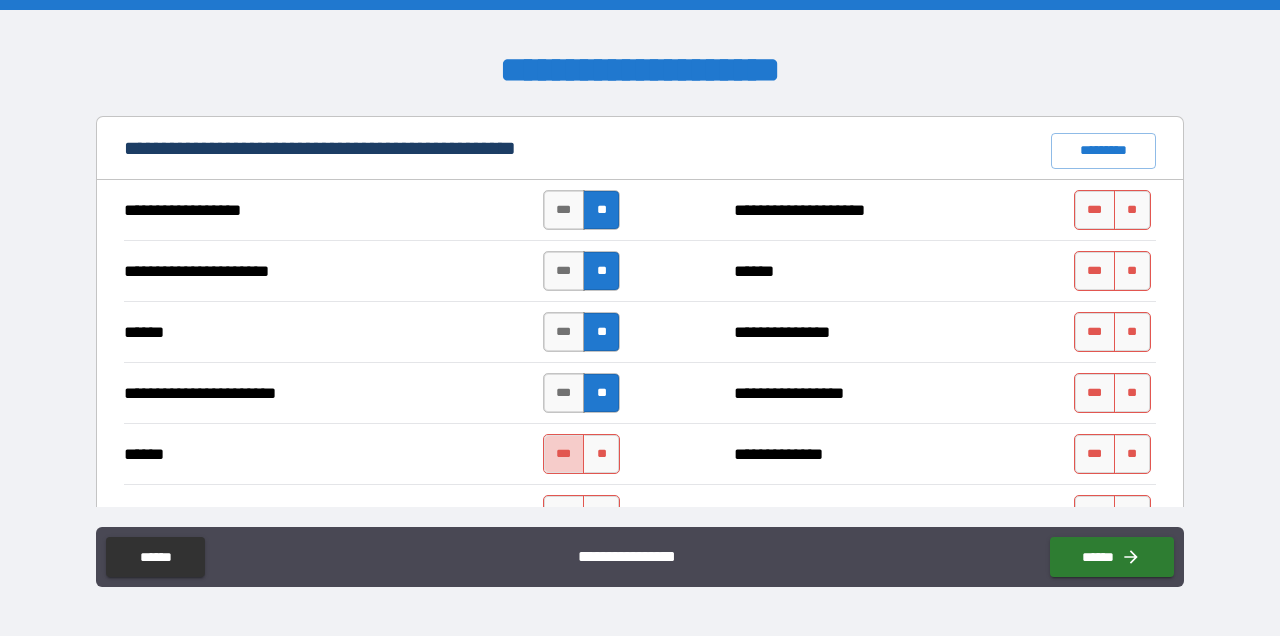 click on "***" at bounding box center [564, 454] 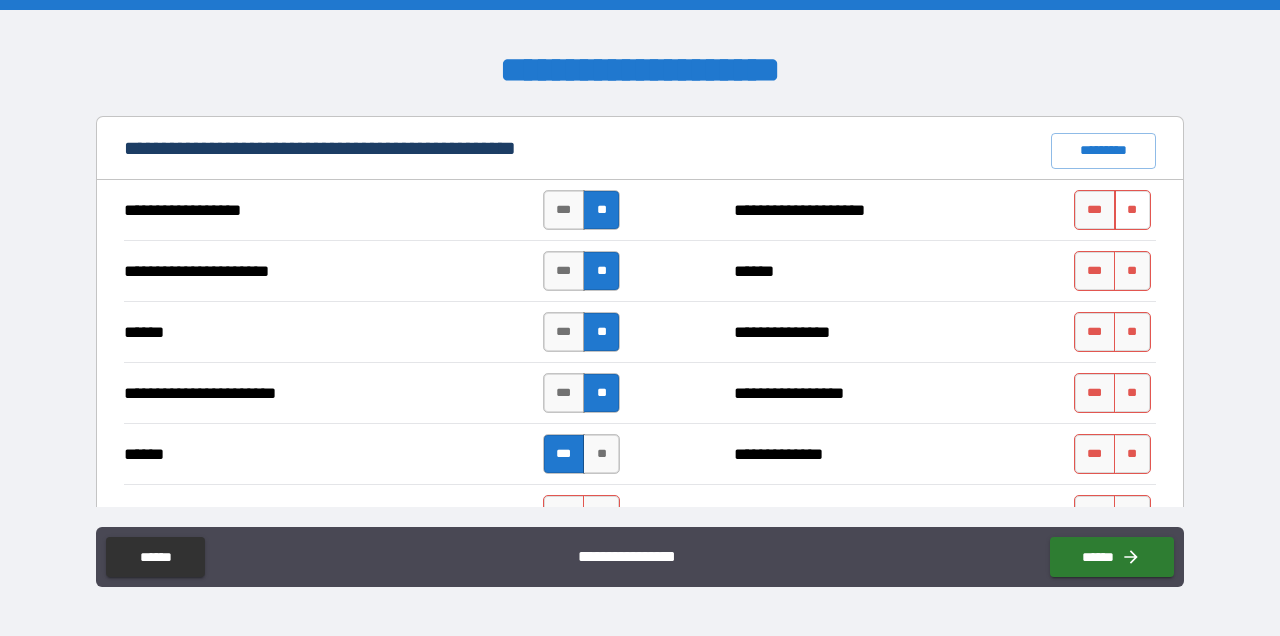 click on "**" at bounding box center (1132, 210) 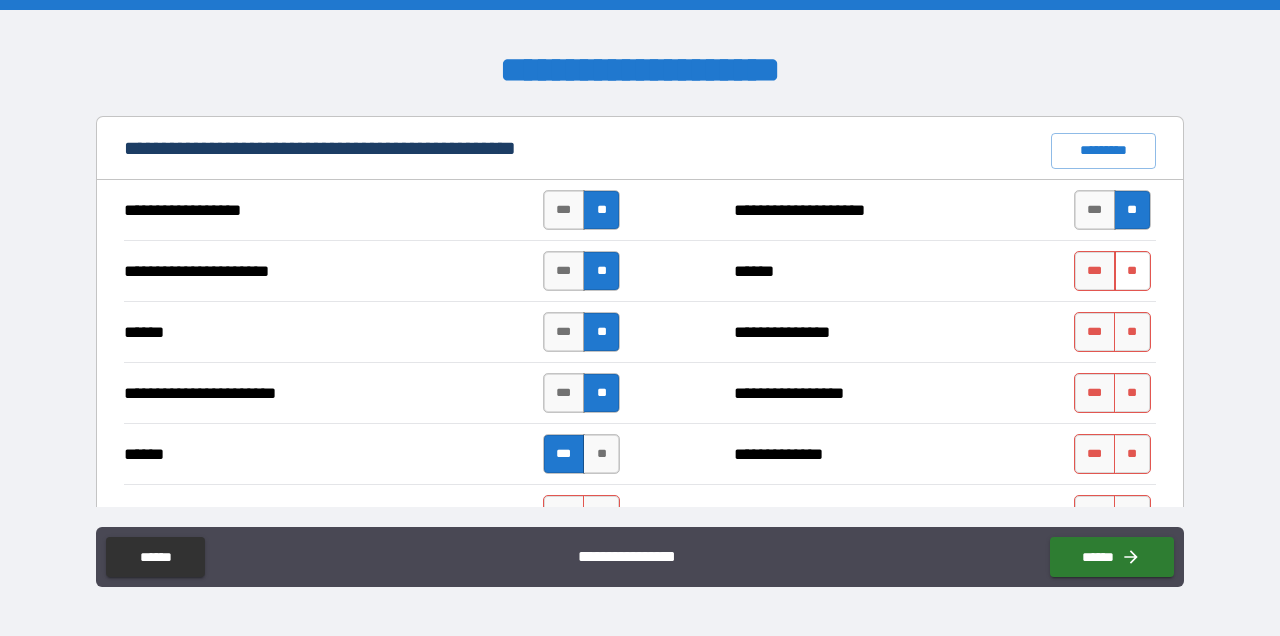 click on "**" at bounding box center [1132, 271] 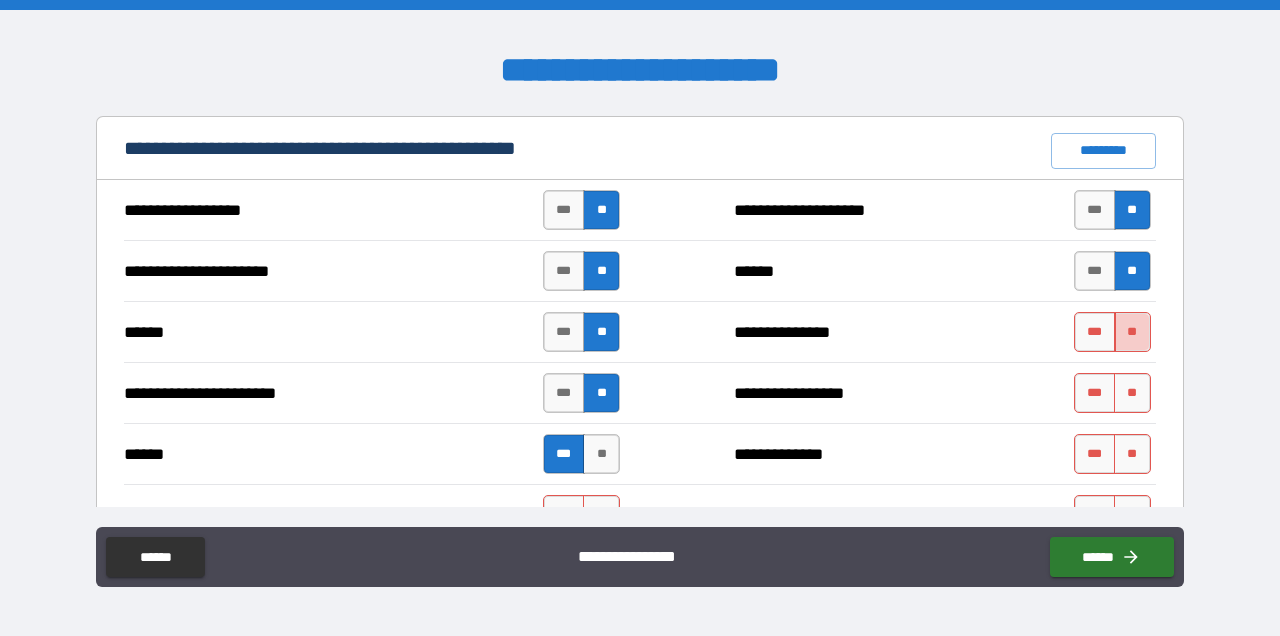 click on "**" at bounding box center [1132, 332] 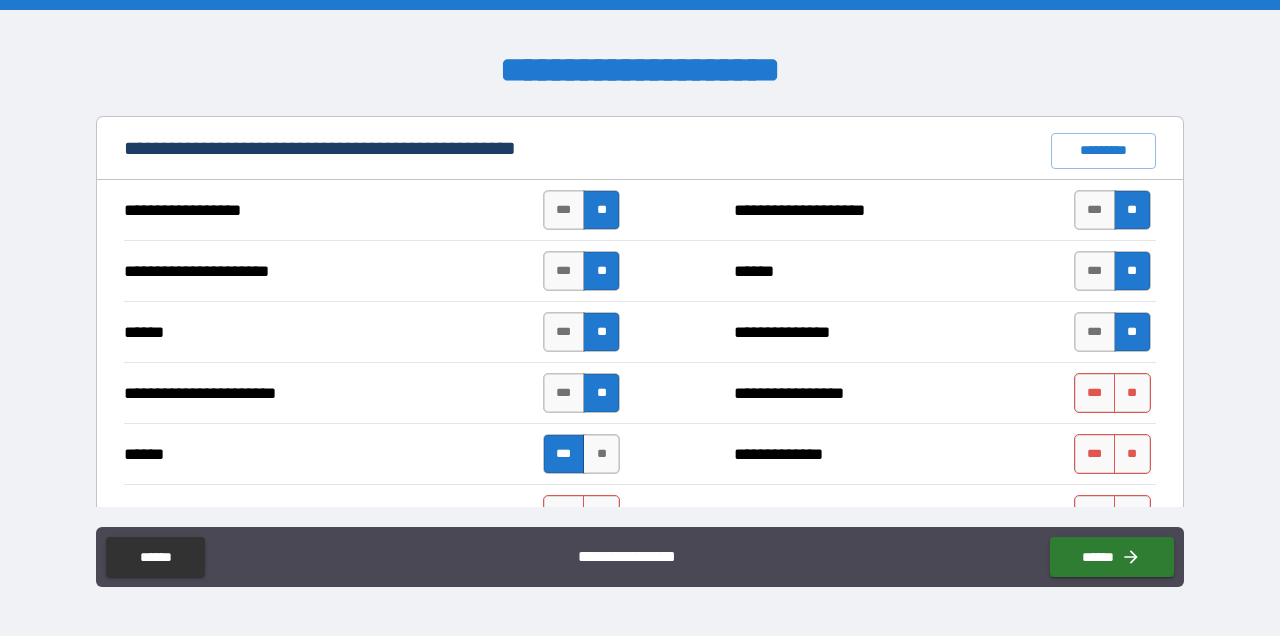scroll, scrollTop: 1747, scrollLeft: 0, axis: vertical 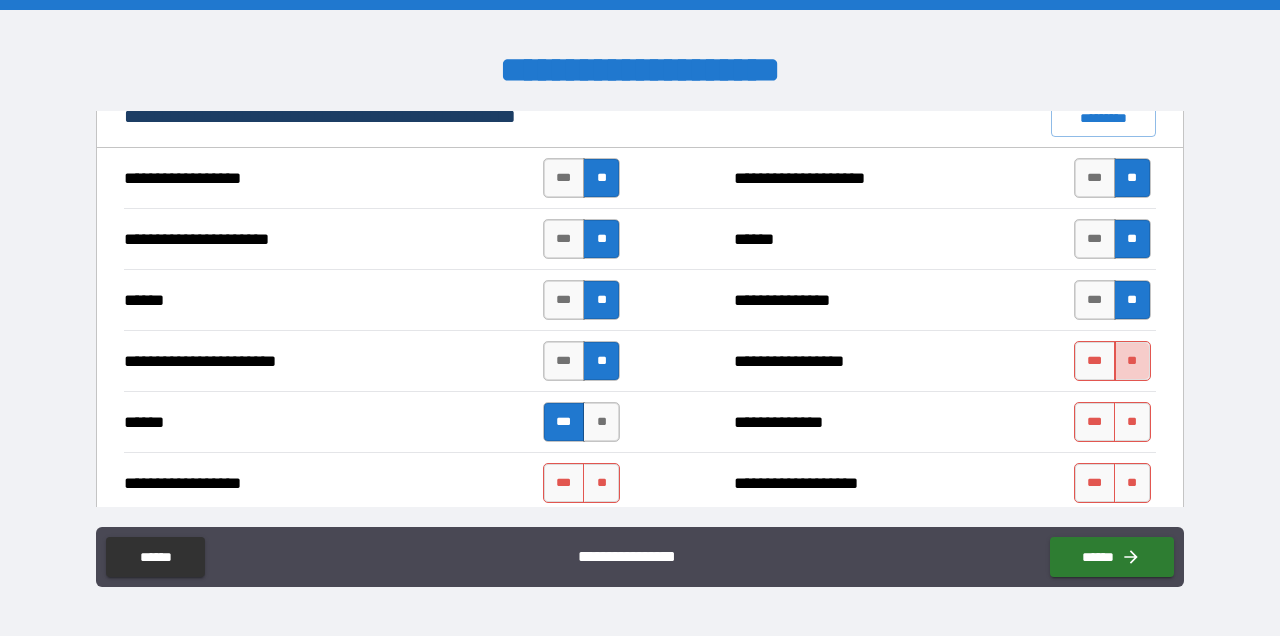click on "**" at bounding box center [1132, 361] 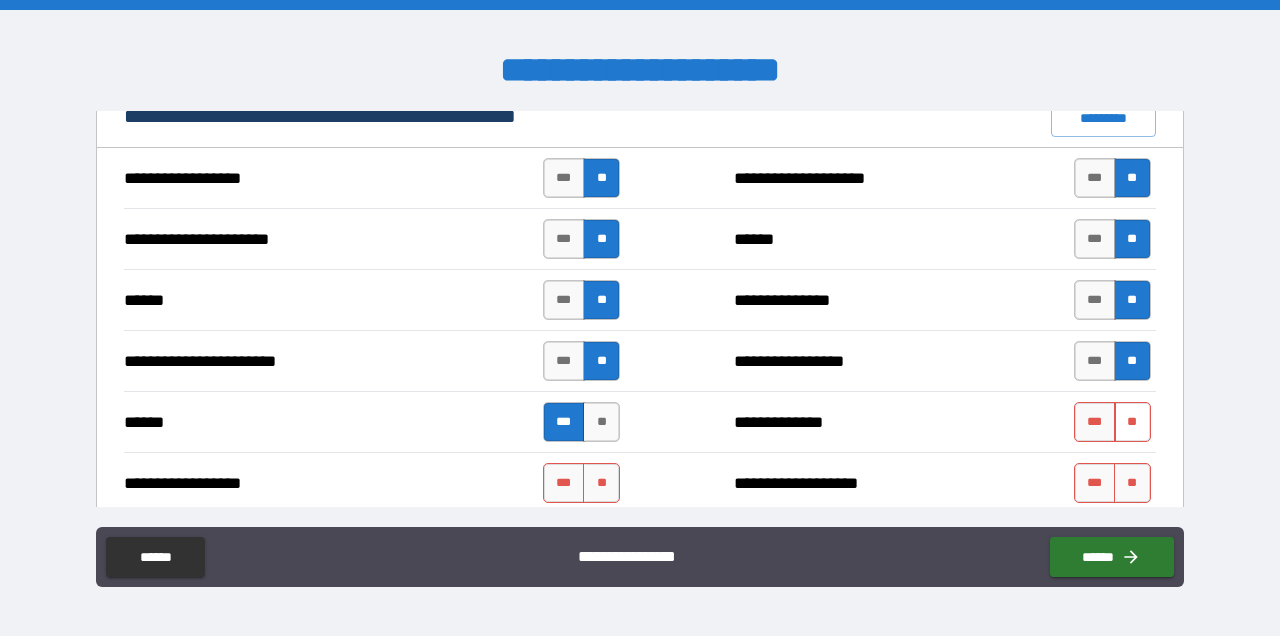 click on "**" at bounding box center (1132, 422) 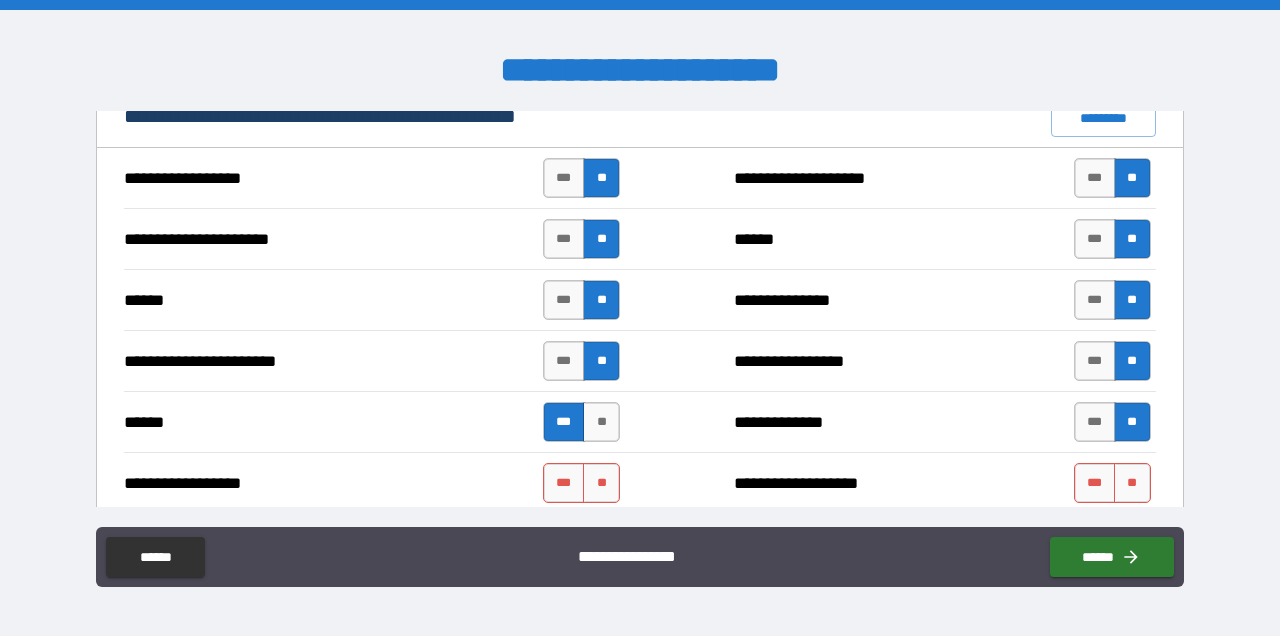 scroll, scrollTop: 1873, scrollLeft: 0, axis: vertical 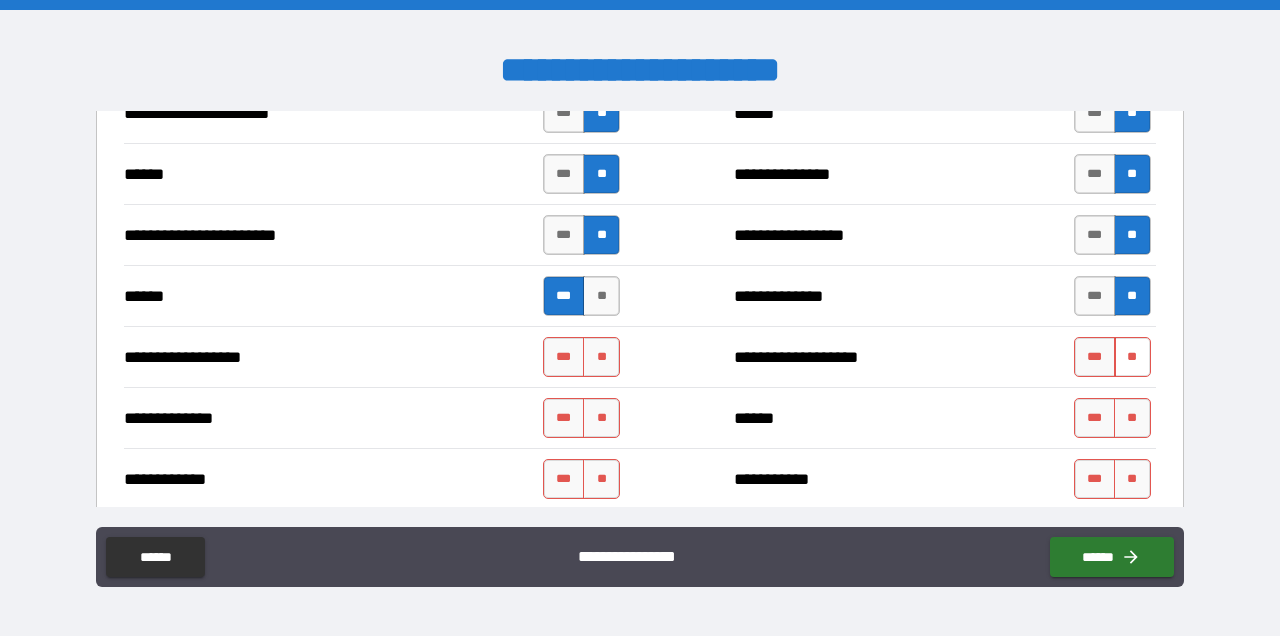 click on "**" at bounding box center [1132, 357] 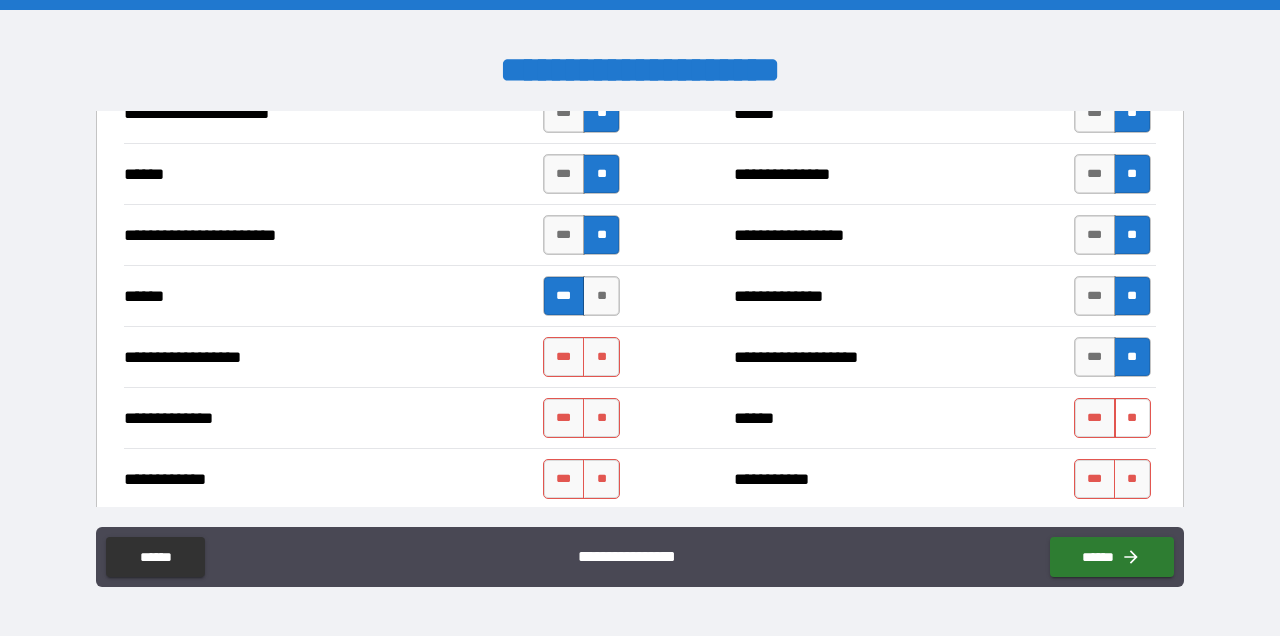 click on "**" at bounding box center (1132, 418) 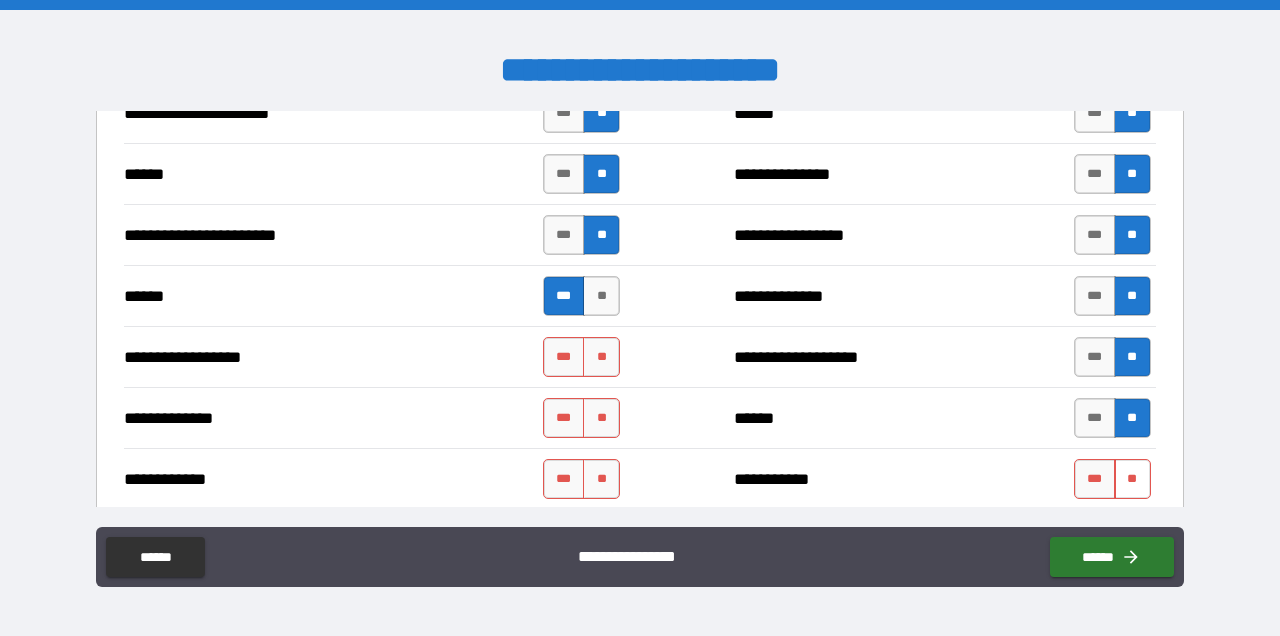 click on "**" at bounding box center [1132, 479] 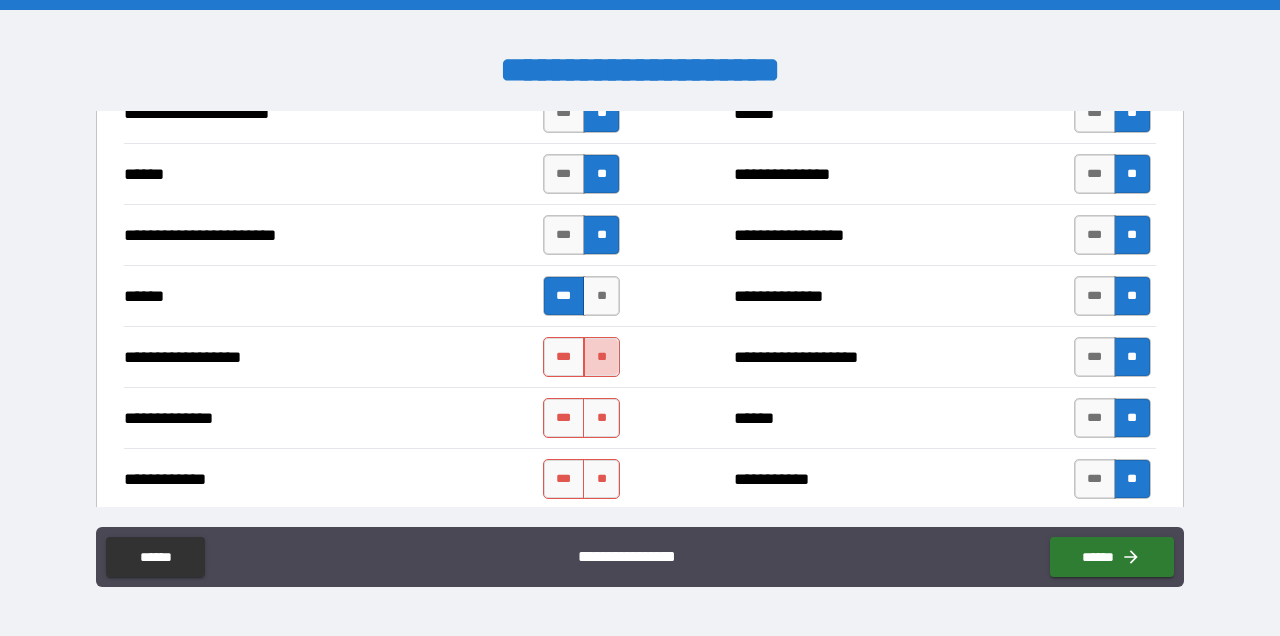click on "**" at bounding box center [601, 357] 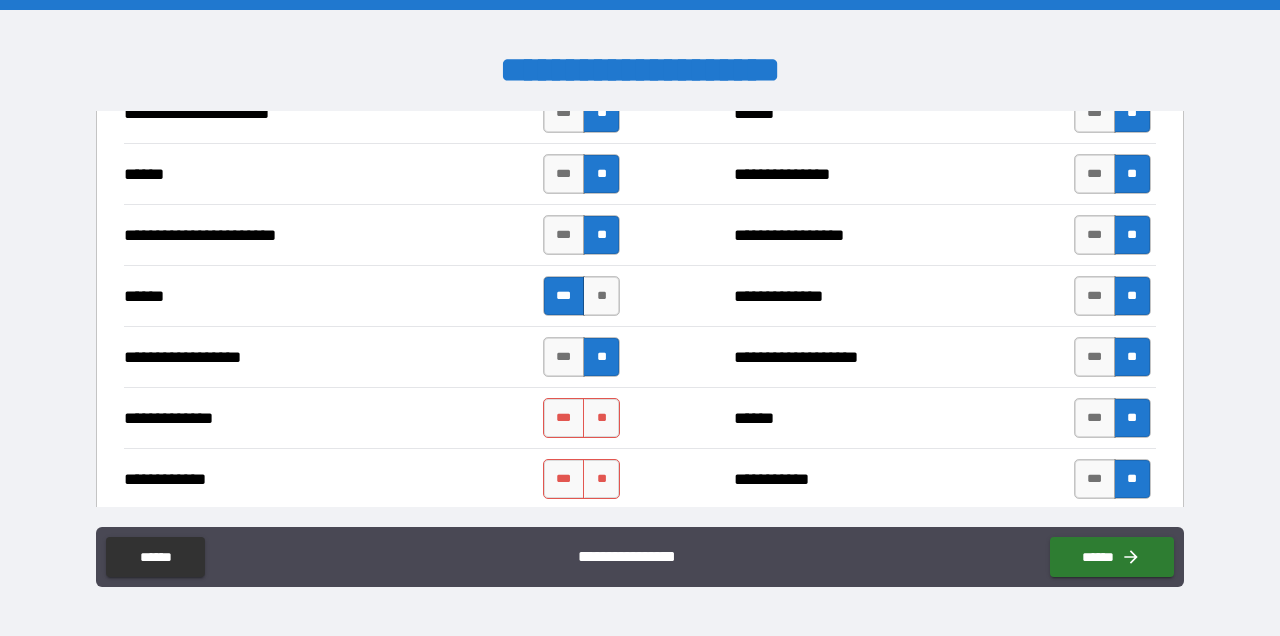 scroll, scrollTop: 1975, scrollLeft: 0, axis: vertical 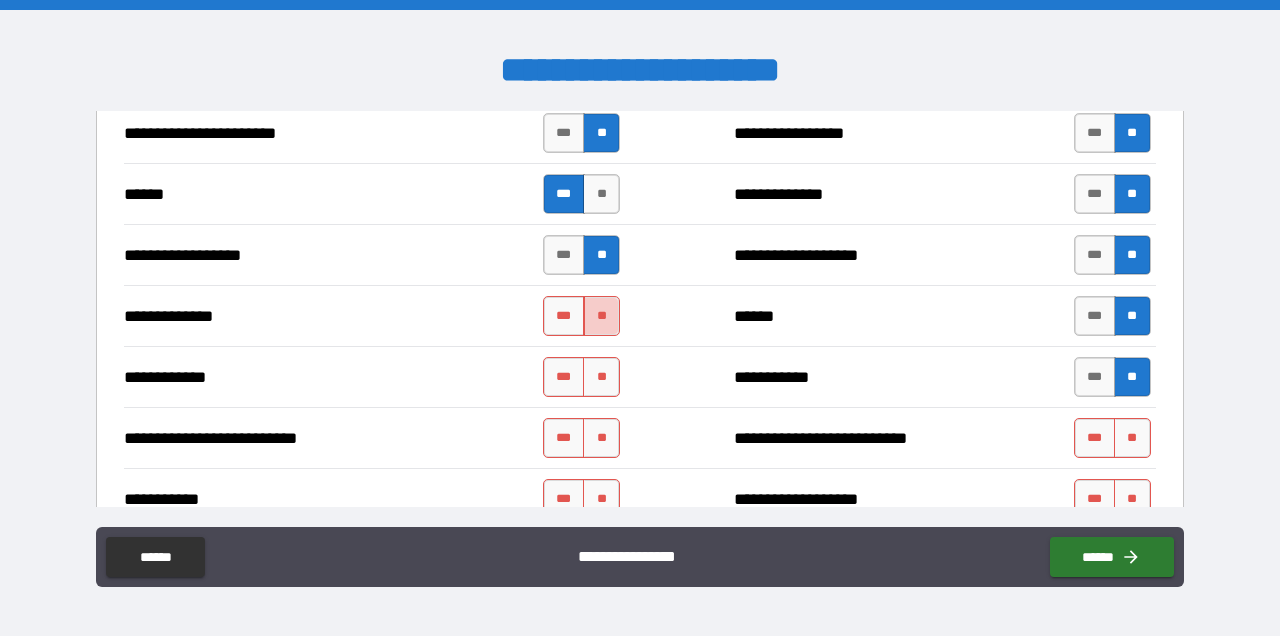 click on "**" at bounding box center (601, 316) 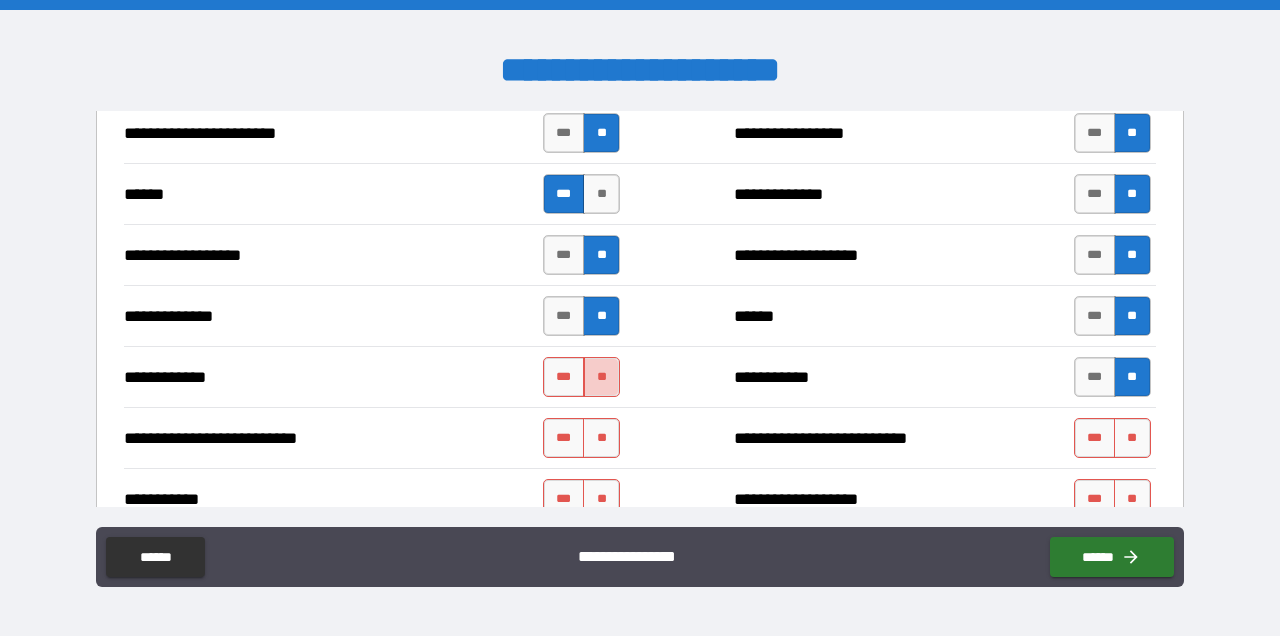 click on "**" at bounding box center (601, 377) 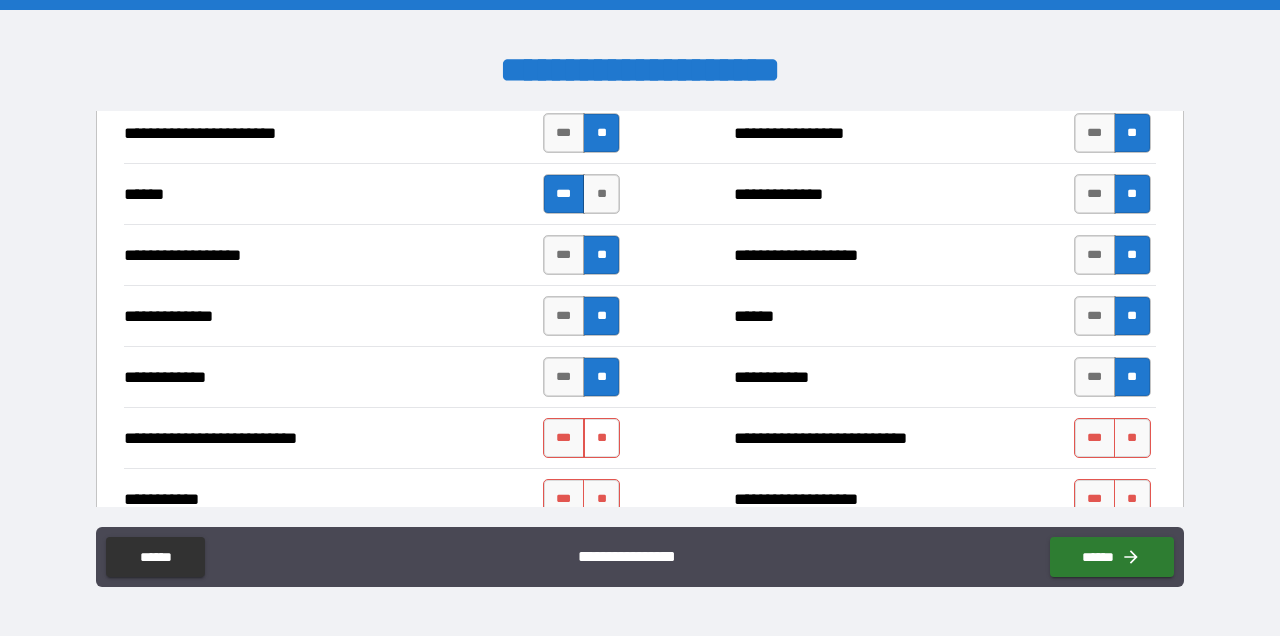 click on "**" at bounding box center [601, 438] 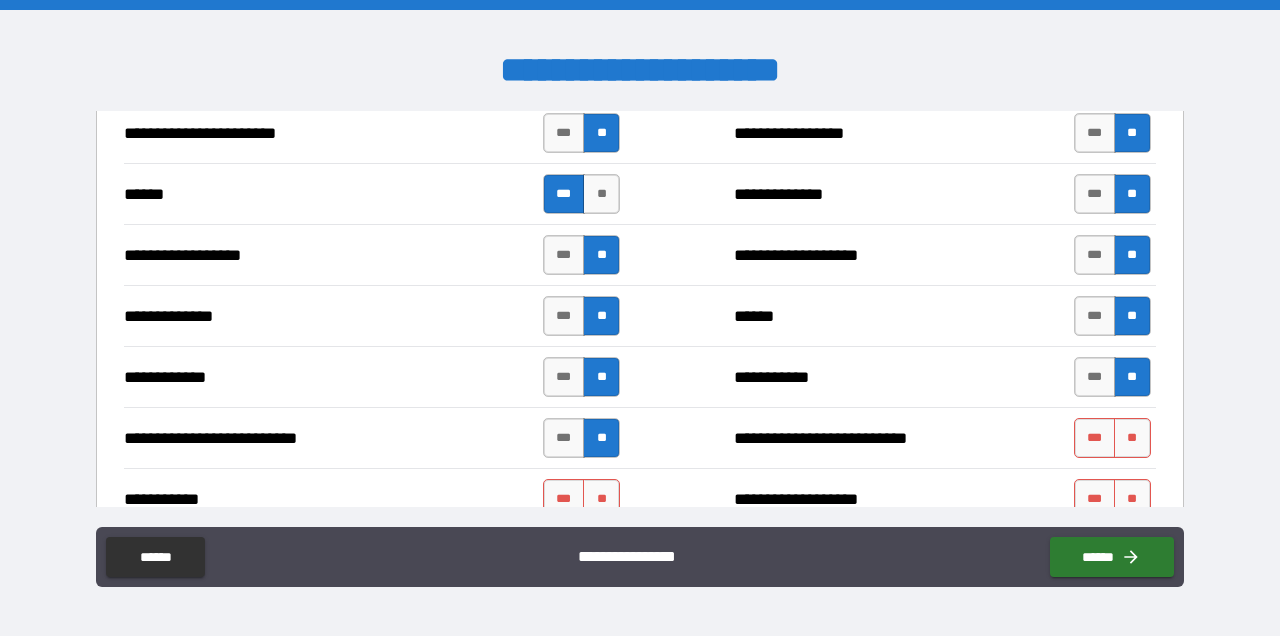 scroll, scrollTop: 2113, scrollLeft: 0, axis: vertical 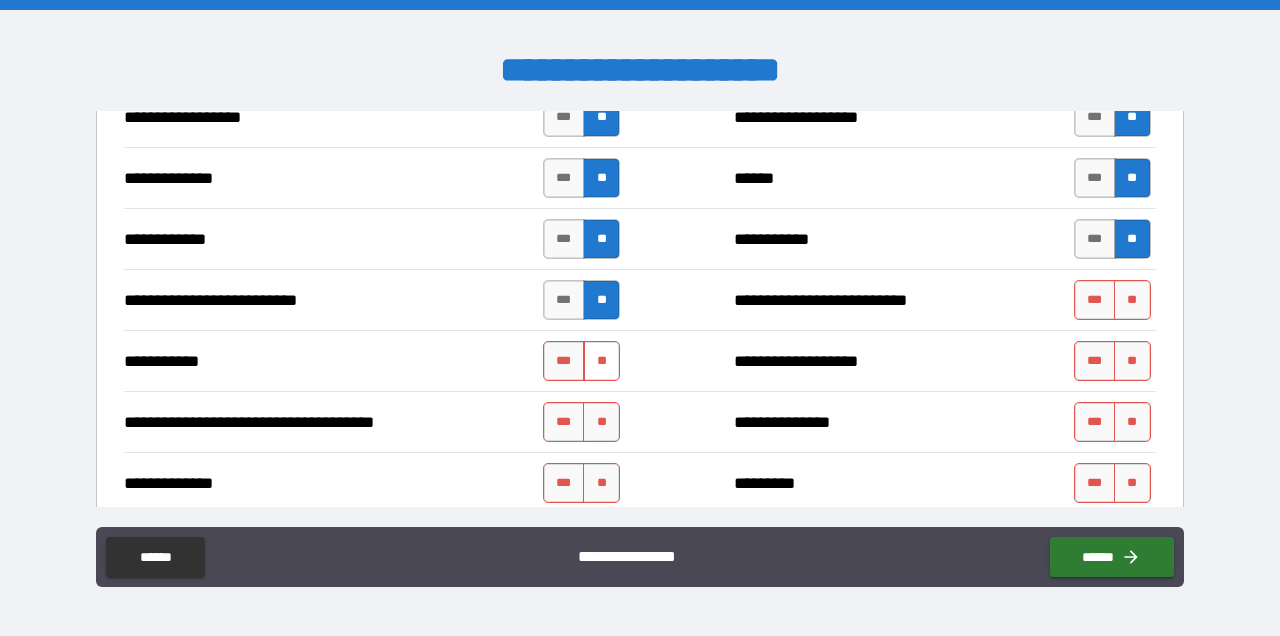 click on "**" at bounding box center (601, 361) 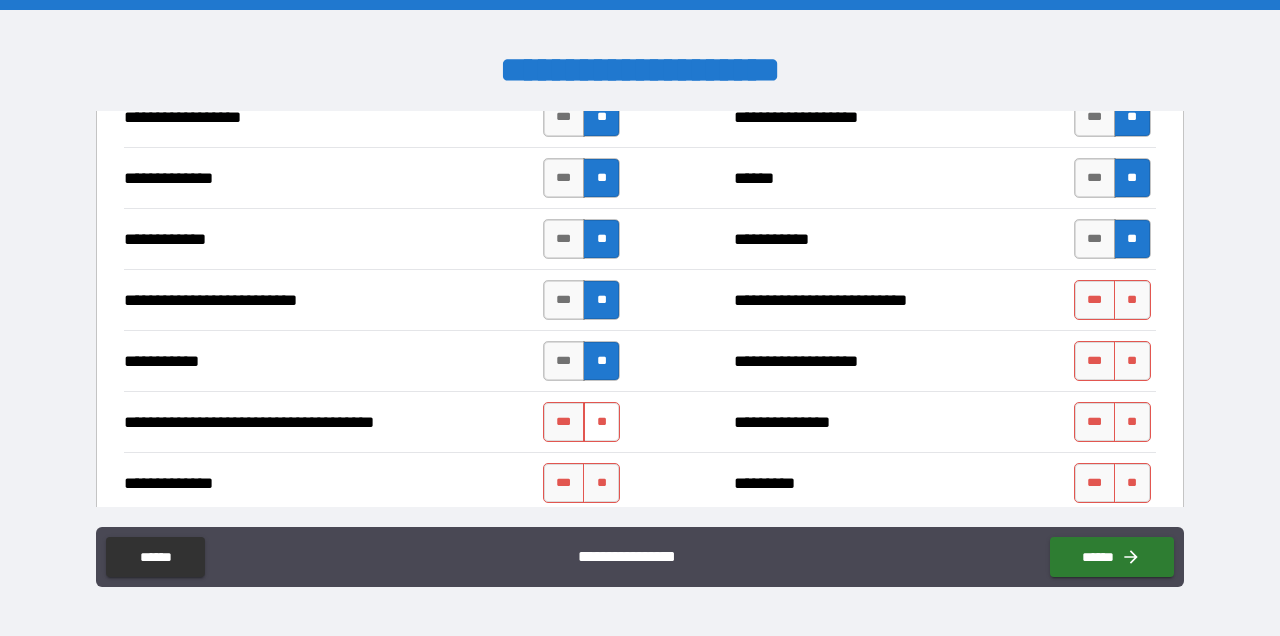 click on "**" at bounding box center (601, 422) 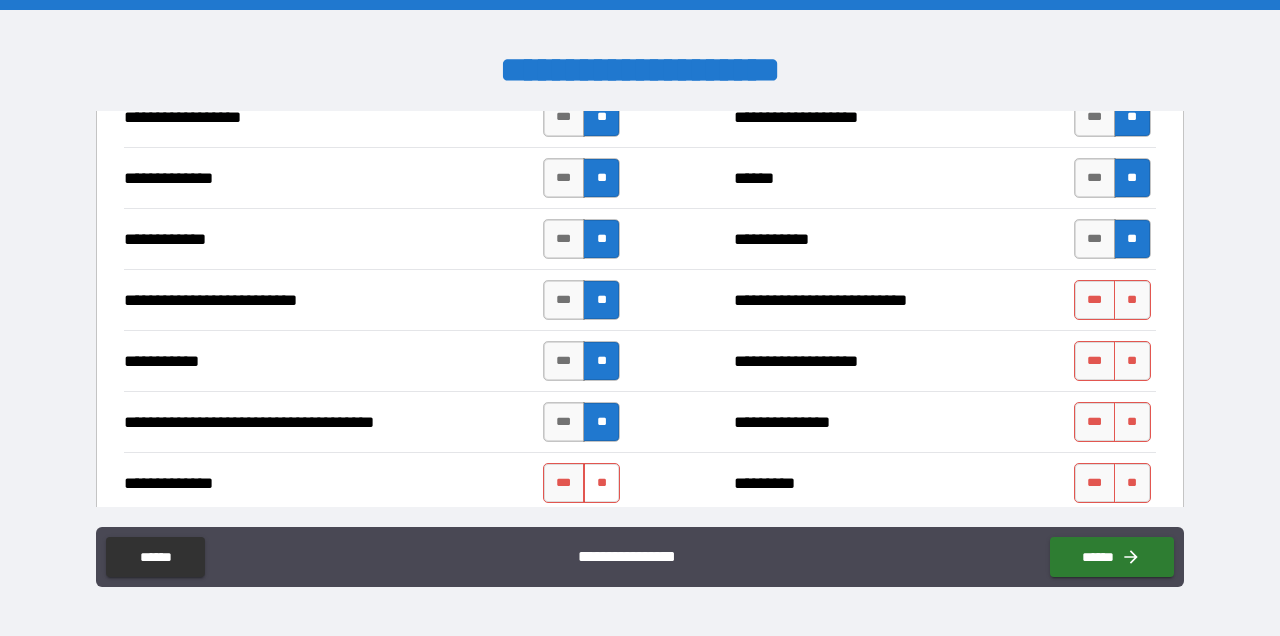 click on "**" at bounding box center (601, 483) 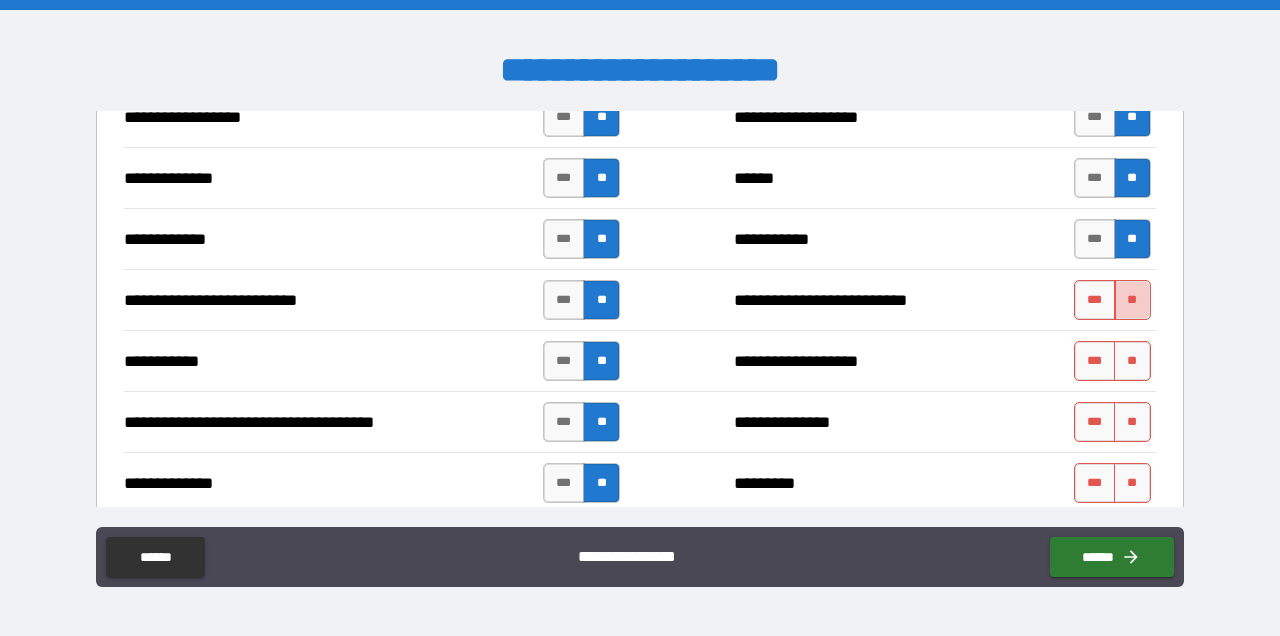click on "**" at bounding box center (1132, 300) 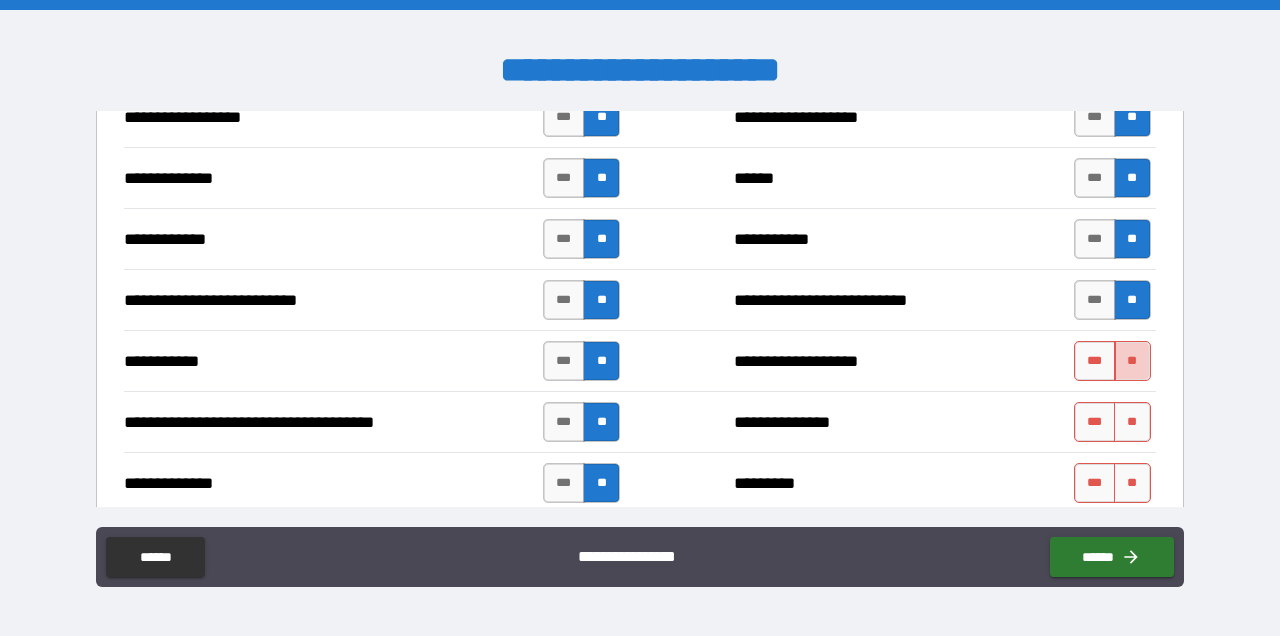 click on "**" at bounding box center [1132, 361] 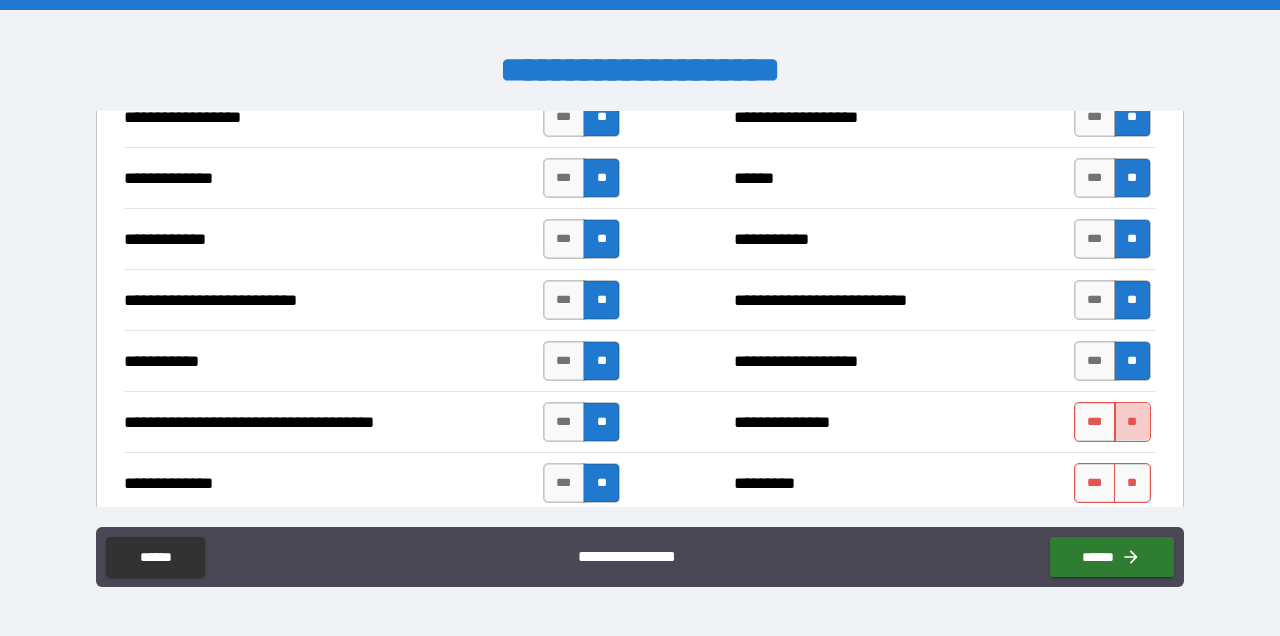 click on "**" at bounding box center (1132, 422) 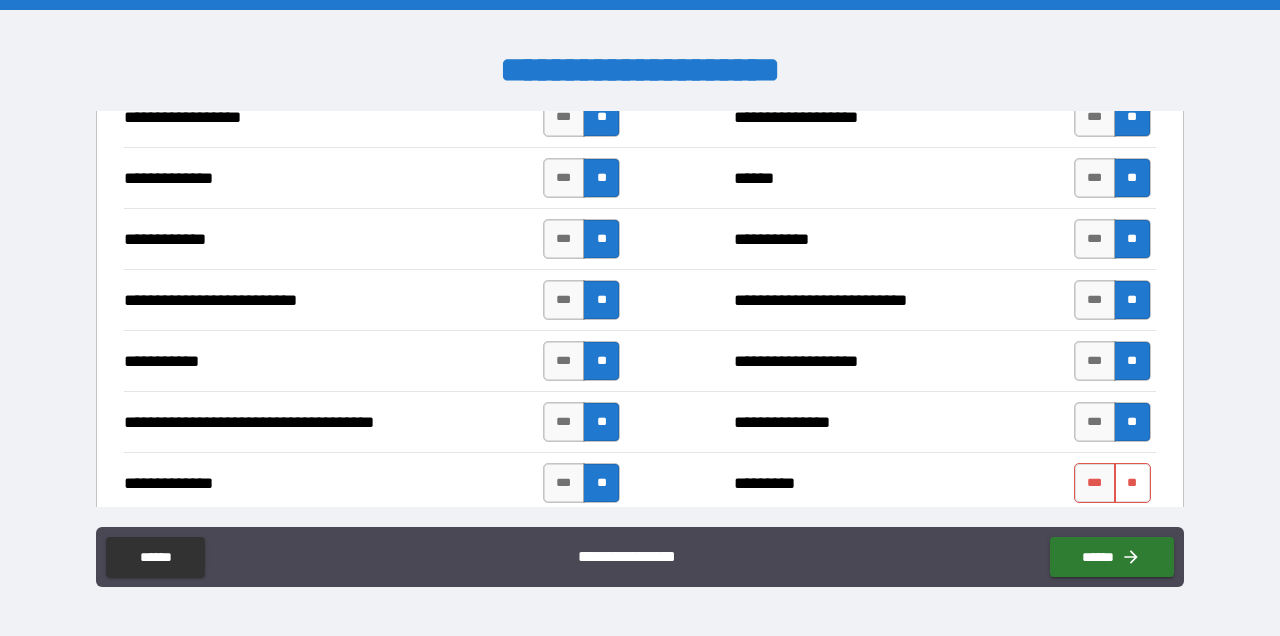 click on "**" at bounding box center (1132, 483) 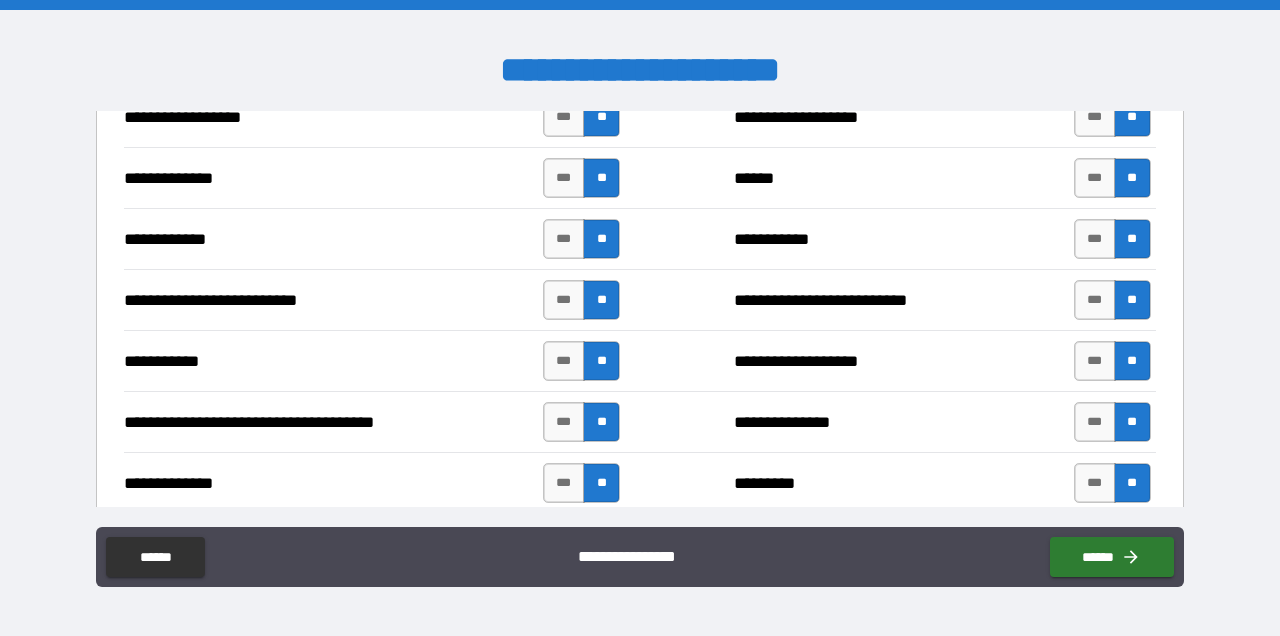 scroll, scrollTop: 2234, scrollLeft: 0, axis: vertical 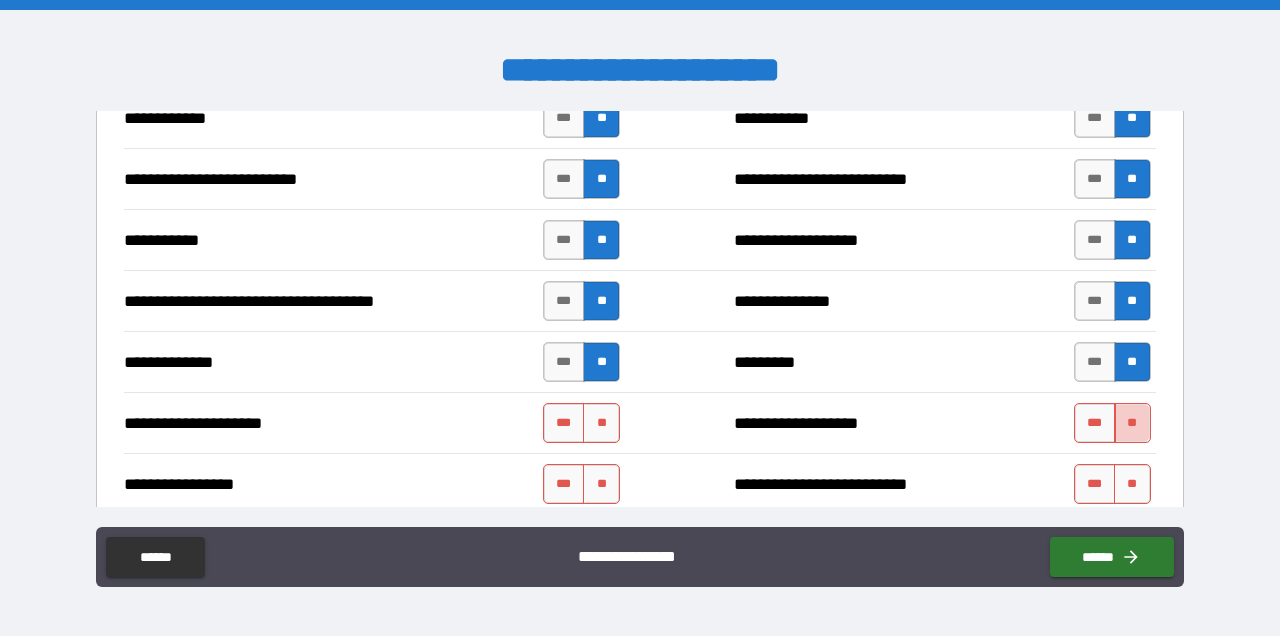 click on "**" at bounding box center (1132, 423) 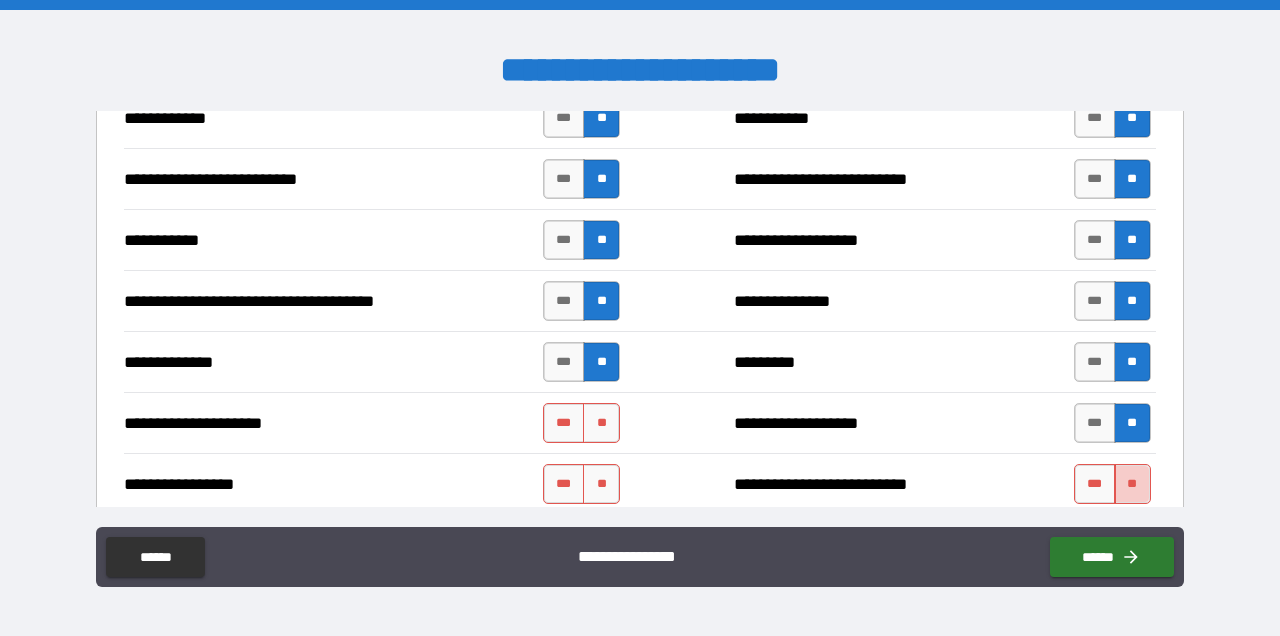 click on "**" at bounding box center [1132, 484] 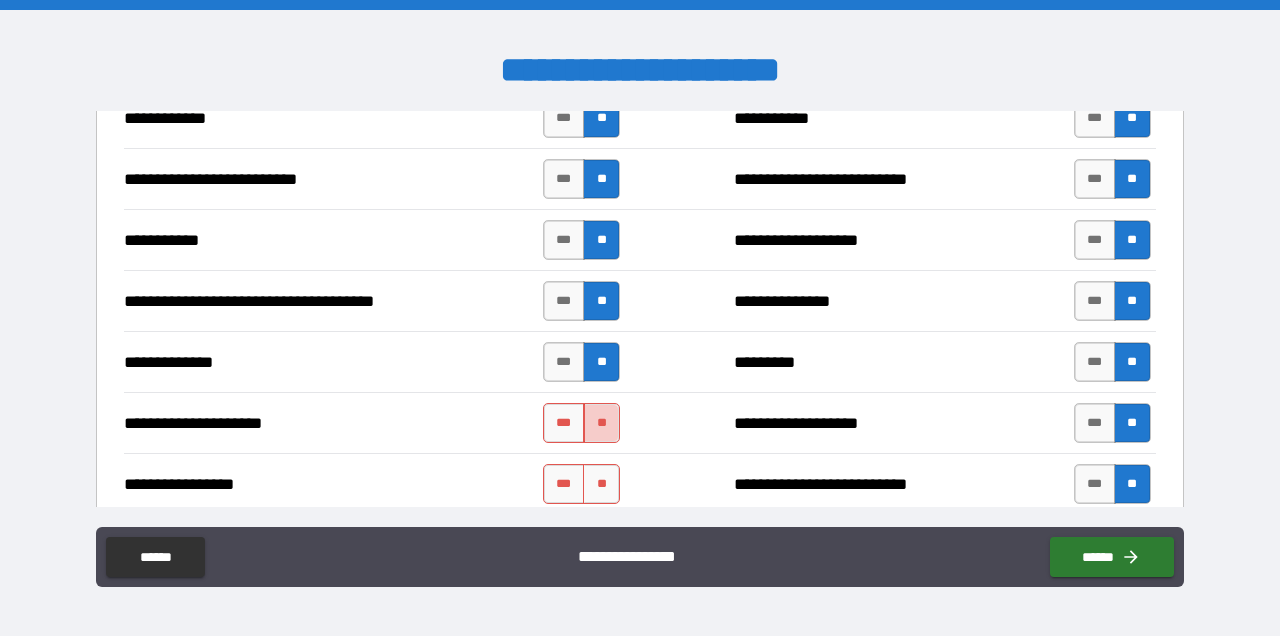 click on "**" at bounding box center [601, 423] 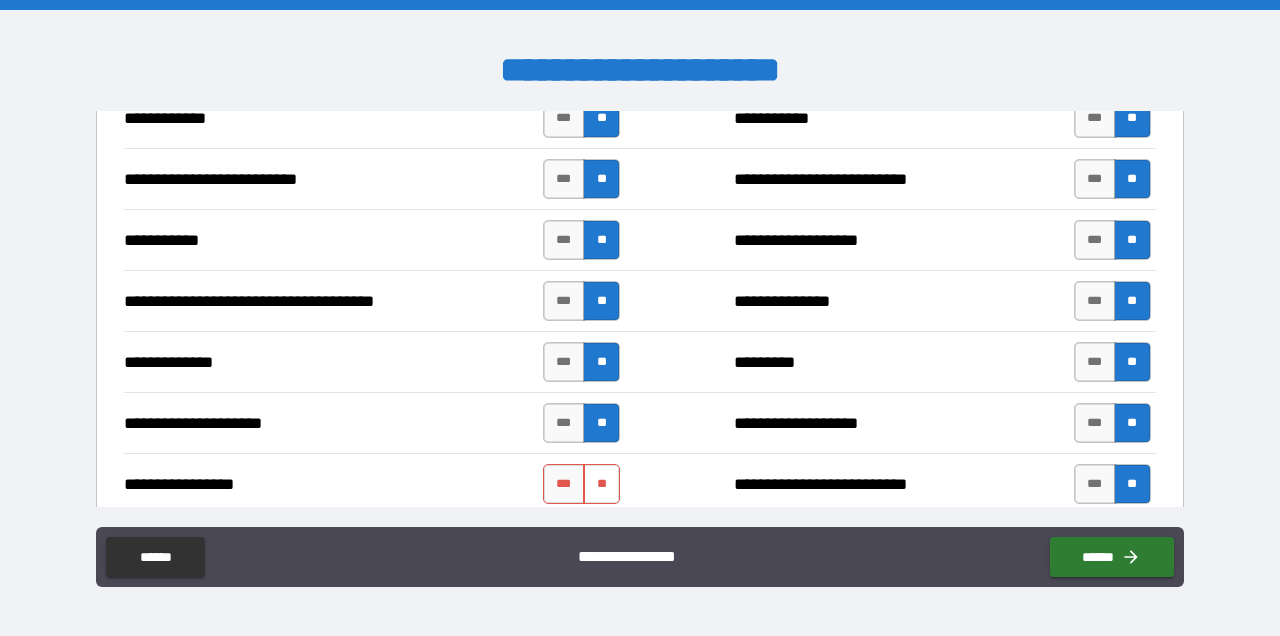 click on "**" at bounding box center [601, 484] 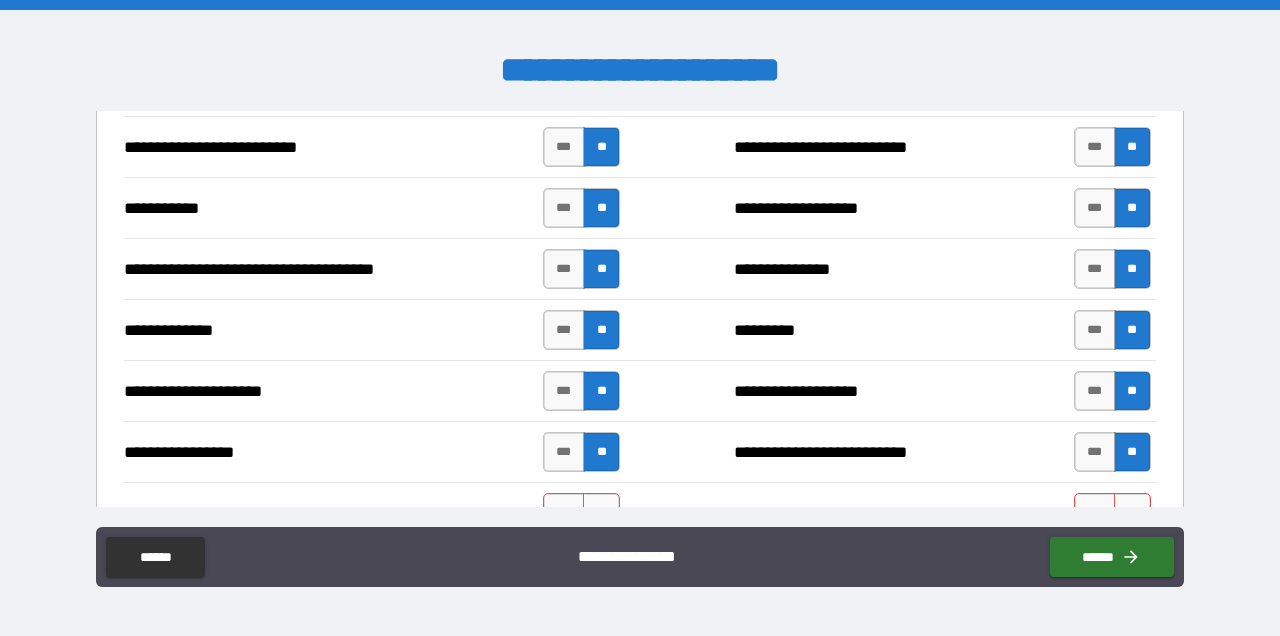 scroll, scrollTop: 2409, scrollLeft: 0, axis: vertical 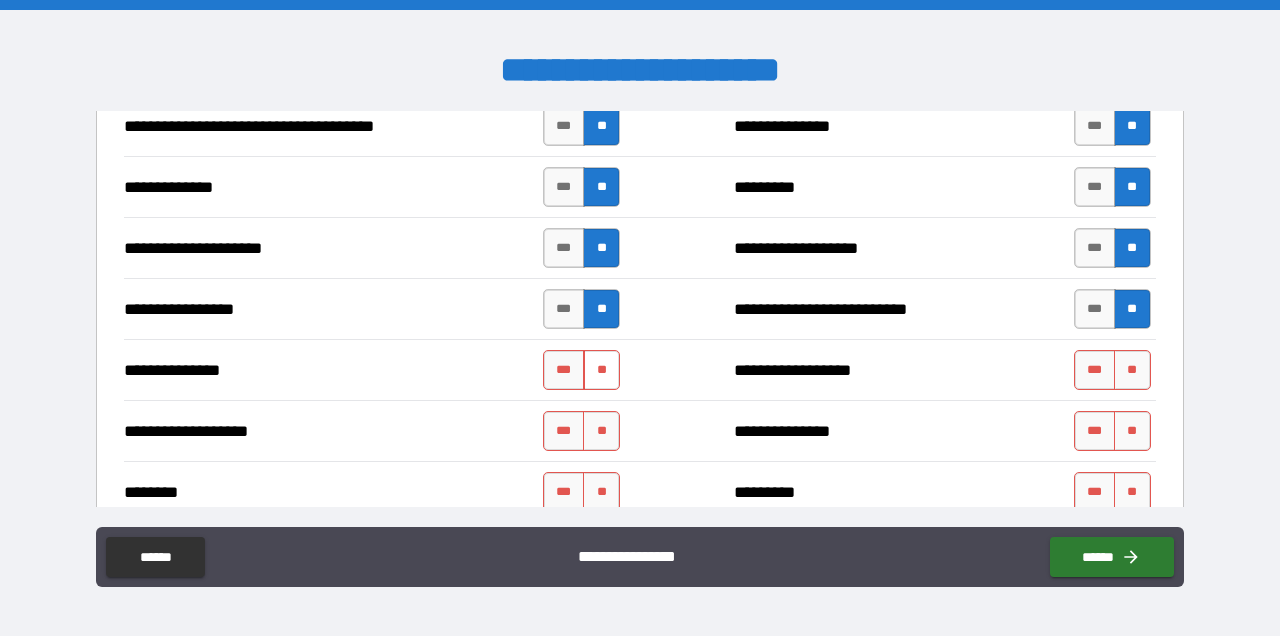 click on "**" at bounding box center (601, 370) 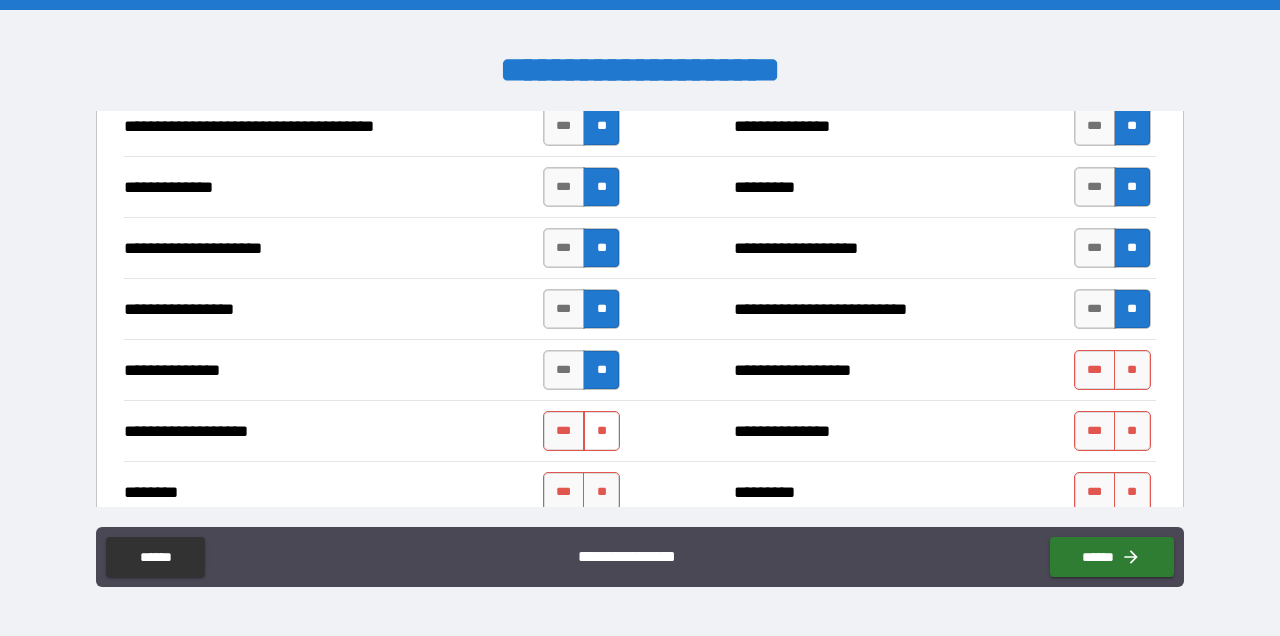 click on "**" at bounding box center [601, 431] 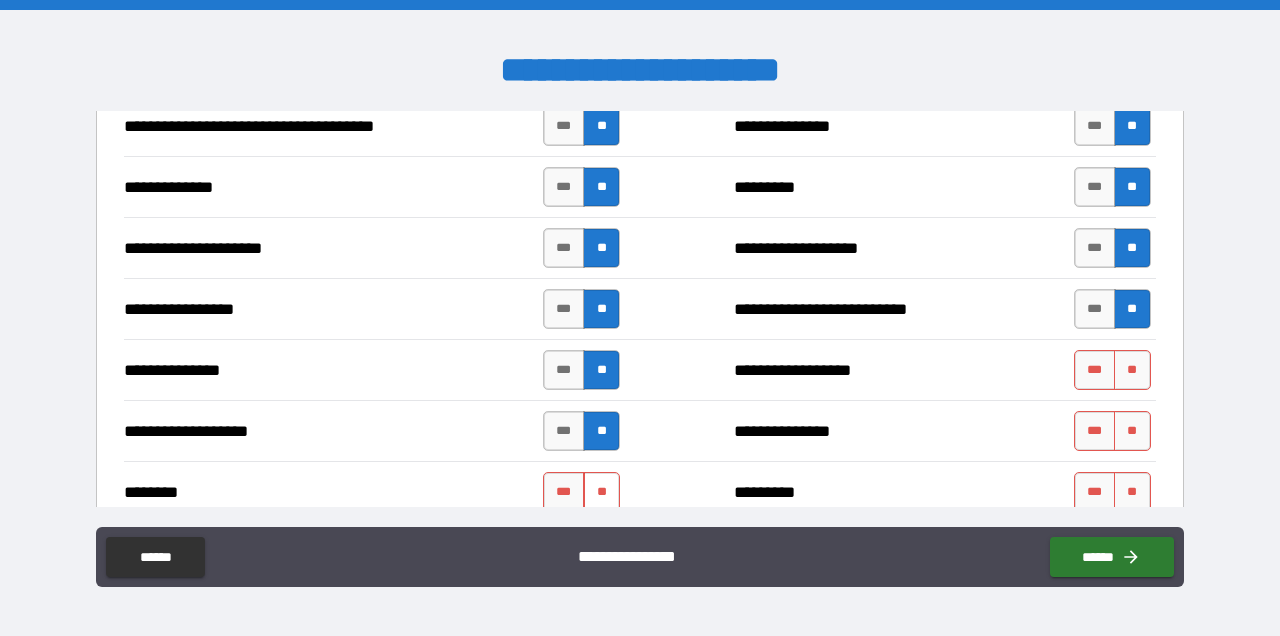 click on "**" at bounding box center [601, 492] 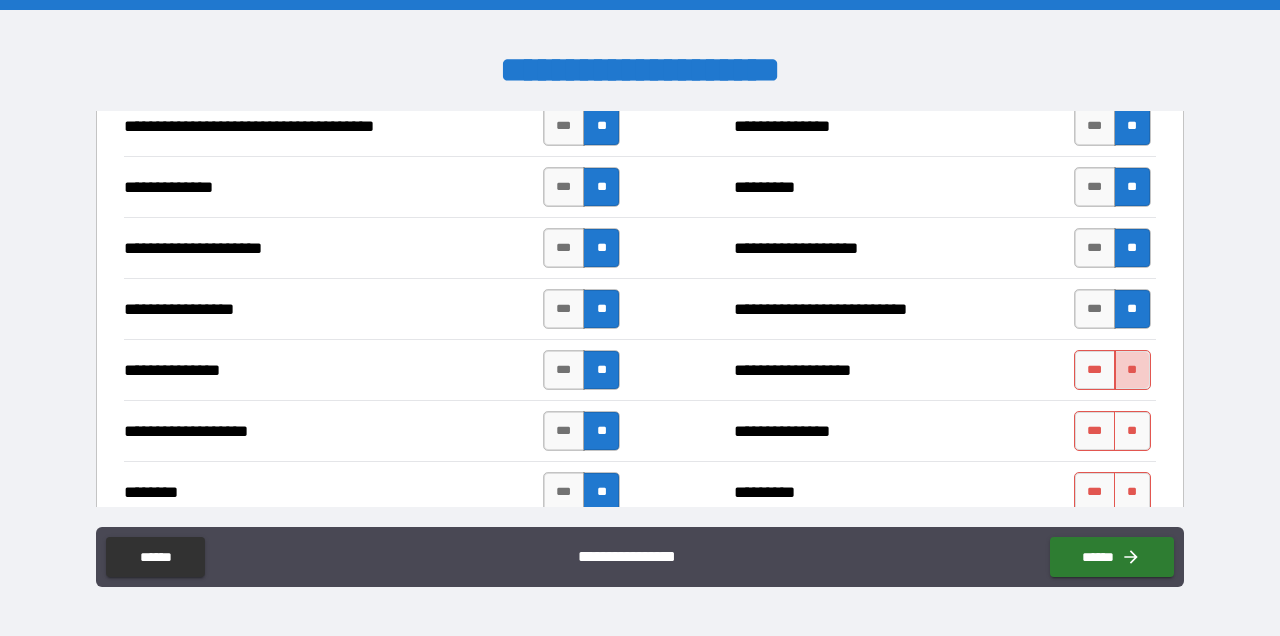 click on "**" at bounding box center (1132, 370) 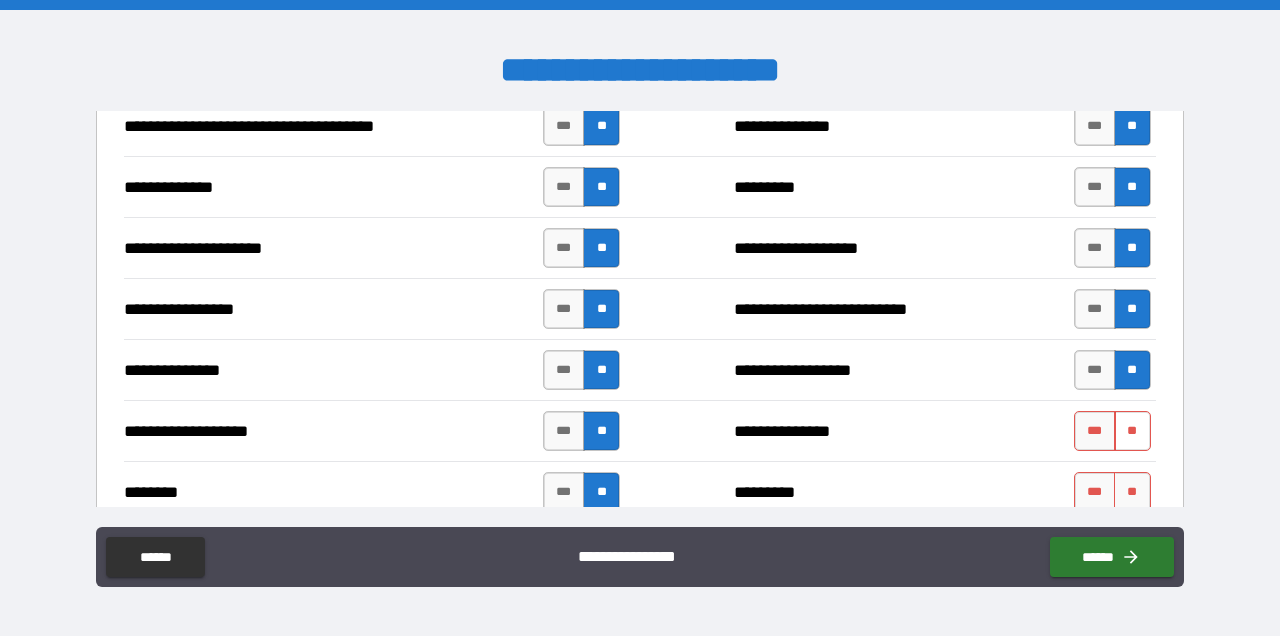click on "**" at bounding box center [1132, 431] 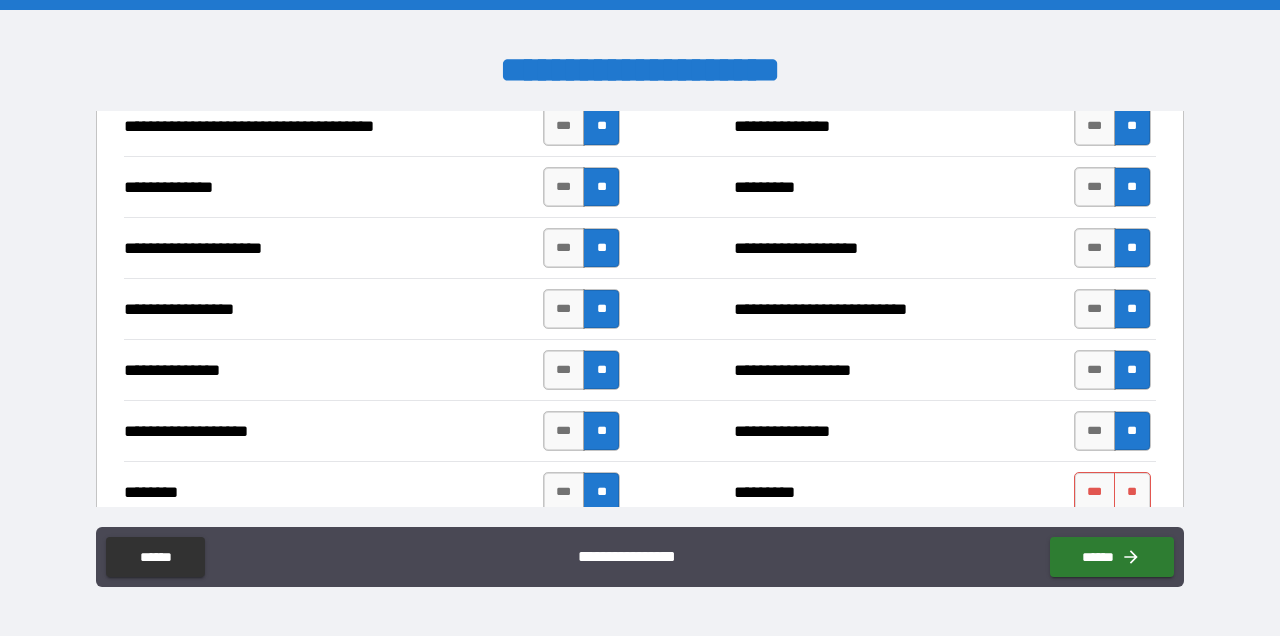 scroll, scrollTop: 2444, scrollLeft: 0, axis: vertical 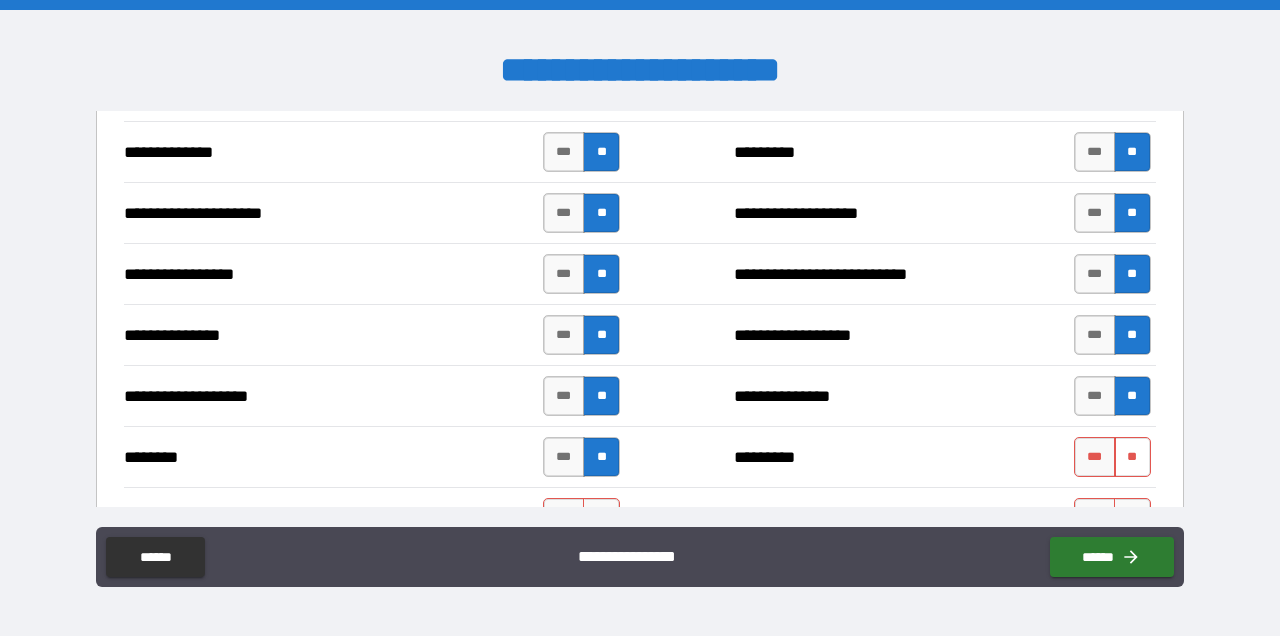 click on "**" at bounding box center [1132, 457] 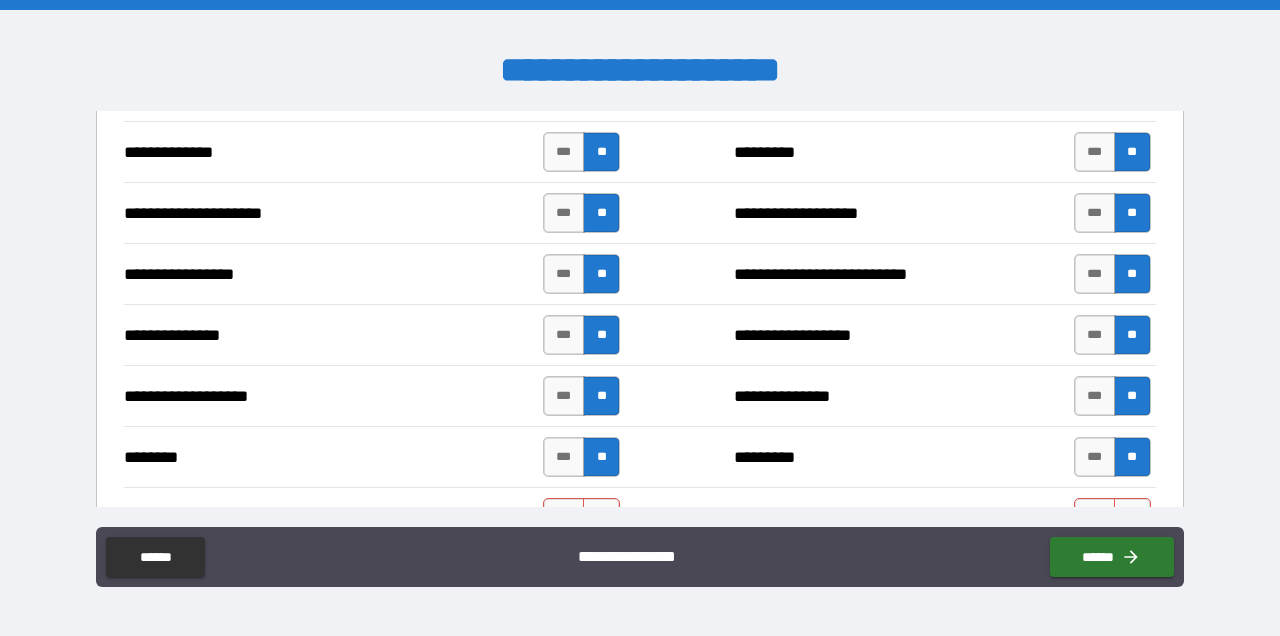 scroll, scrollTop: 2600, scrollLeft: 0, axis: vertical 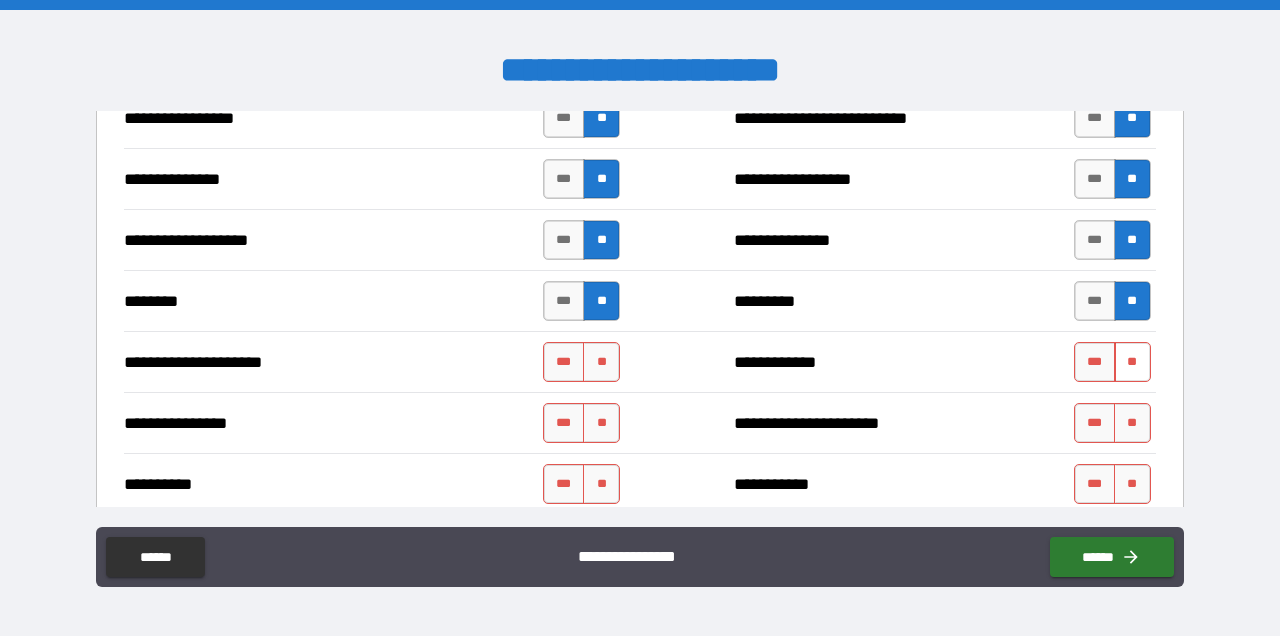 click on "**" at bounding box center [1132, 362] 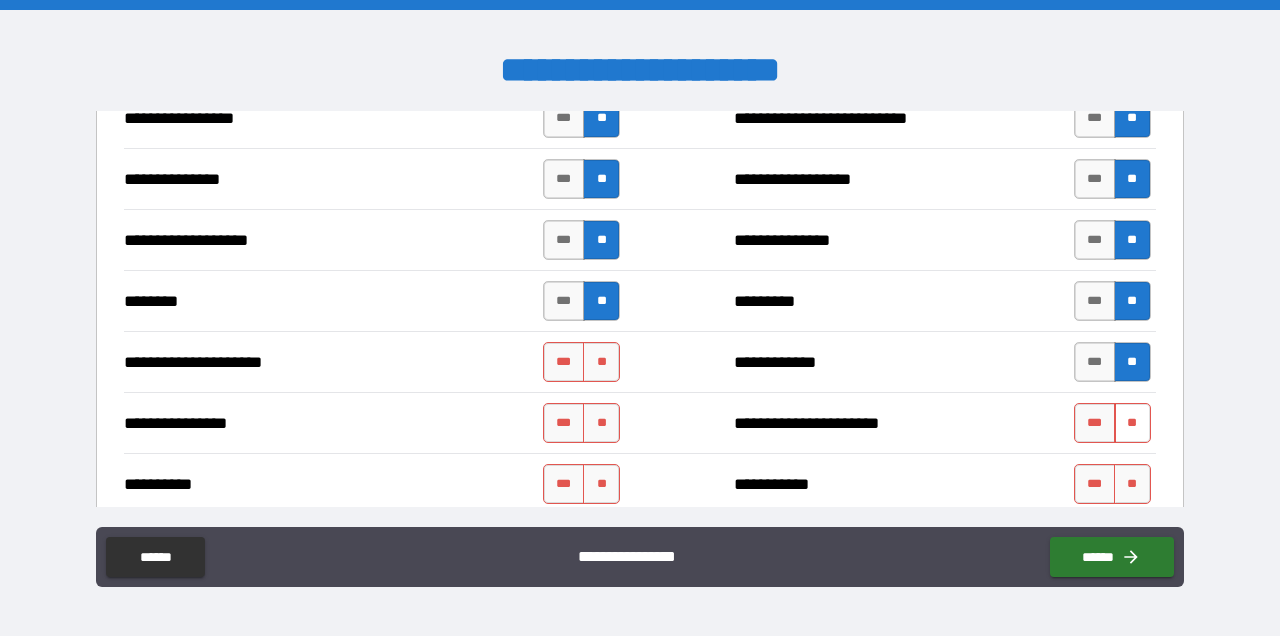click on "**" at bounding box center (1132, 423) 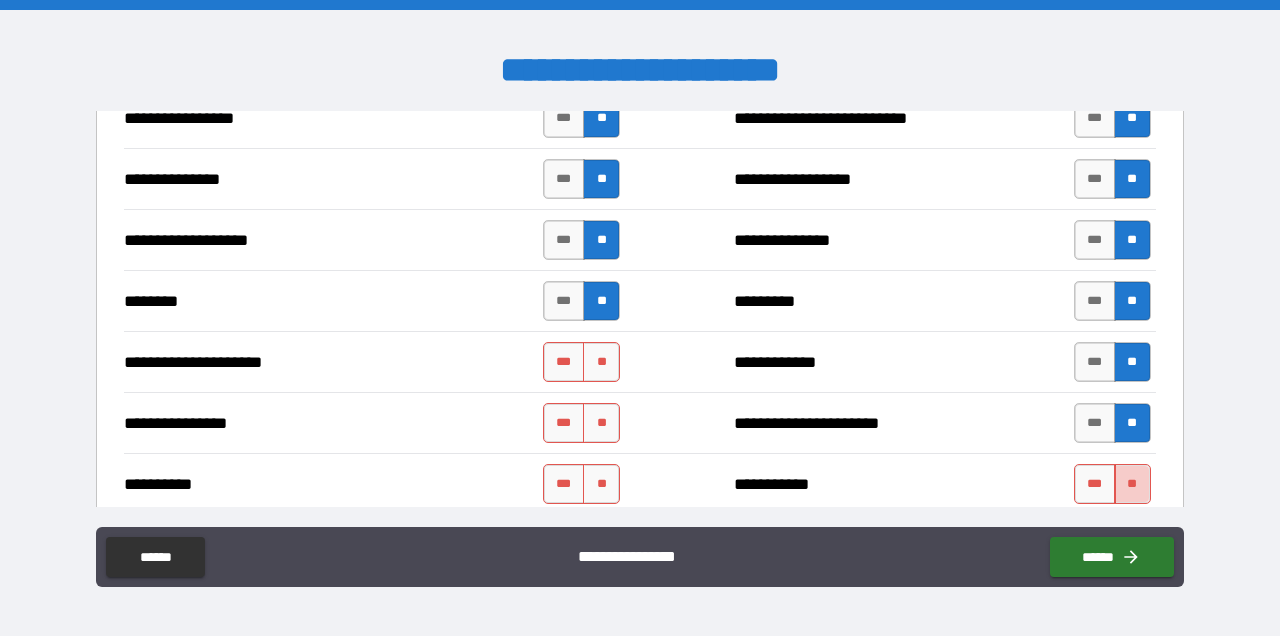 click on "**" at bounding box center [1132, 484] 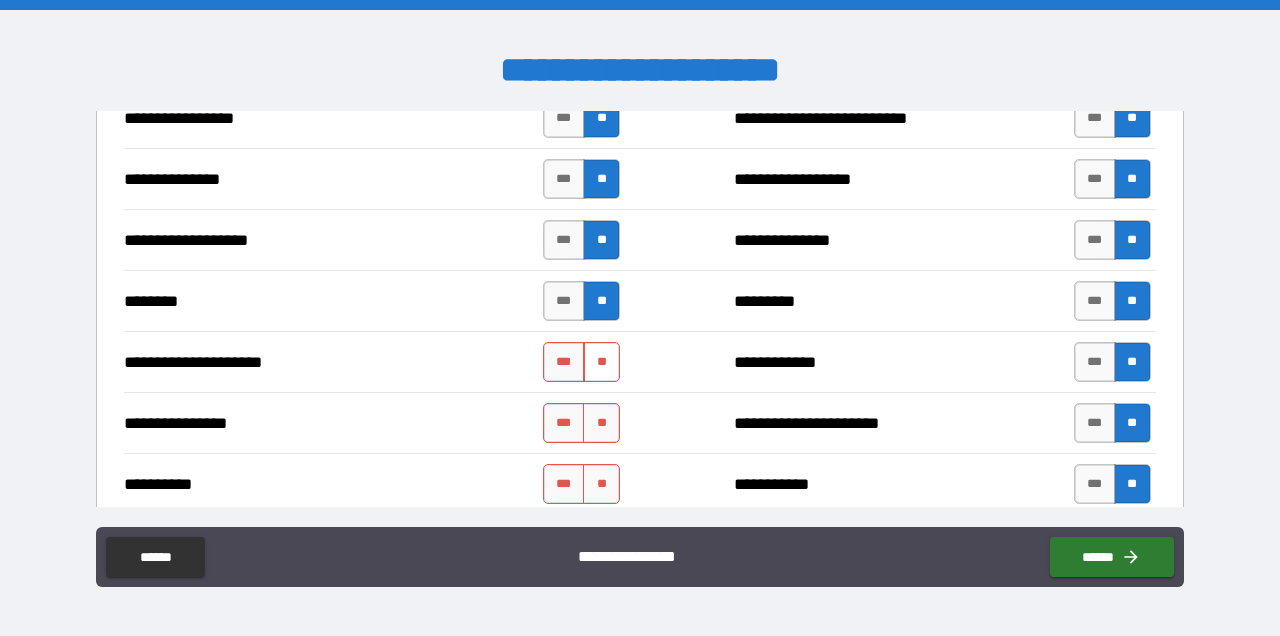 click on "**" at bounding box center [601, 362] 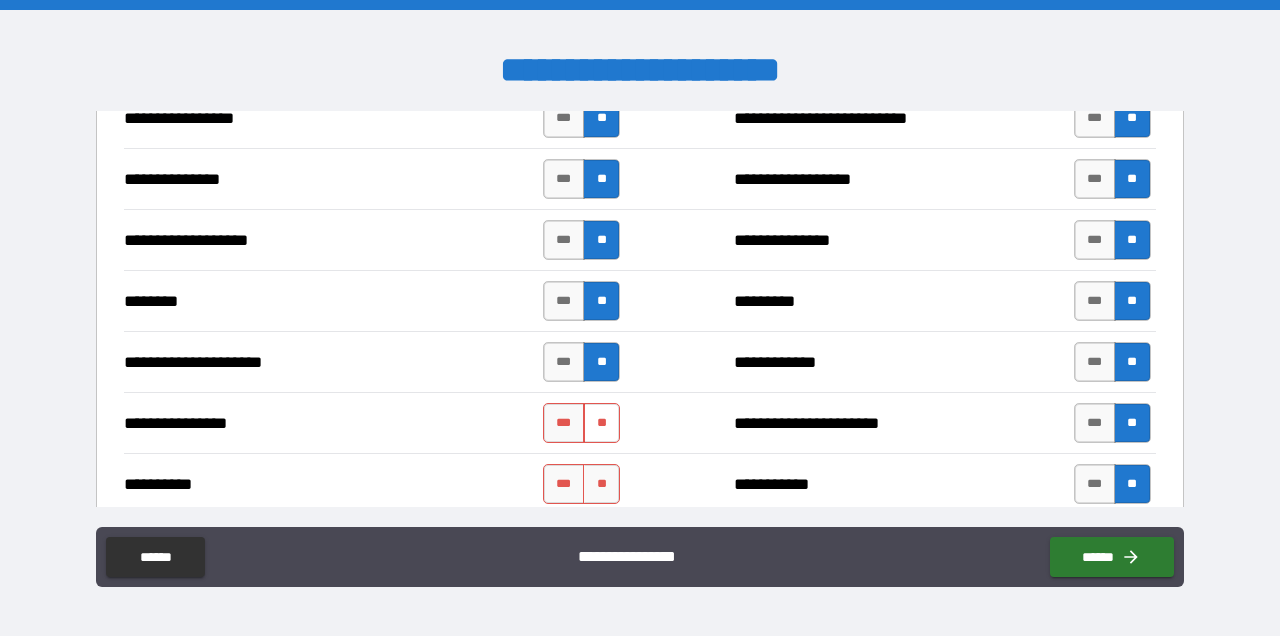 click on "**" at bounding box center [601, 423] 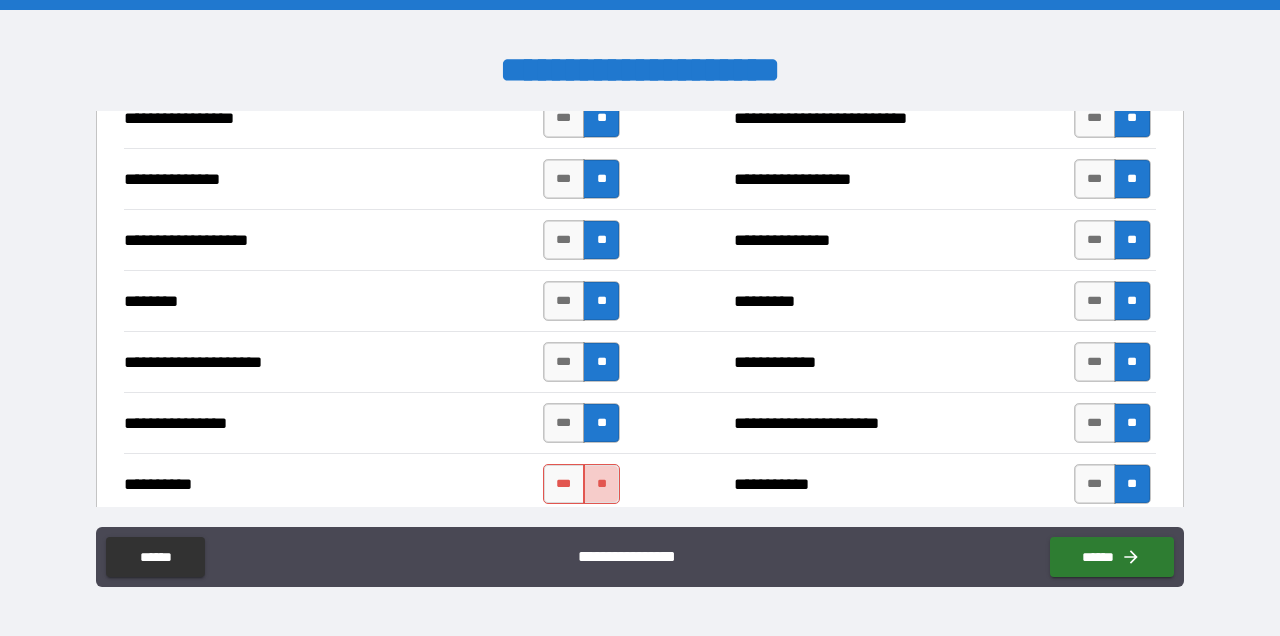 click on "**" at bounding box center [601, 484] 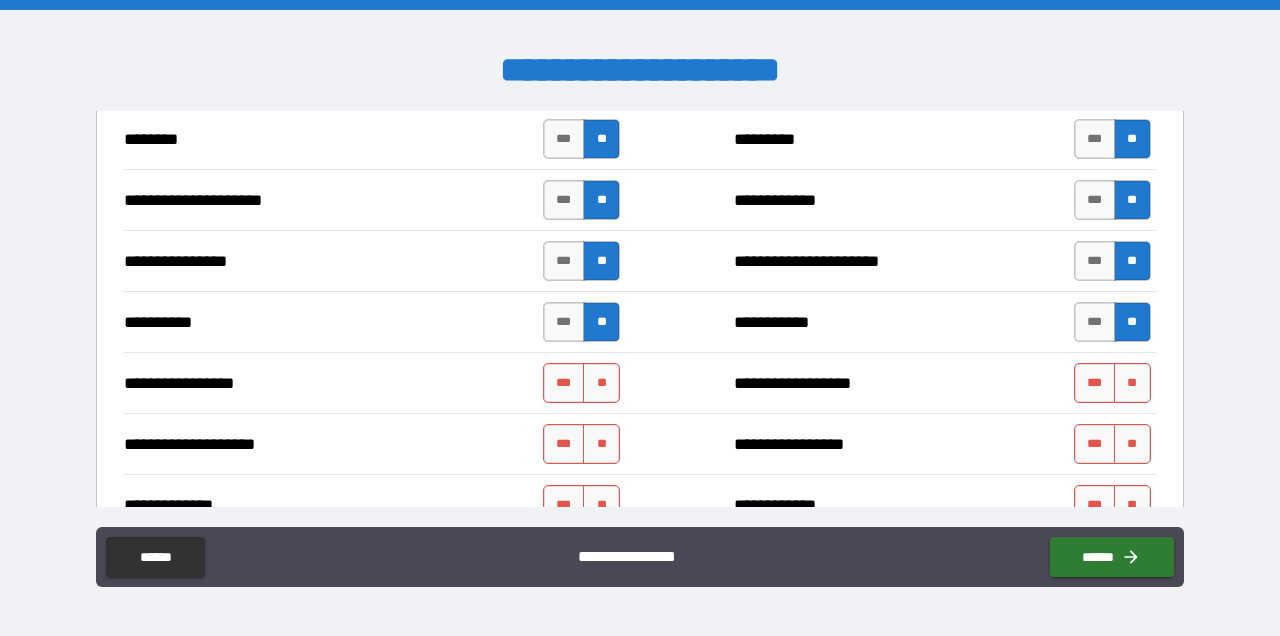 scroll, scrollTop: 2800, scrollLeft: 0, axis: vertical 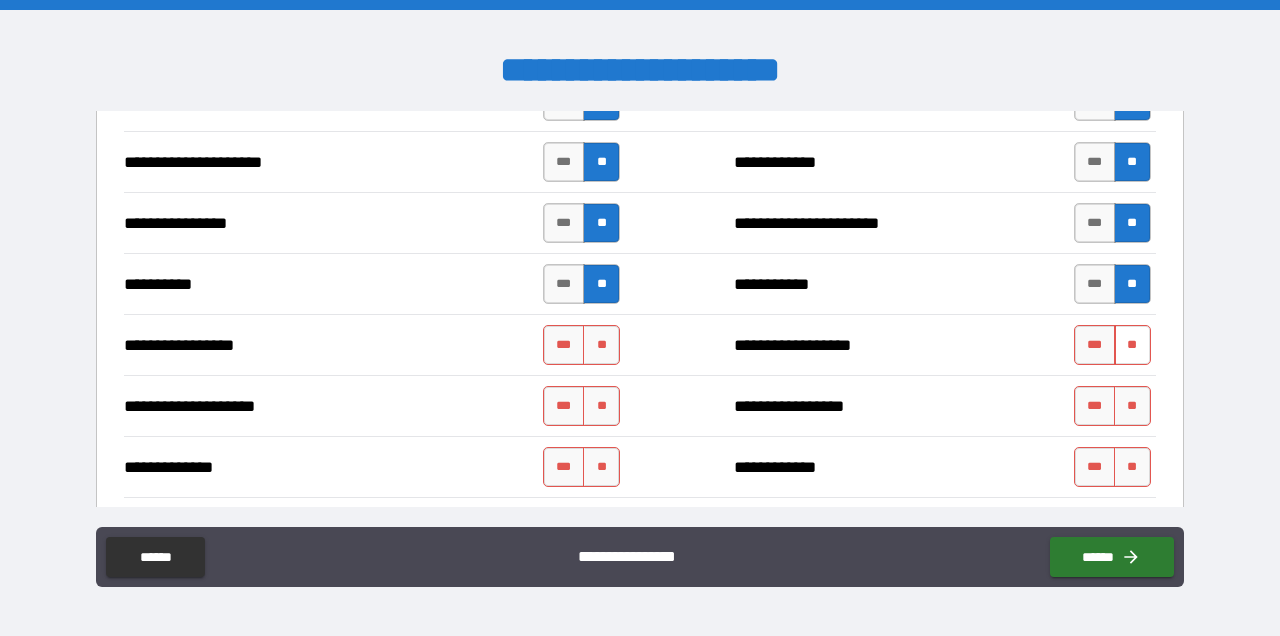 click on "**" at bounding box center [1132, 345] 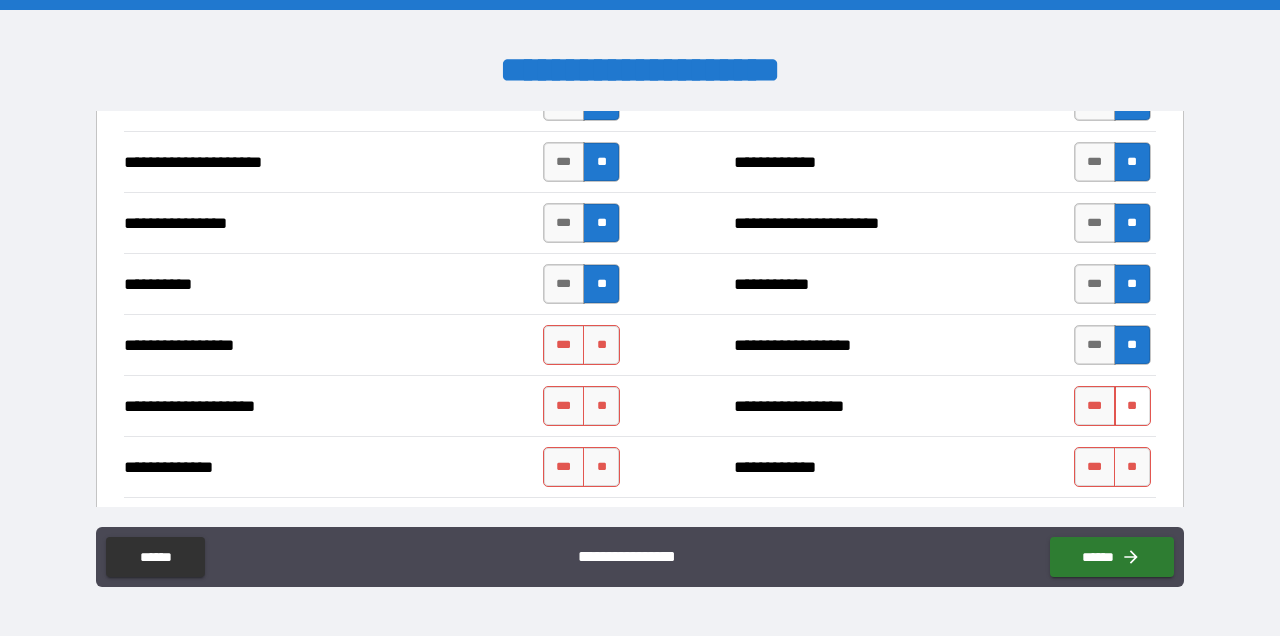click on "**" at bounding box center (1132, 406) 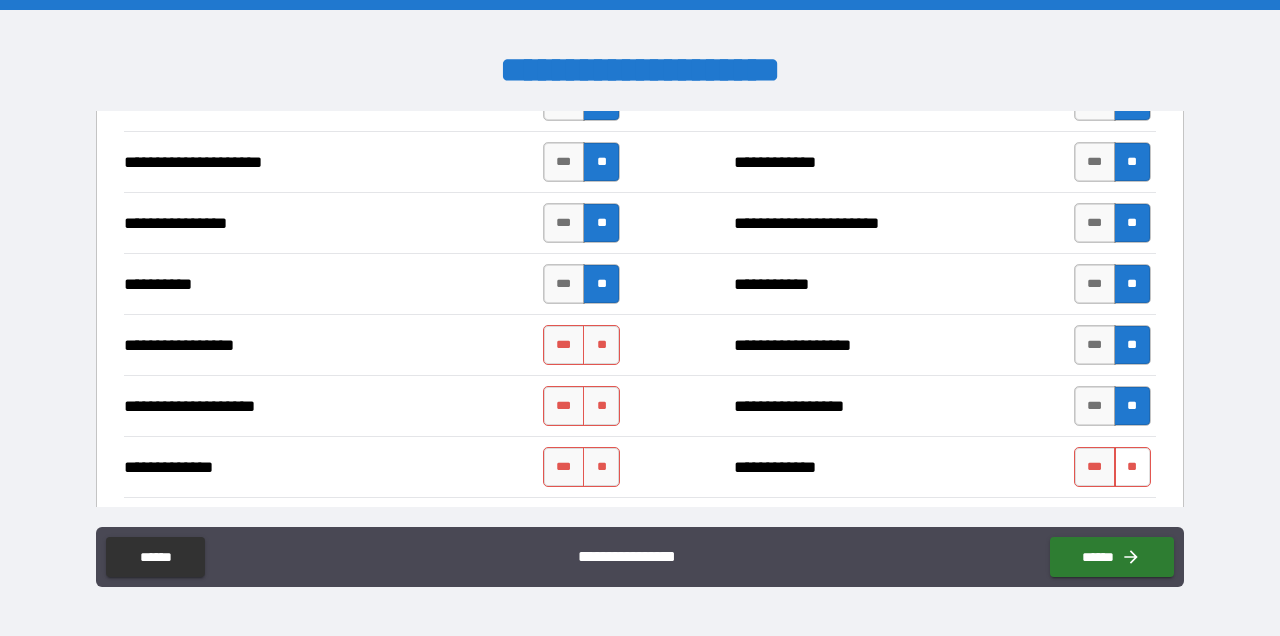 click on "**" at bounding box center [1132, 467] 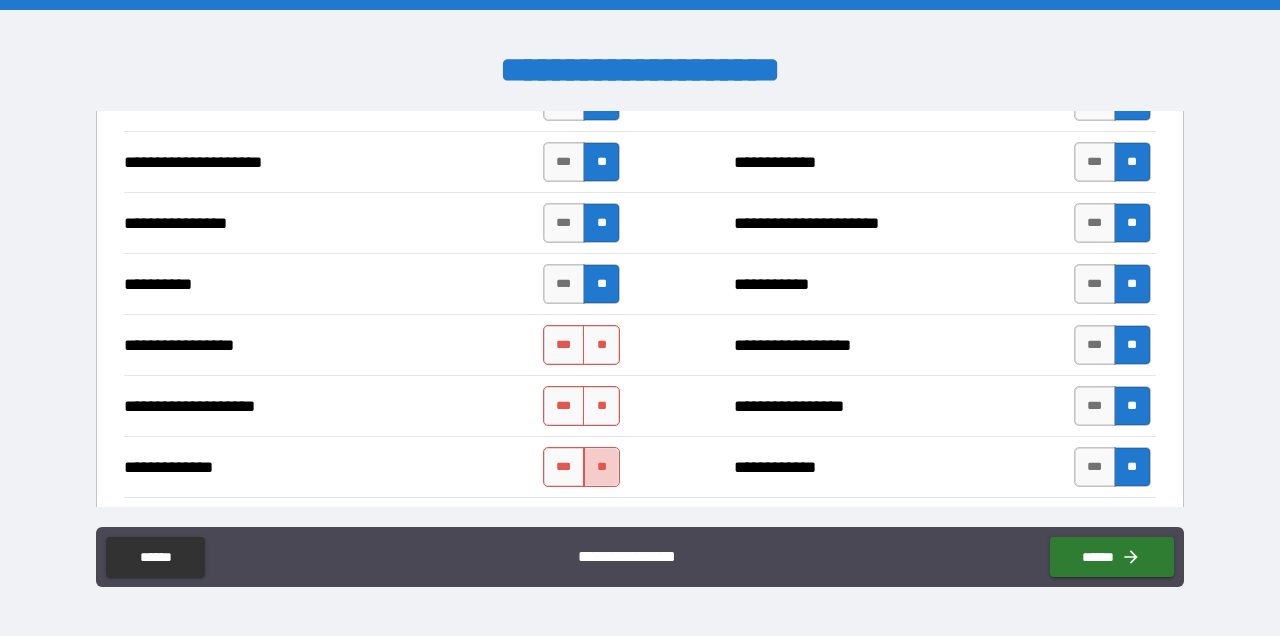 click on "**" at bounding box center (601, 467) 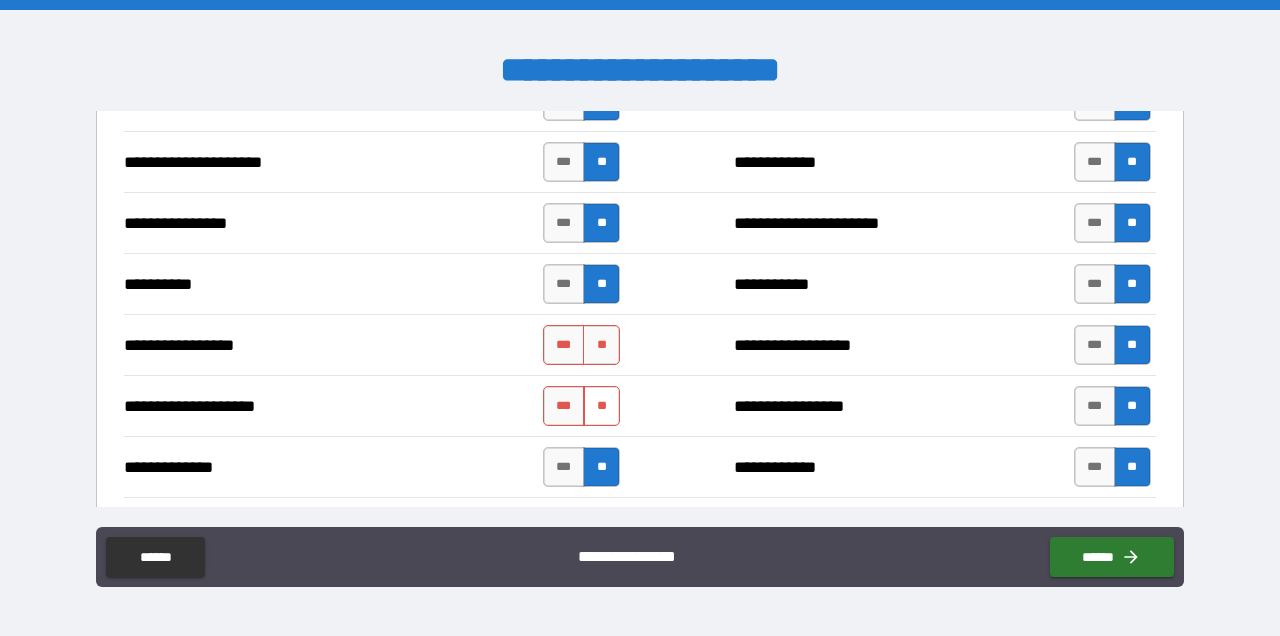 click on "**" at bounding box center [601, 406] 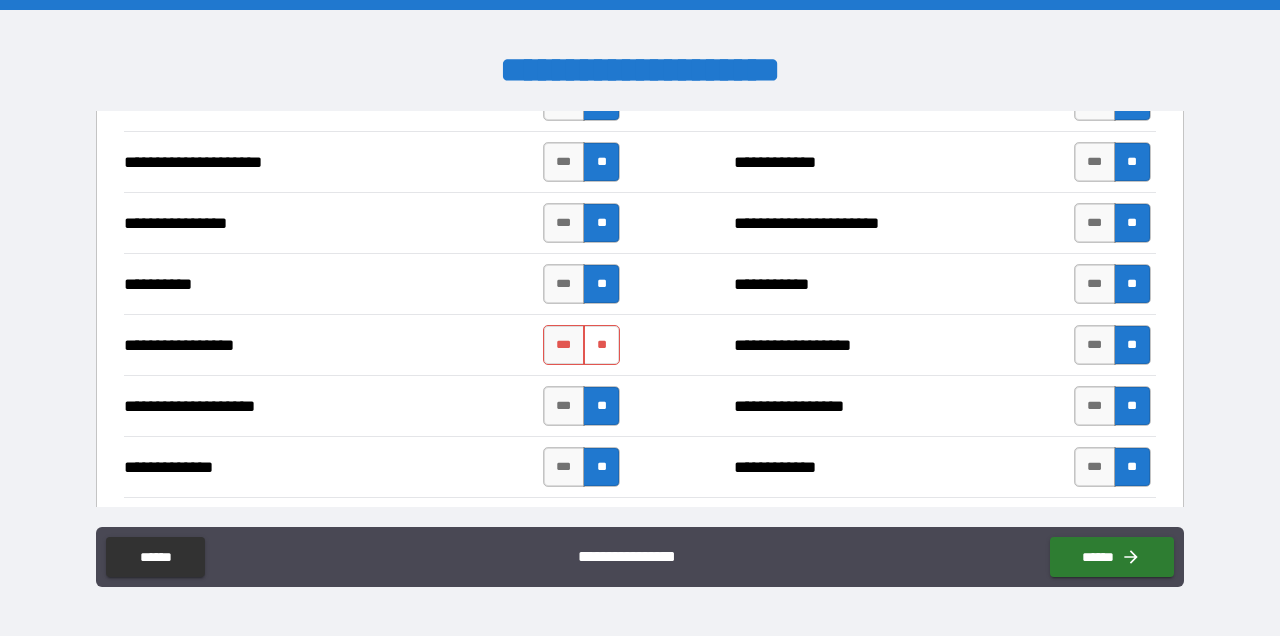 click on "**" at bounding box center (601, 345) 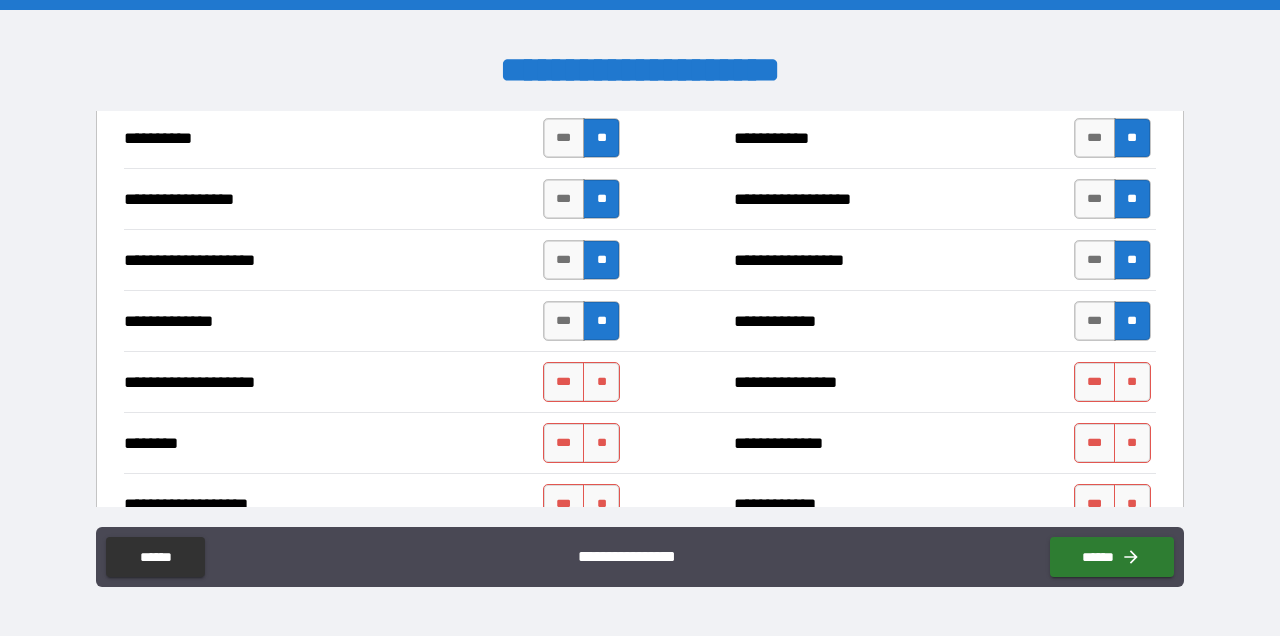 scroll, scrollTop: 2982, scrollLeft: 0, axis: vertical 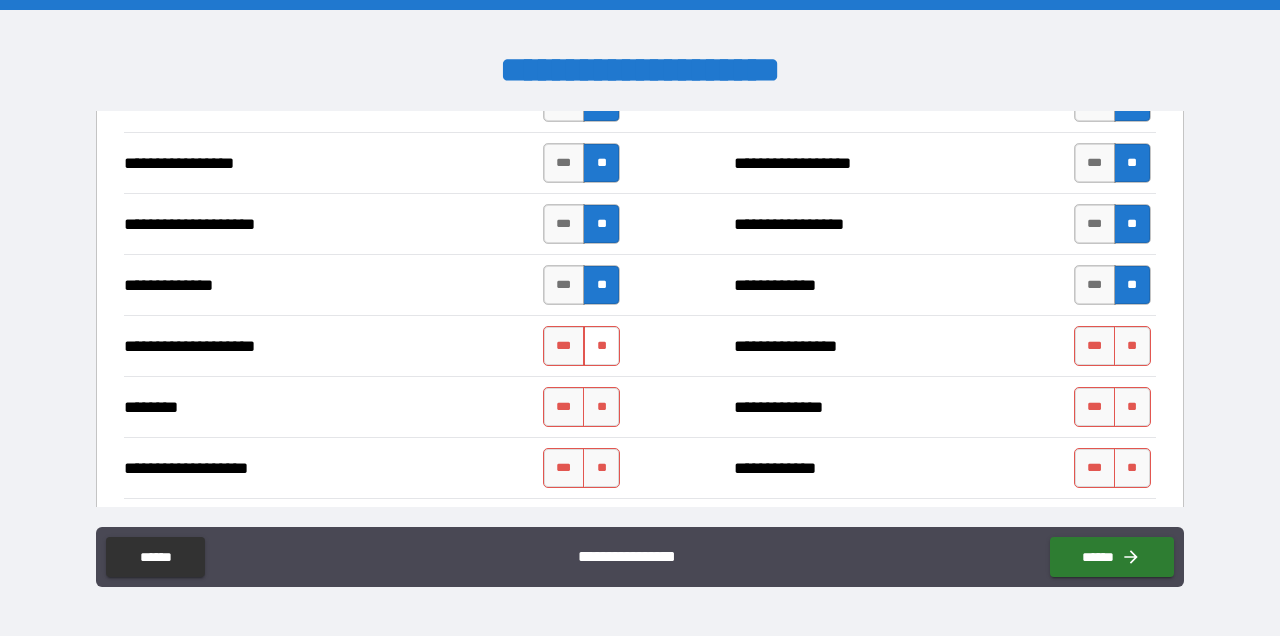 click on "**" at bounding box center [601, 346] 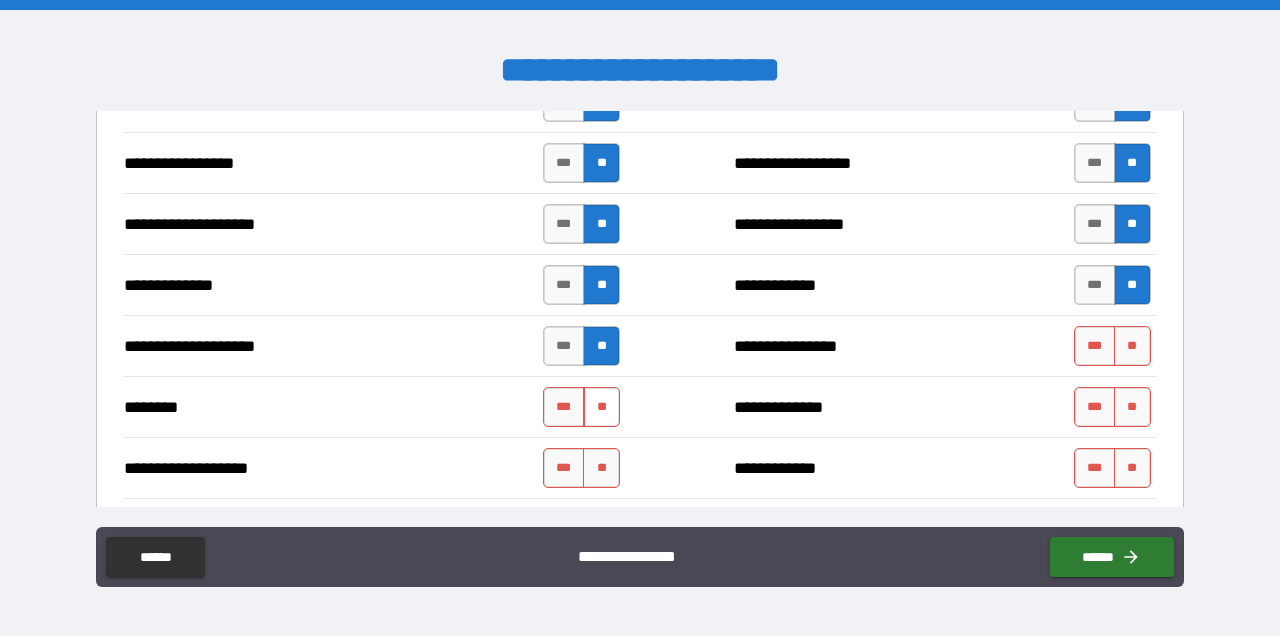 click on "**" at bounding box center [601, 407] 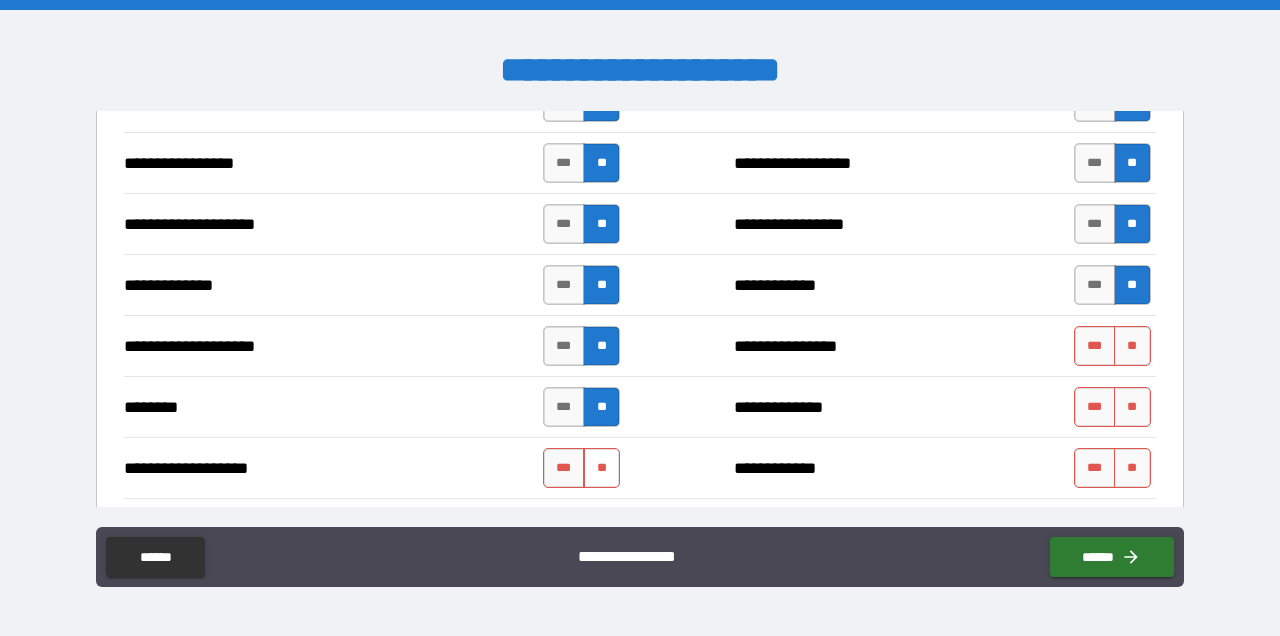 click on "**" at bounding box center [601, 468] 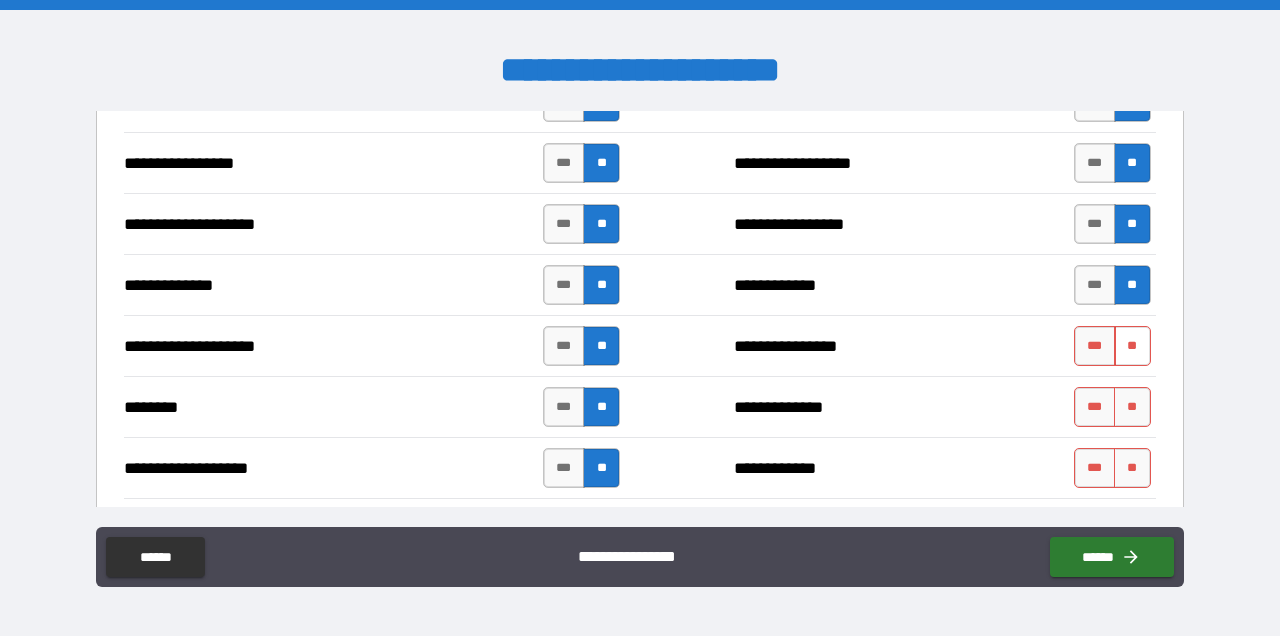 click on "**" at bounding box center (1132, 346) 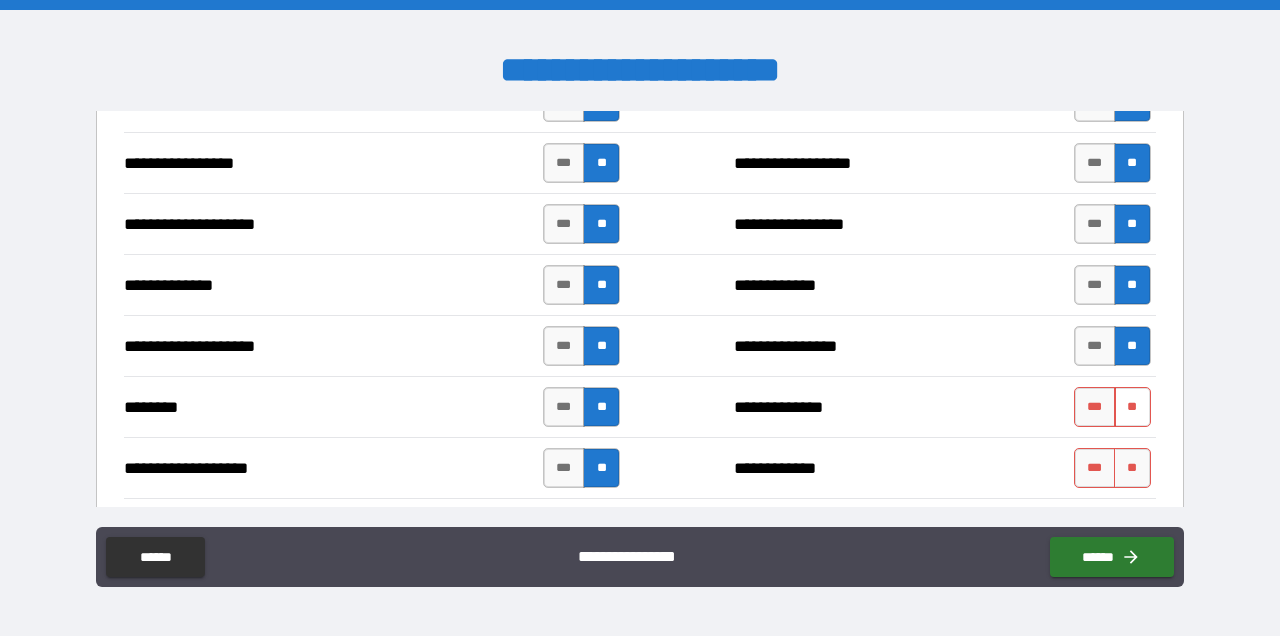 click on "**" at bounding box center [1132, 407] 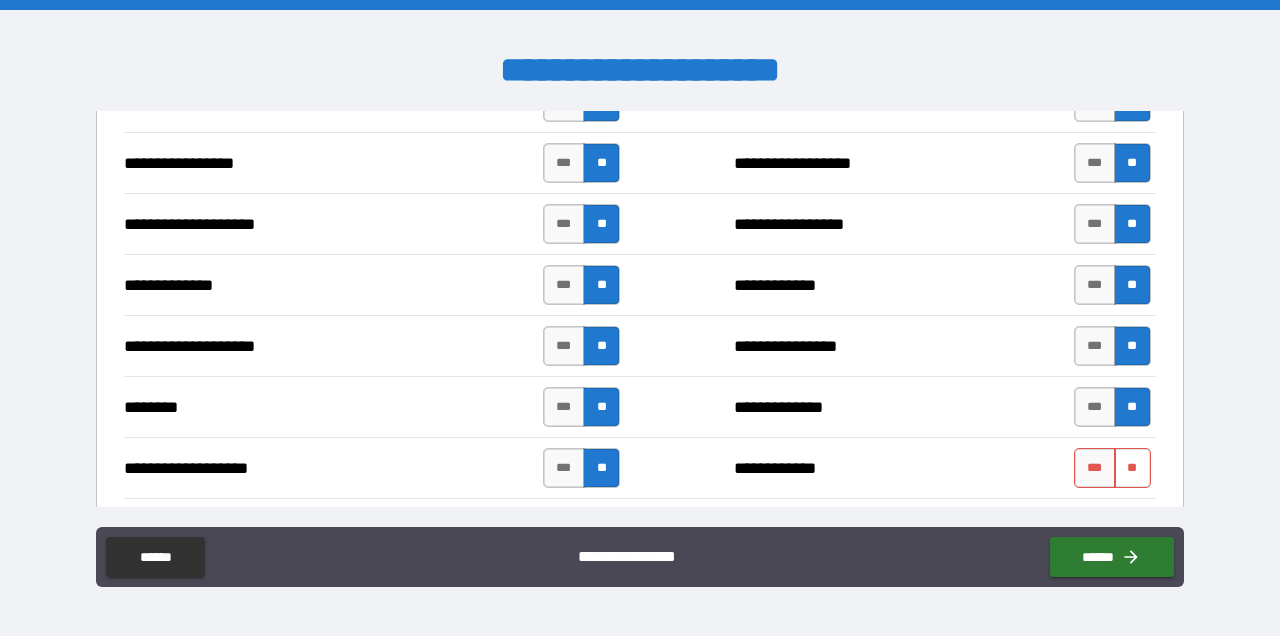 click on "**" at bounding box center [1132, 468] 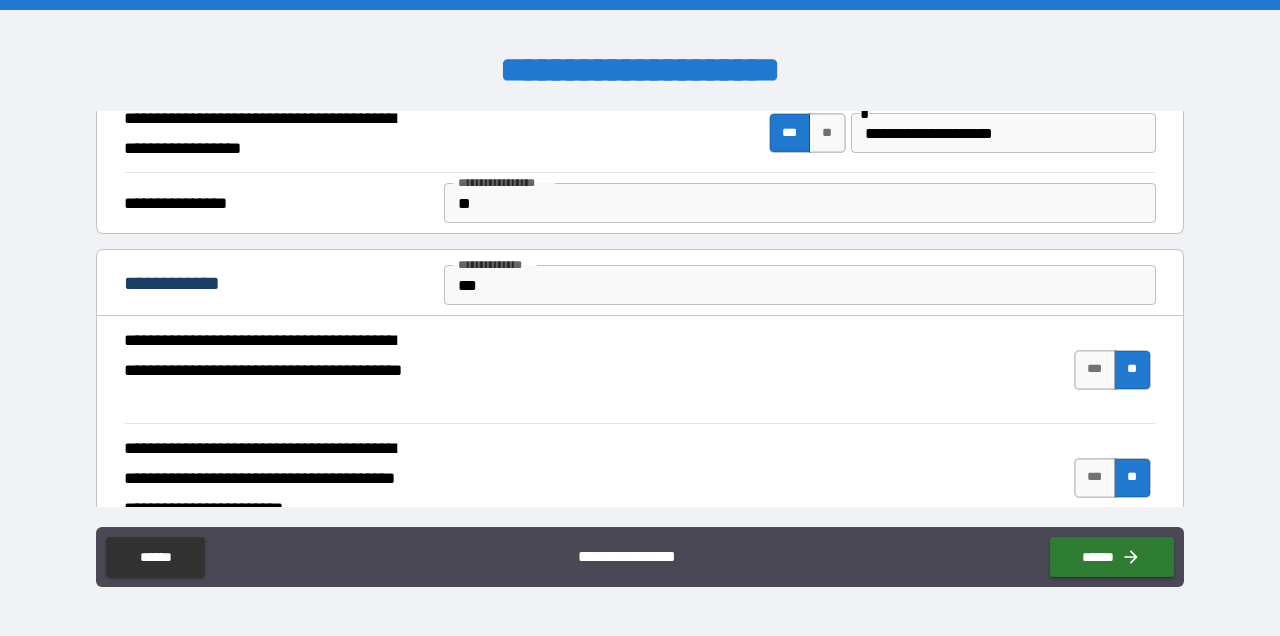 scroll, scrollTop: 547, scrollLeft: 0, axis: vertical 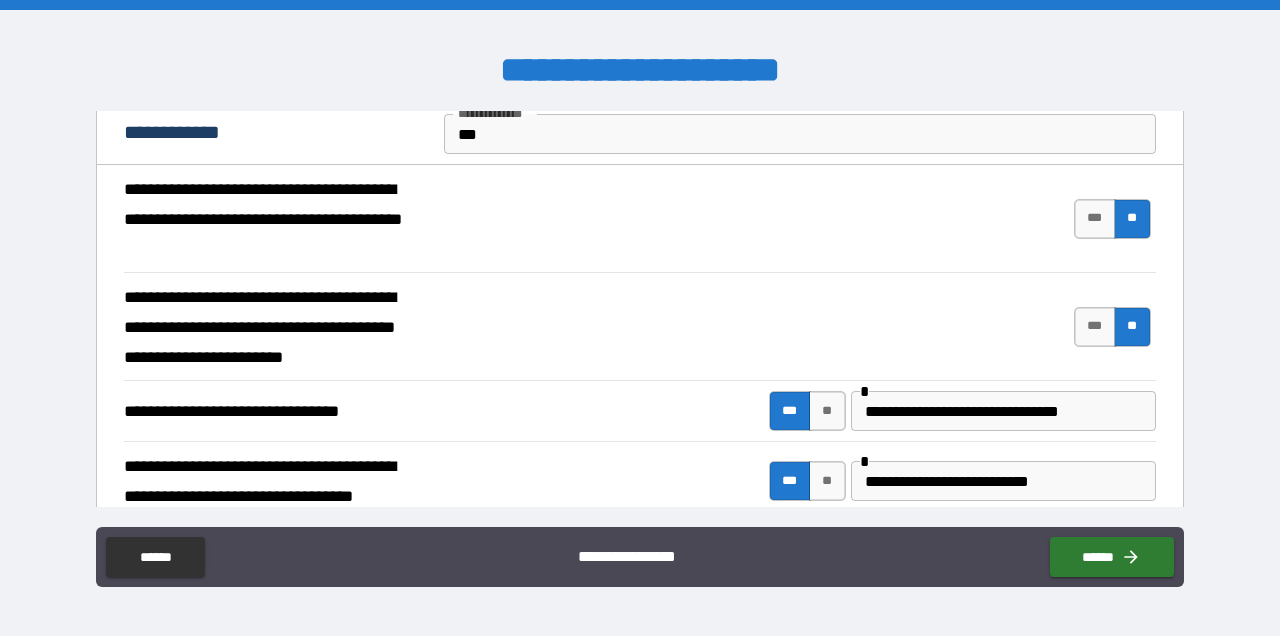 click on "**********" at bounding box center (1003, 411) 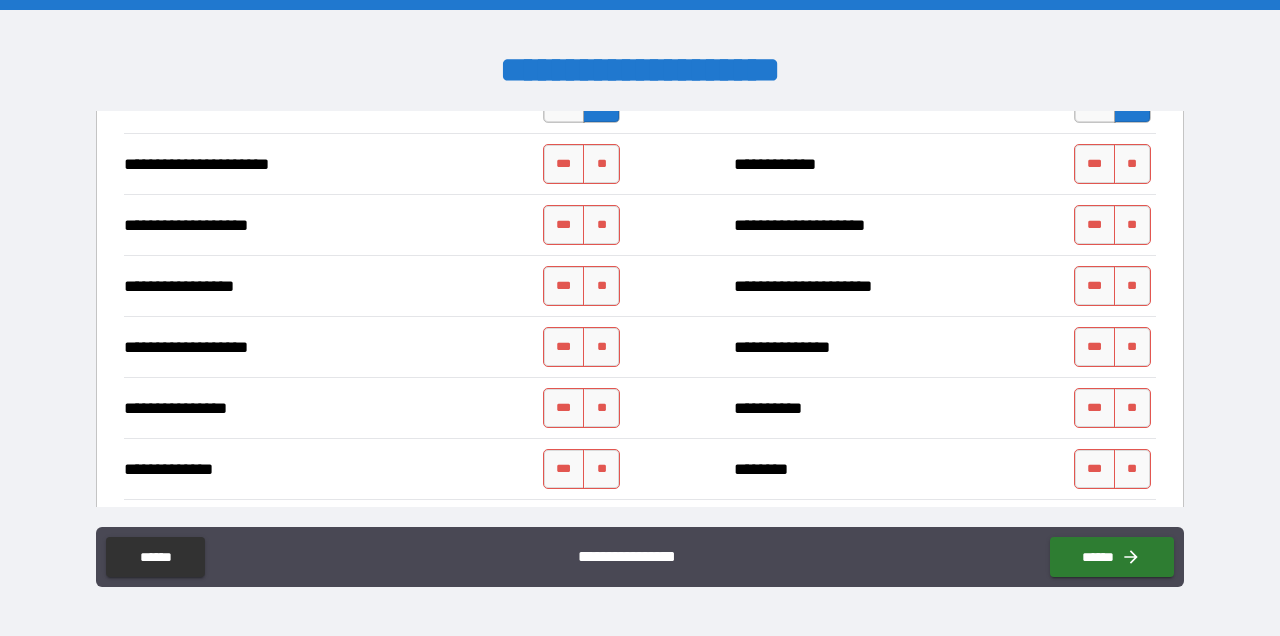 scroll, scrollTop: 3278, scrollLeft: 0, axis: vertical 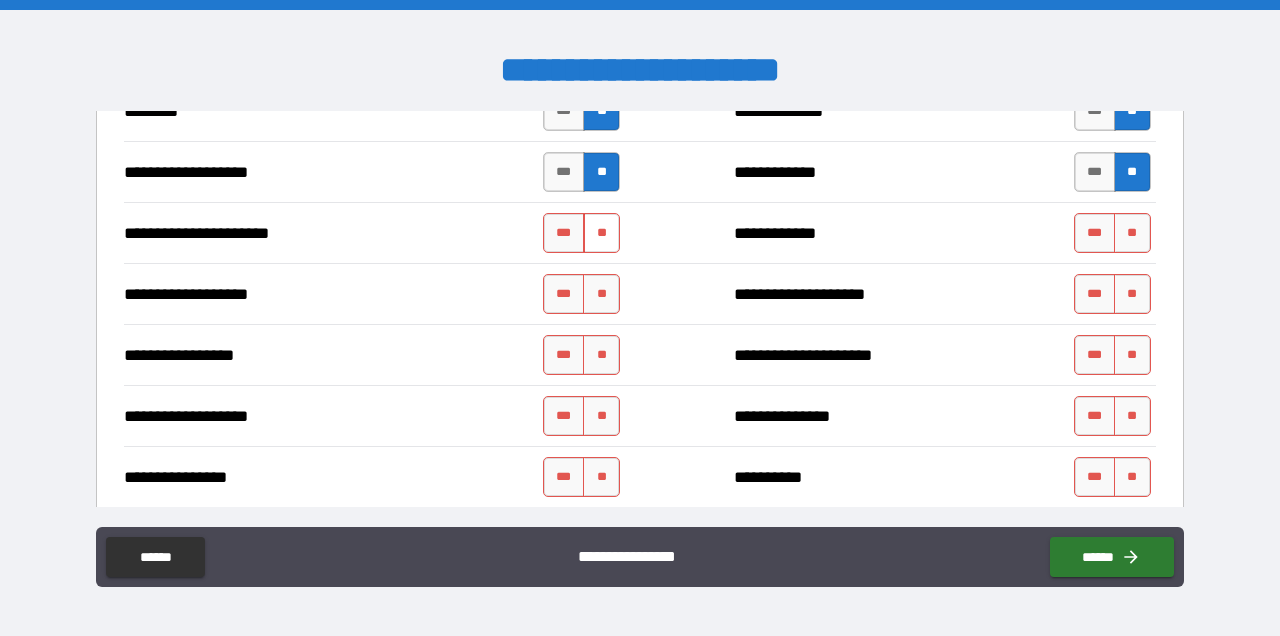 type on "**********" 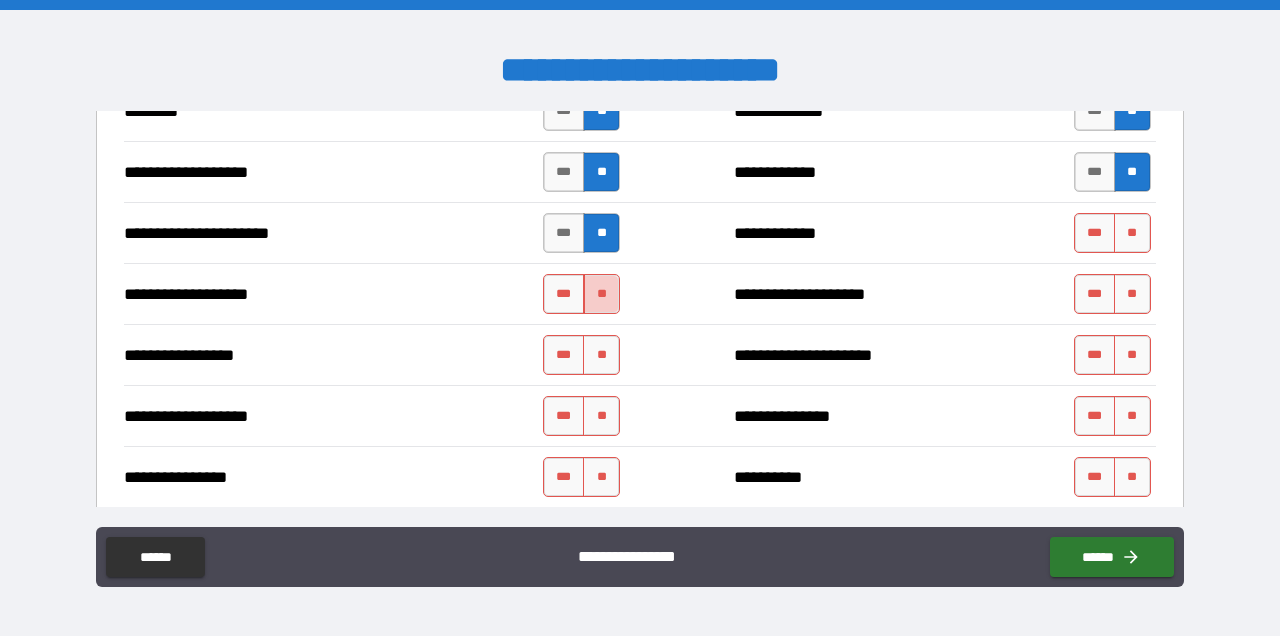 click on "**" at bounding box center (601, 294) 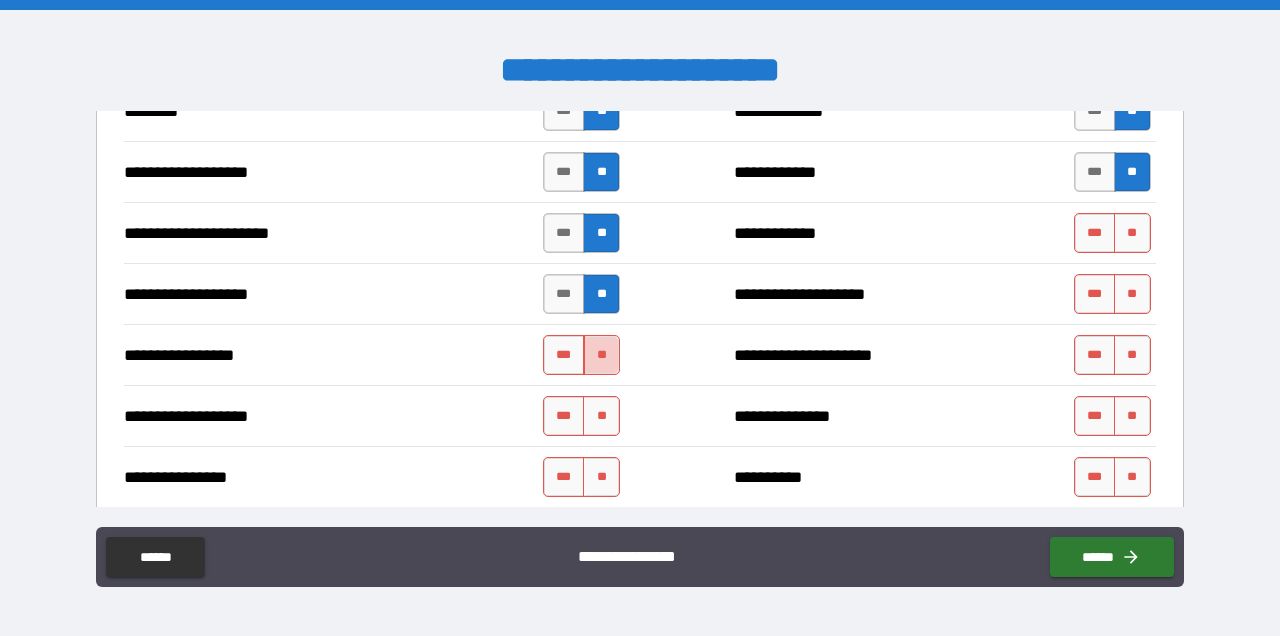 click on "**" at bounding box center [601, 355] 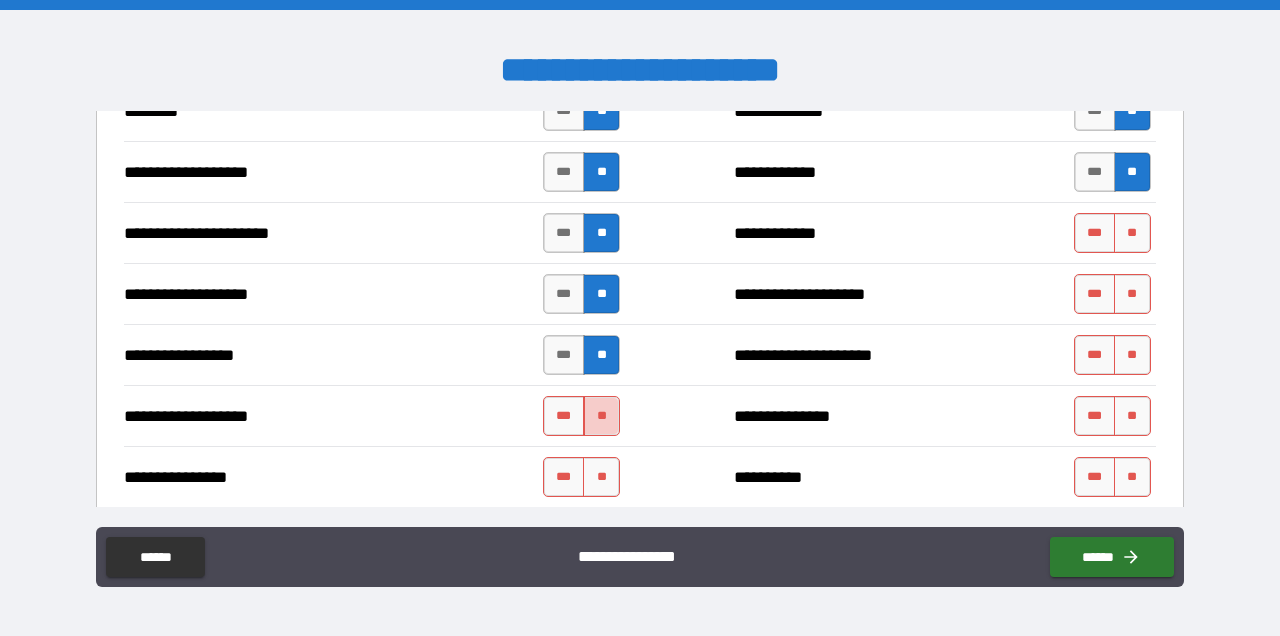 click on "**" at bounding box center (601, 416) 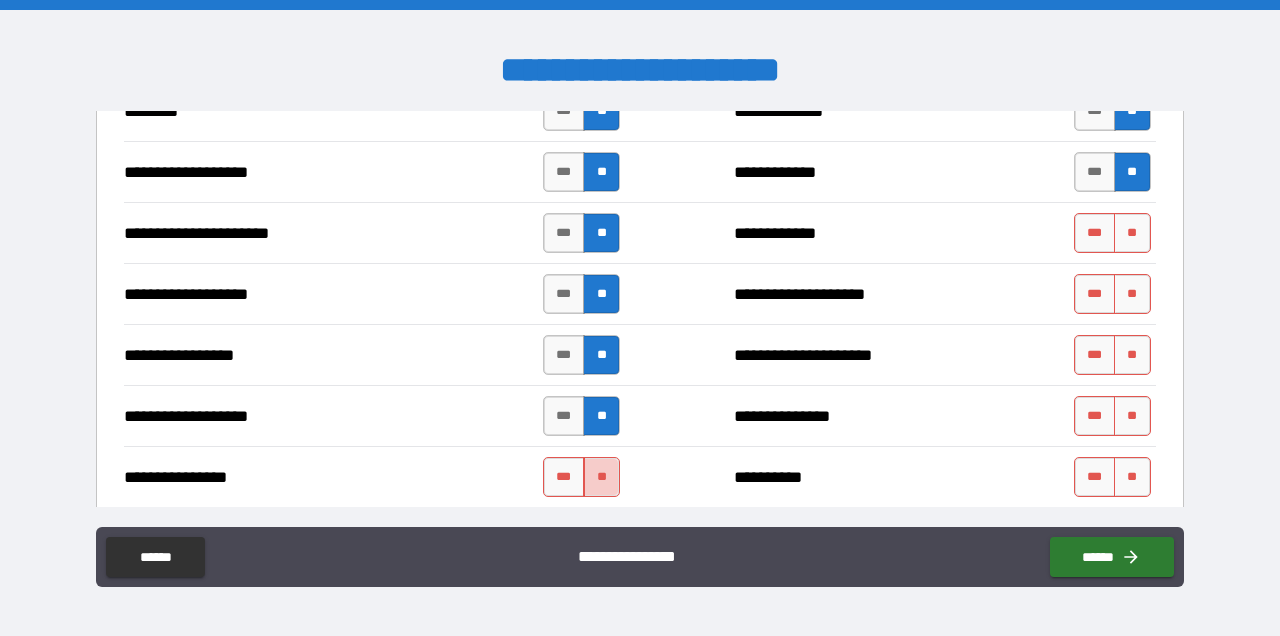 click on "**" at bounding box center (601, 477) 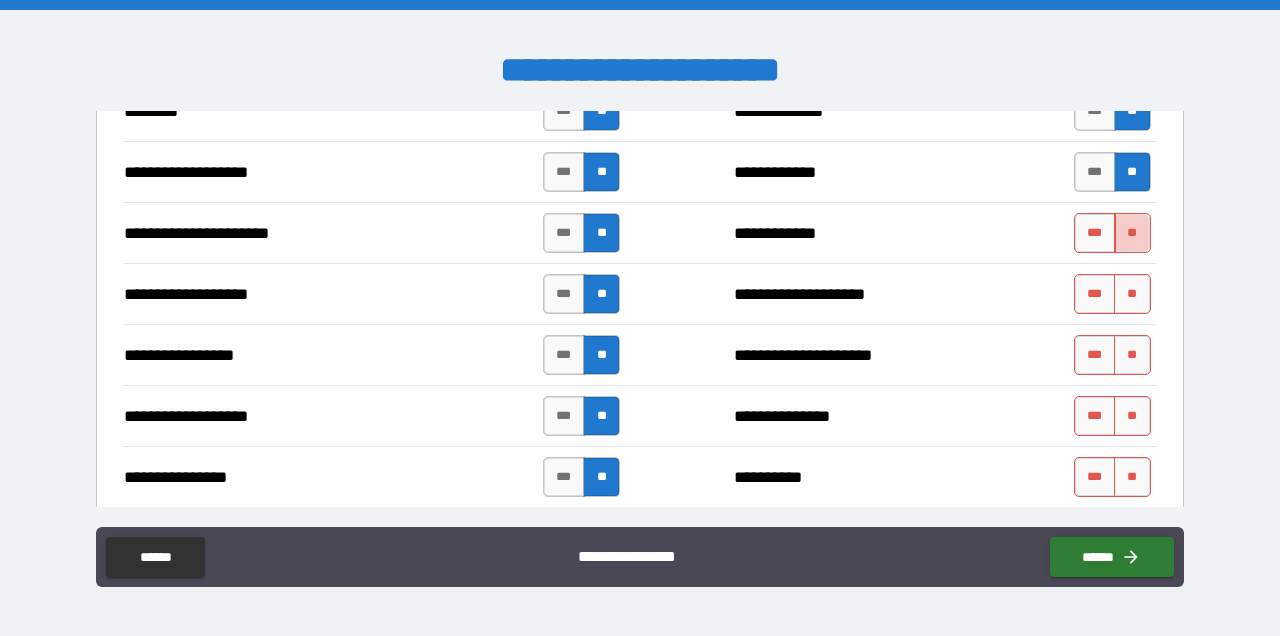 click on "**" at bounding box center [1132, 233] 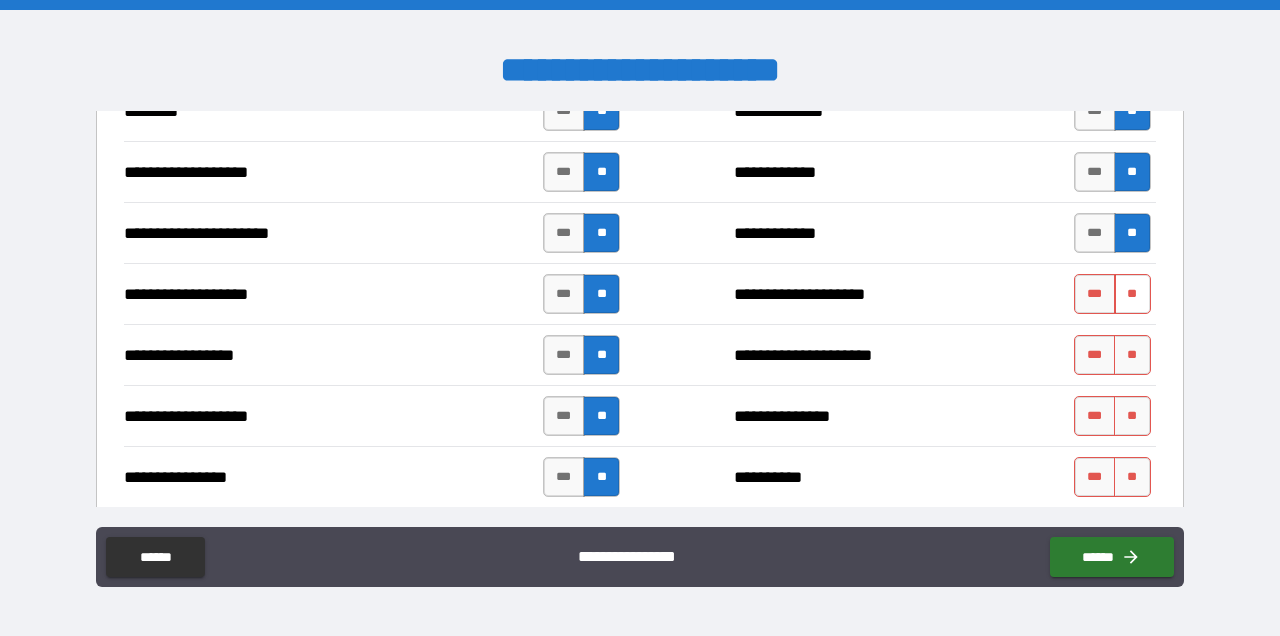 click on "**" at bounding box center (1132, 294) 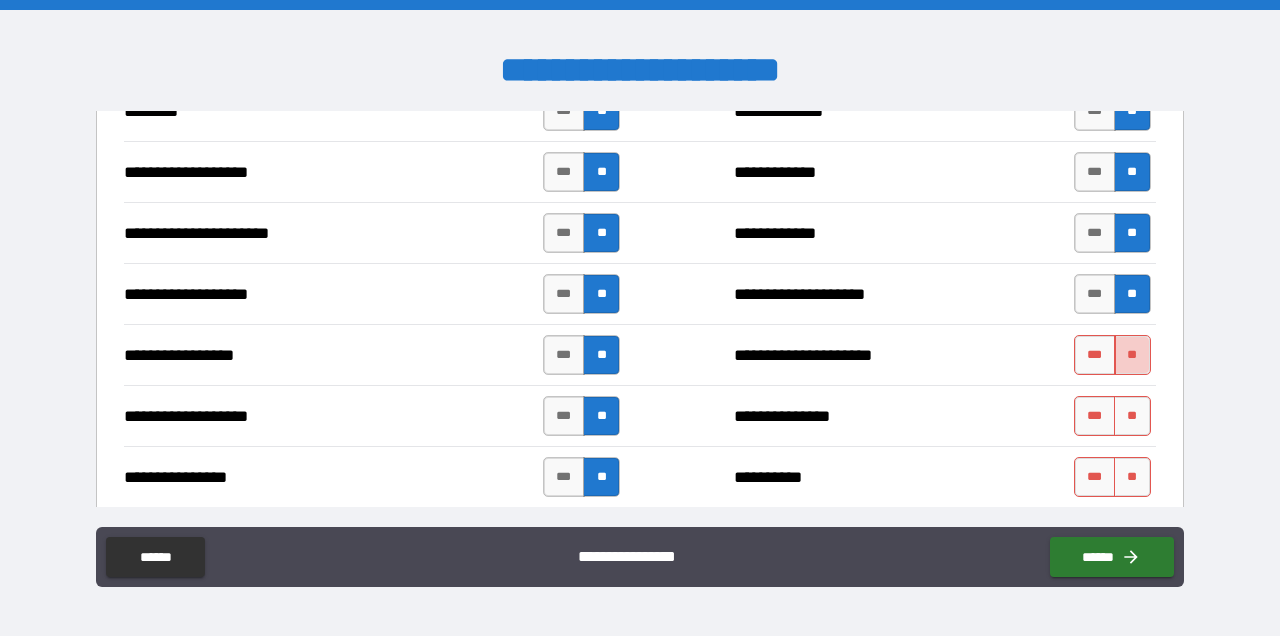 click on "**" at bounding box center [1132, 355] 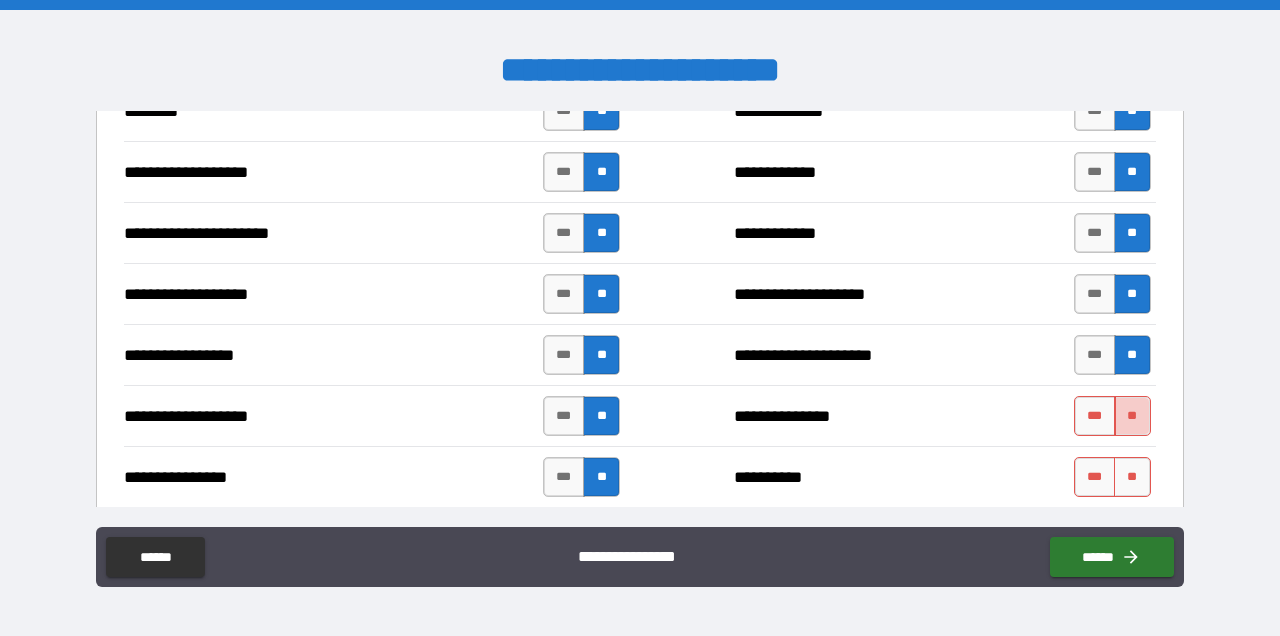 click on "**" at bounding box center [1132, 416] 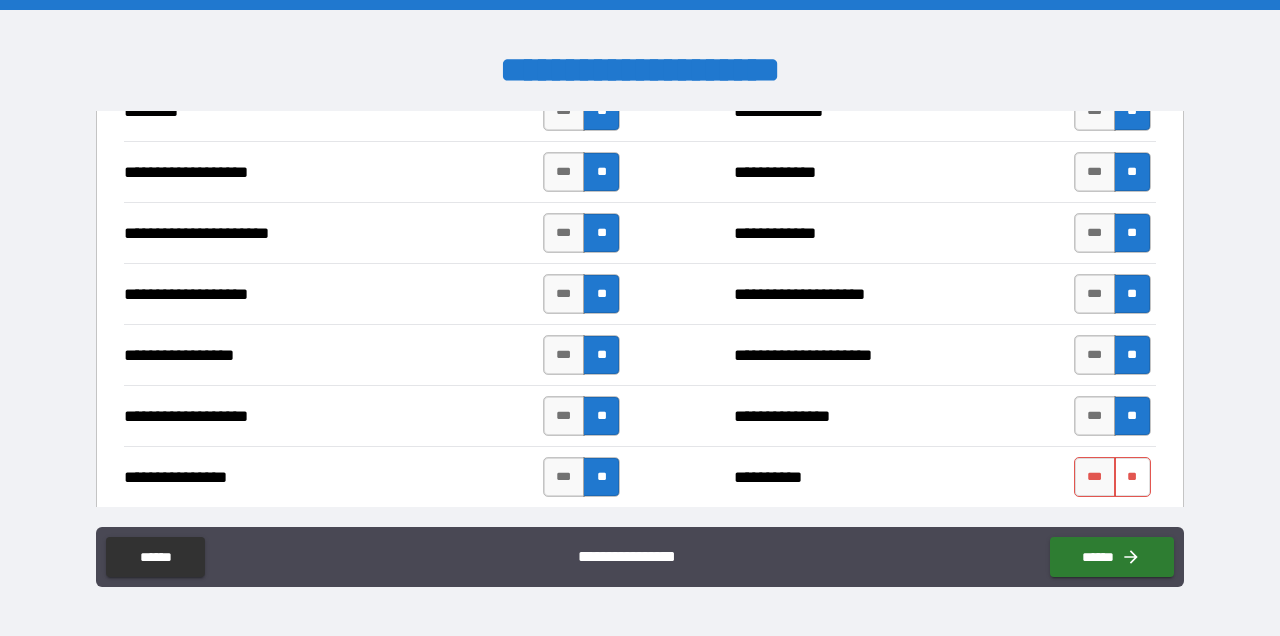 click on "**" at bounding box center [1132, 477] 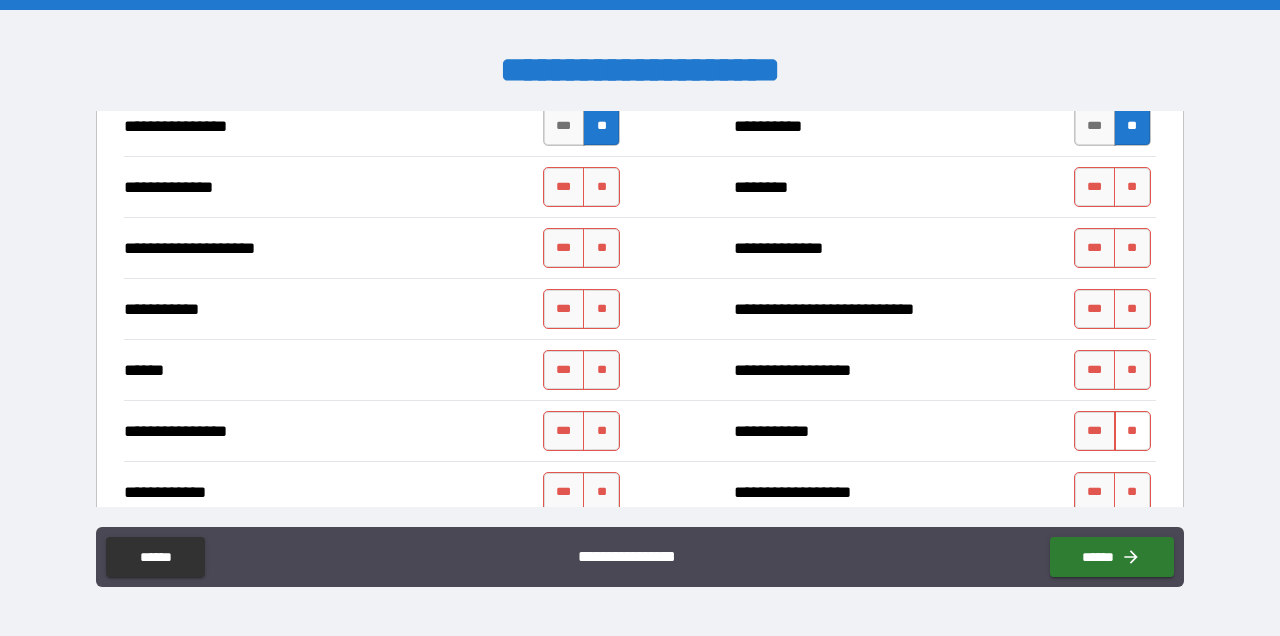 scroll, scrollTop: 3630, scrollLeft: 0, axis: vertical 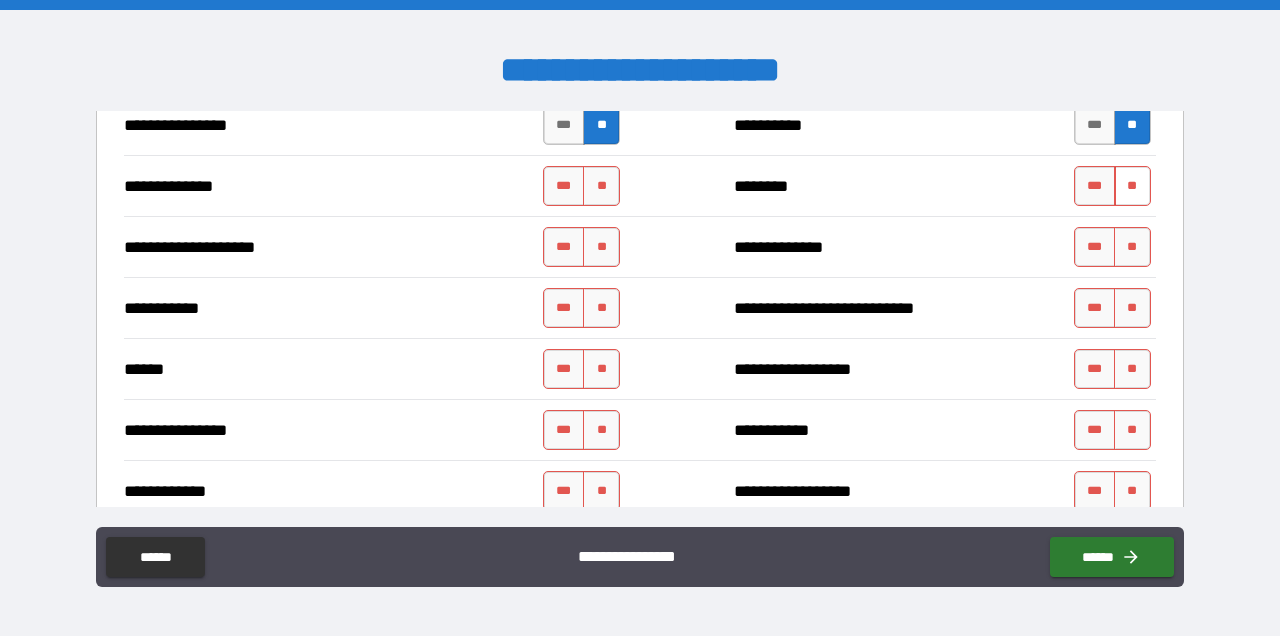 click on "**" at bounding box center [1132, 186] 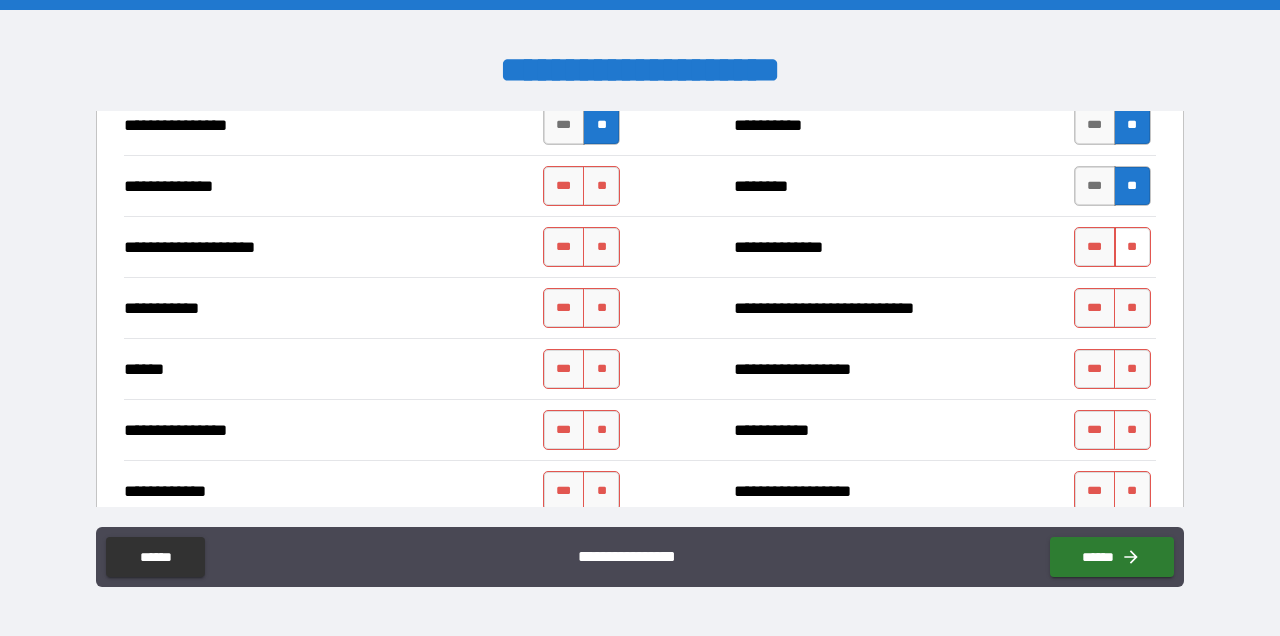 click on "**" at bounding box center [1132, 247] 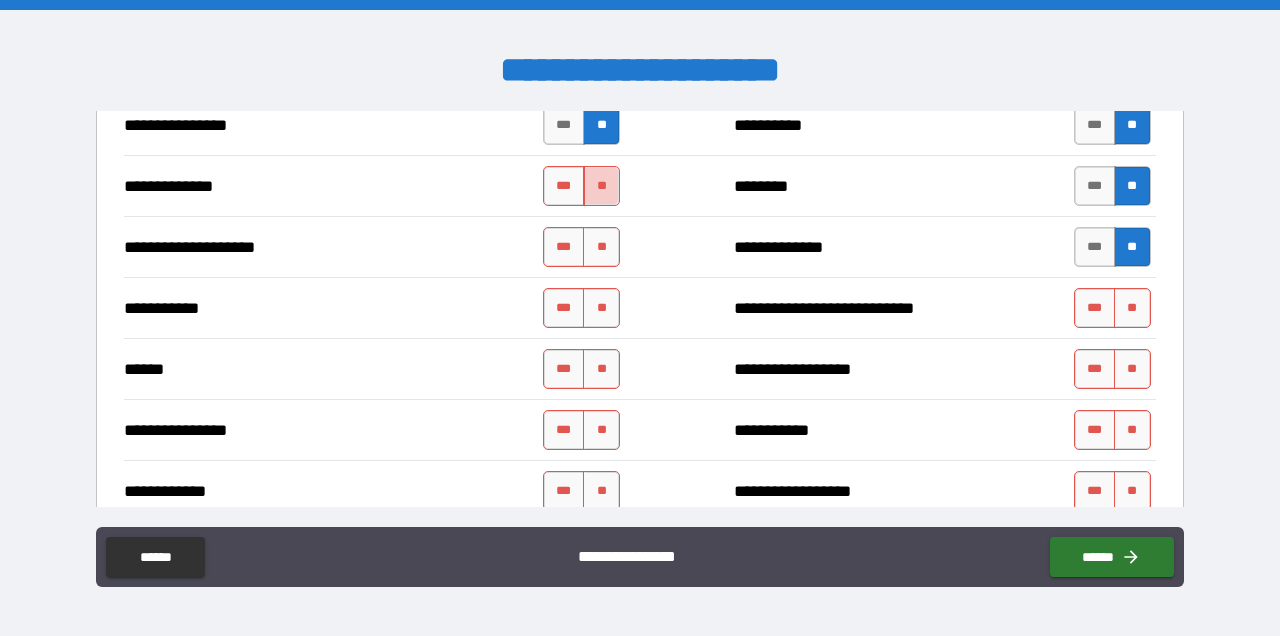 click on "**" at bounding box center (601, 186) 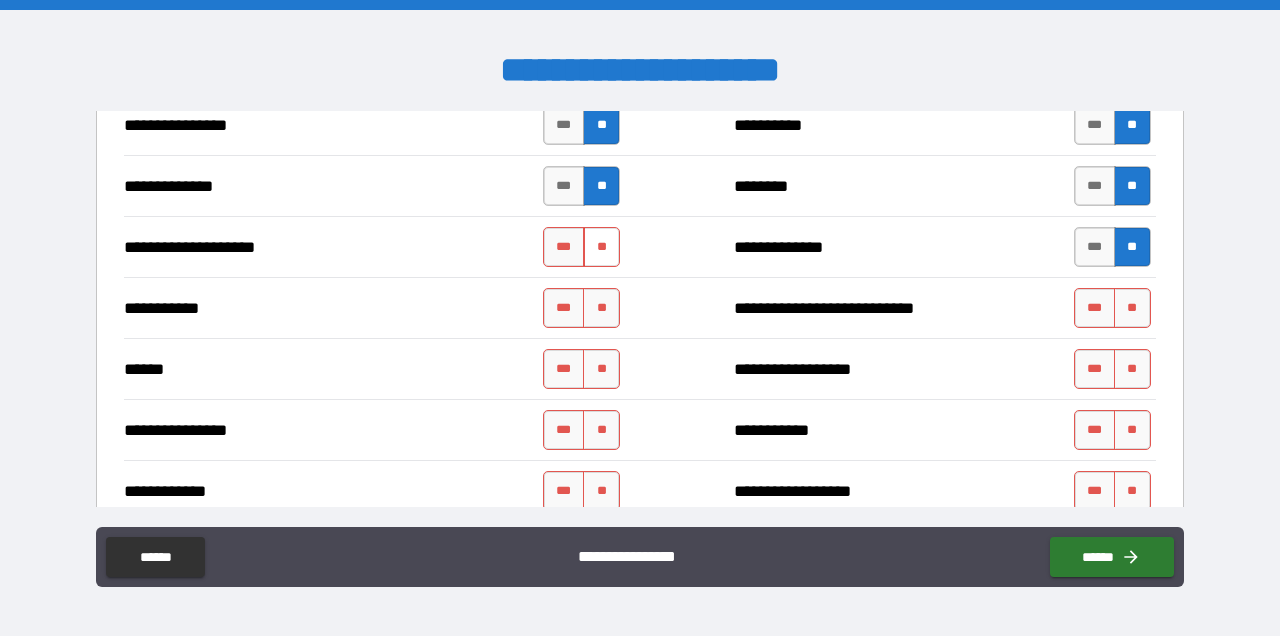 click on "**" at bounding box center (601, 247) 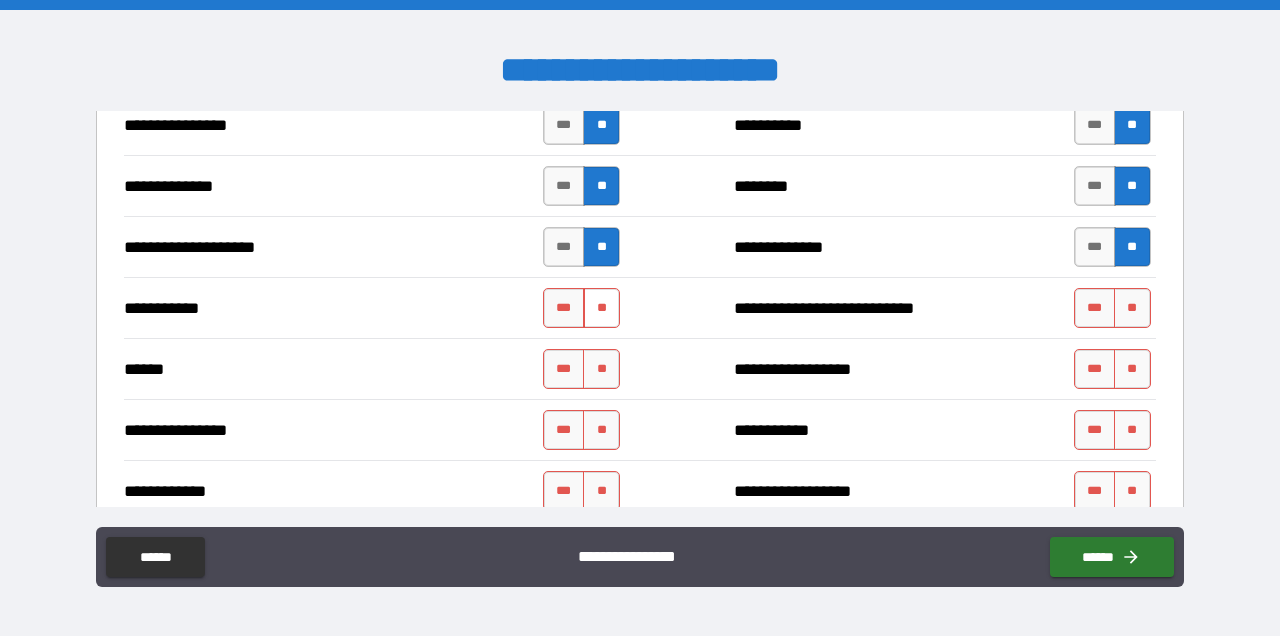 click on "**" at bounding box center (601, 308) 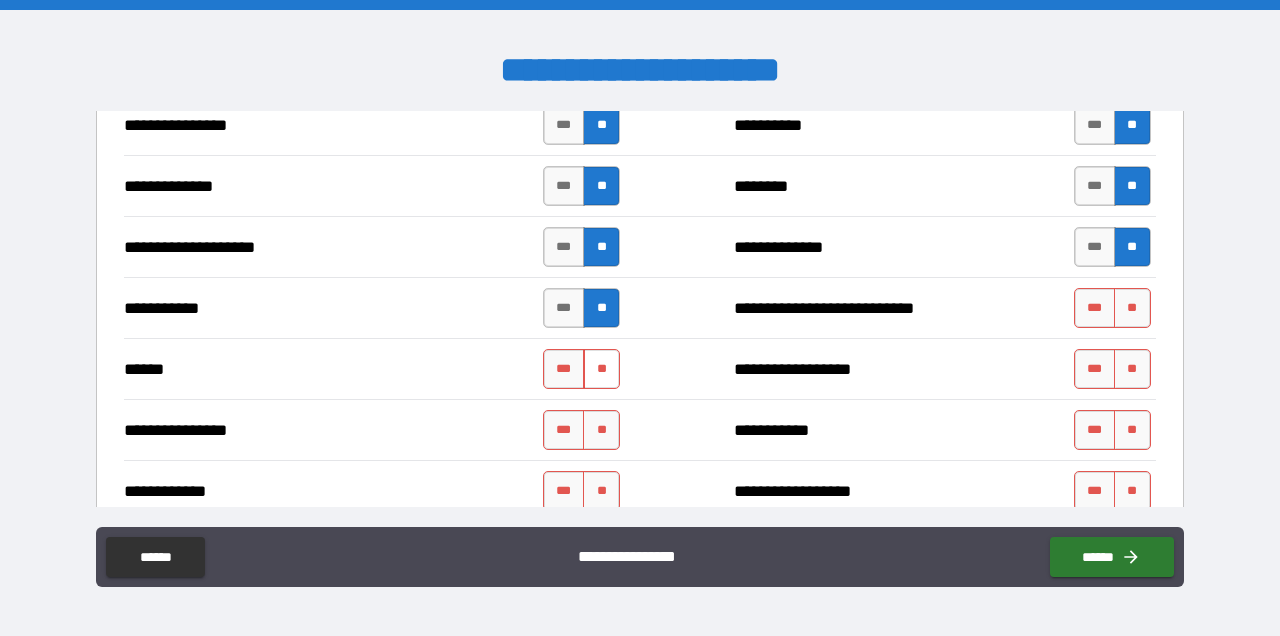 click on "**" at bounding box center (601, 369) 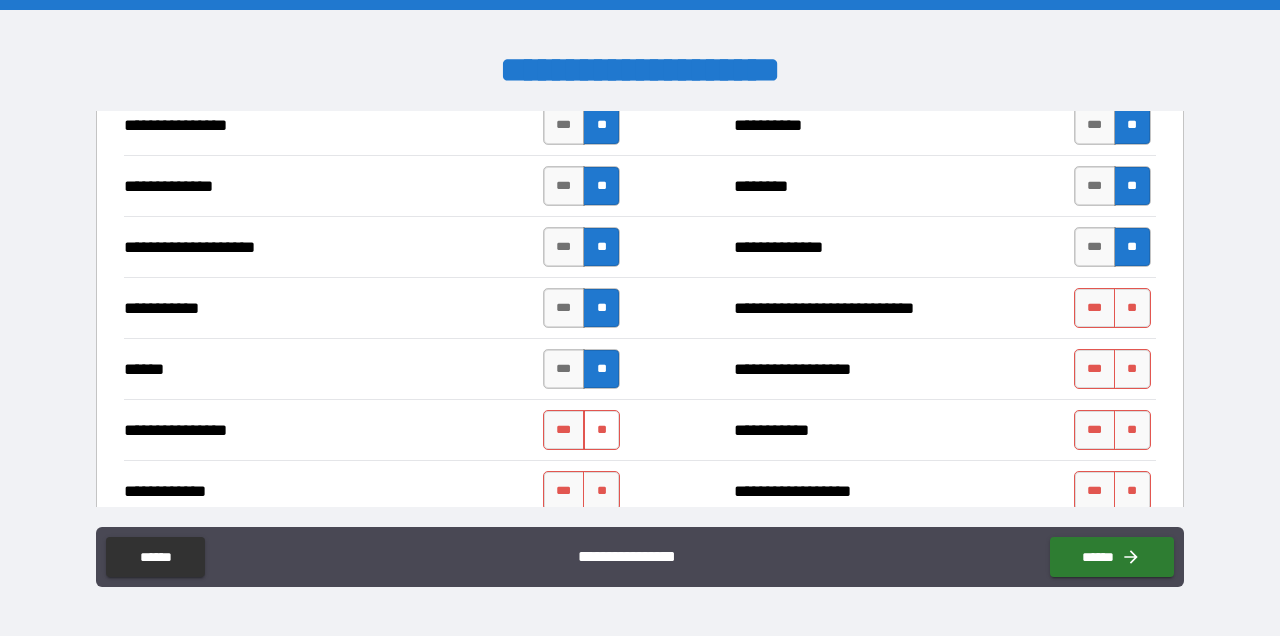 click on "**" at bounding box center (601, 430) 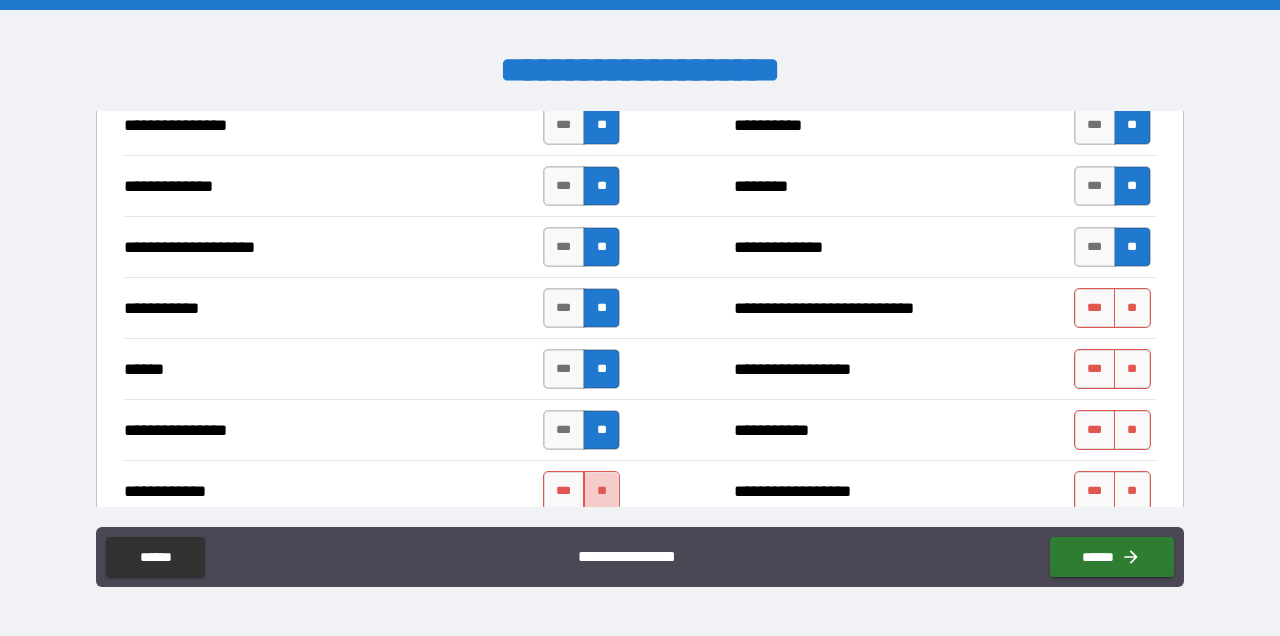 click on "**" at bounding box center [601, 491] 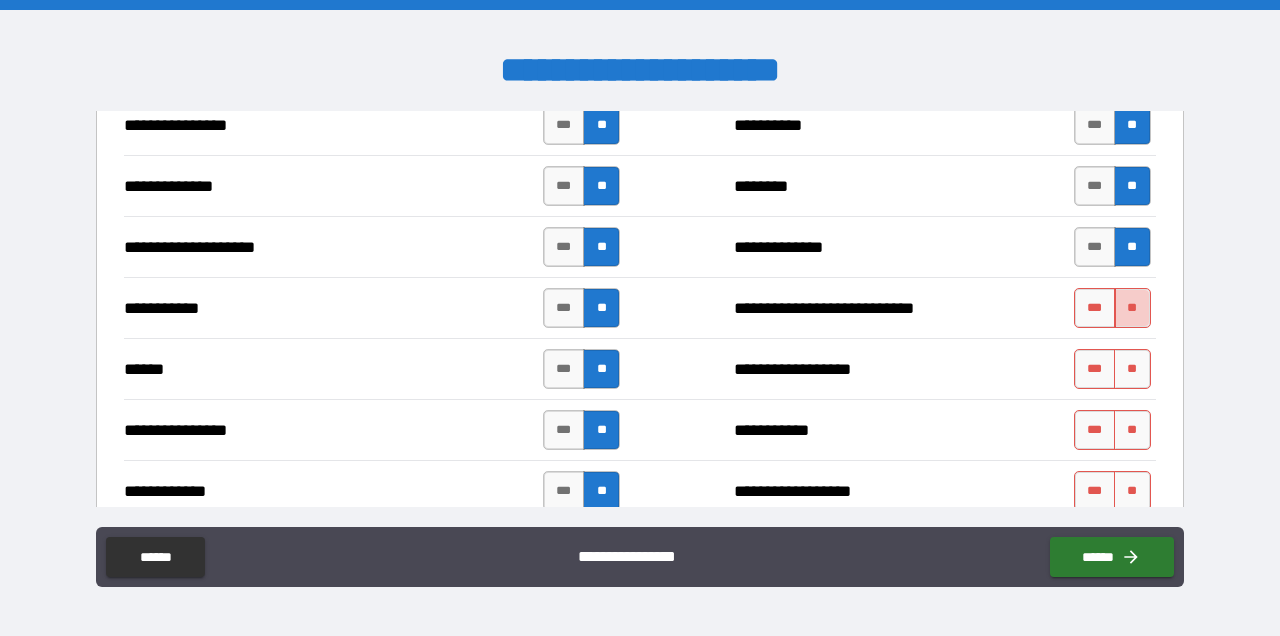 click on "**" at bounding box center (1132, 308) 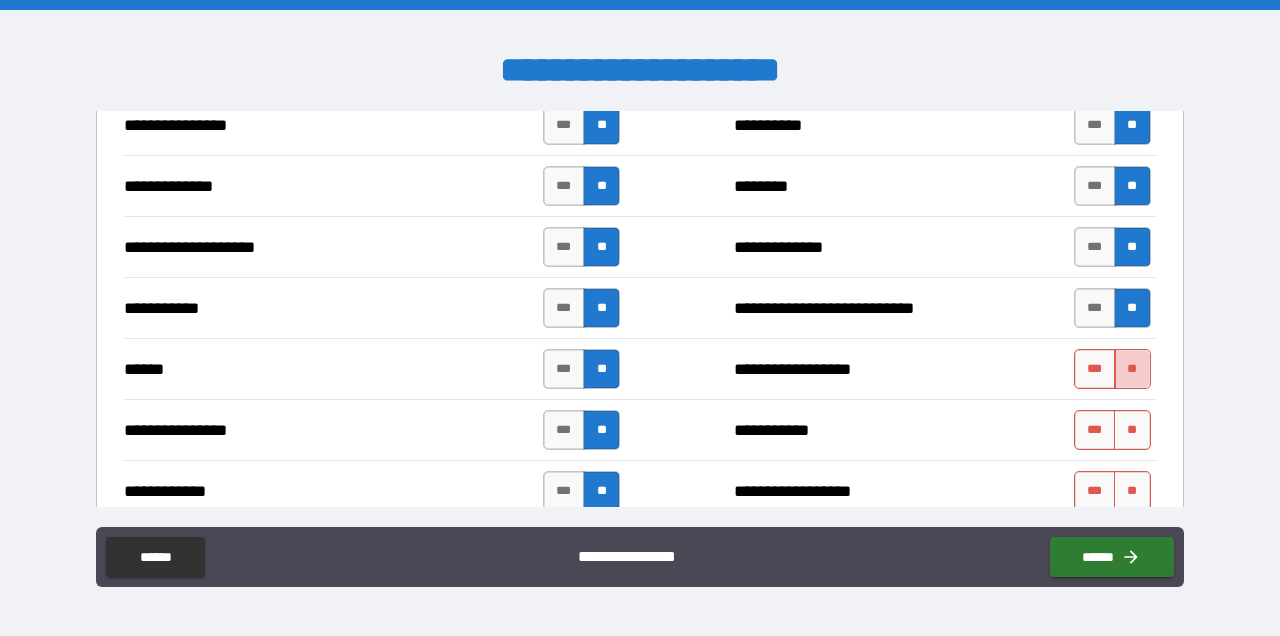 click on "**" at bounding box center [1132, 369] 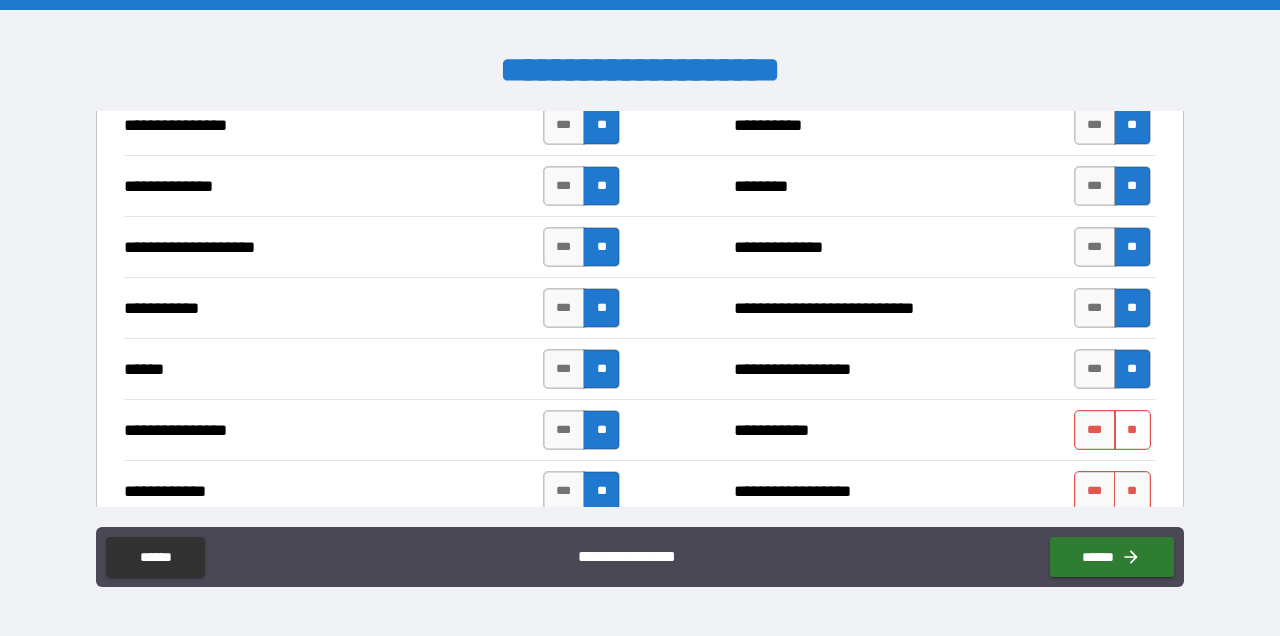 click on "**" at bounding box center [1132, 430] 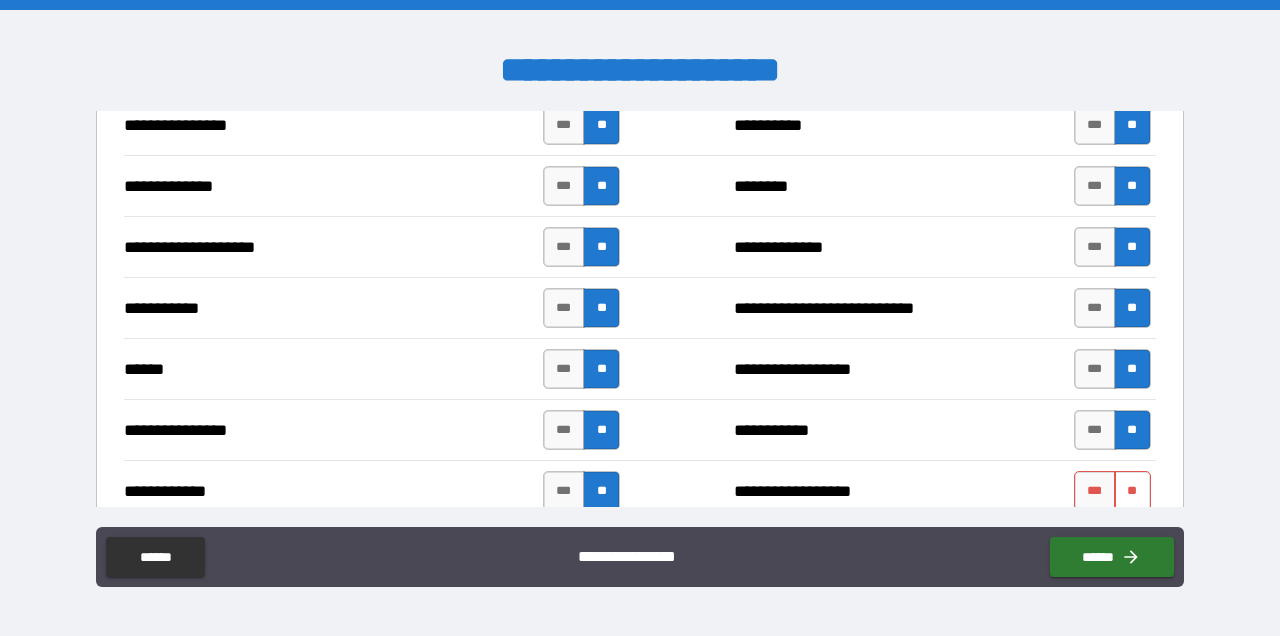 click on "**" at bounding box center [1132, 491] 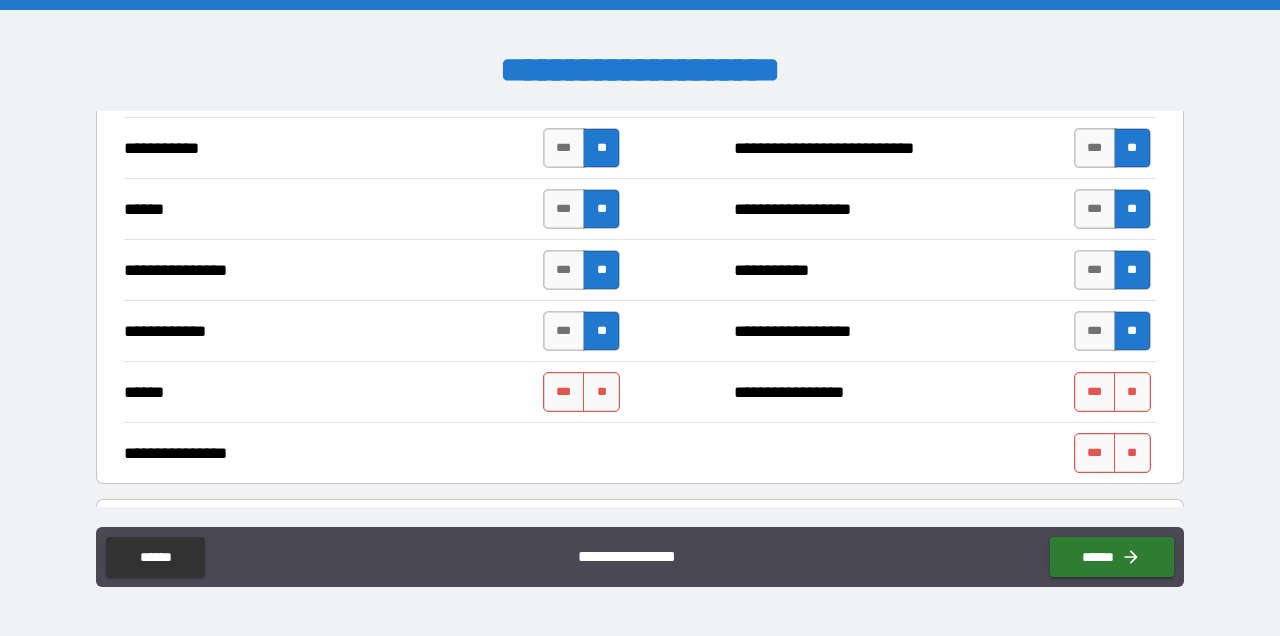 scroll, scrollTop: 3791, scrollLeft: 0, axis: vertical 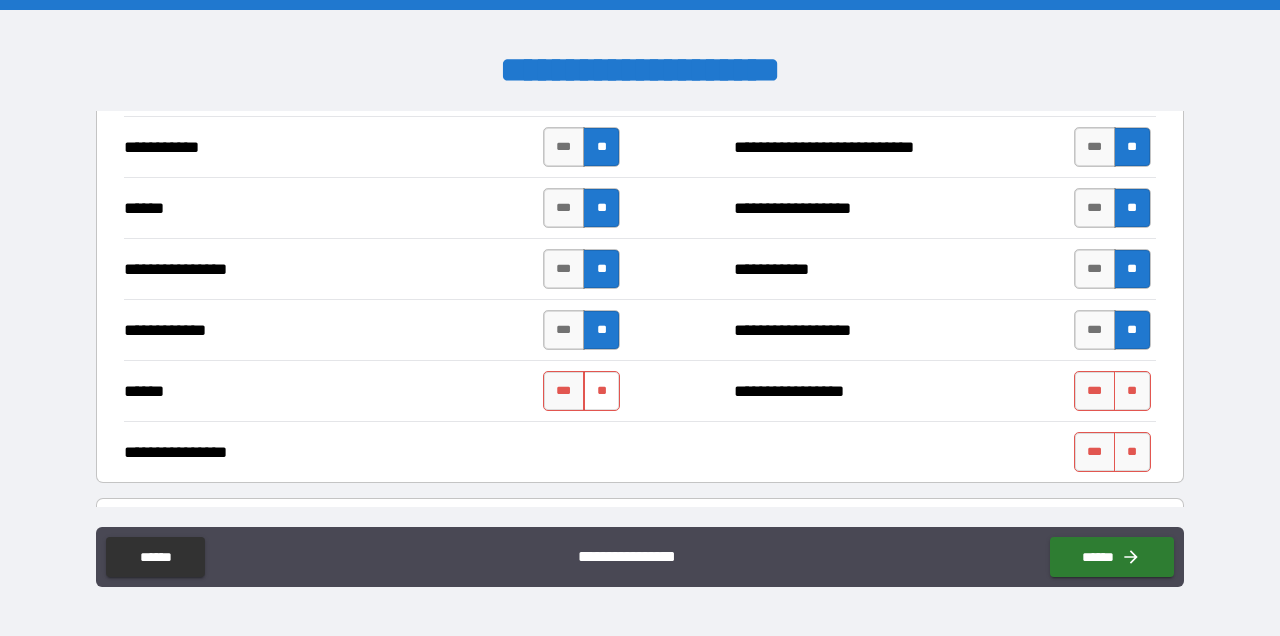 click on "**" at bounding box center (601, 391) 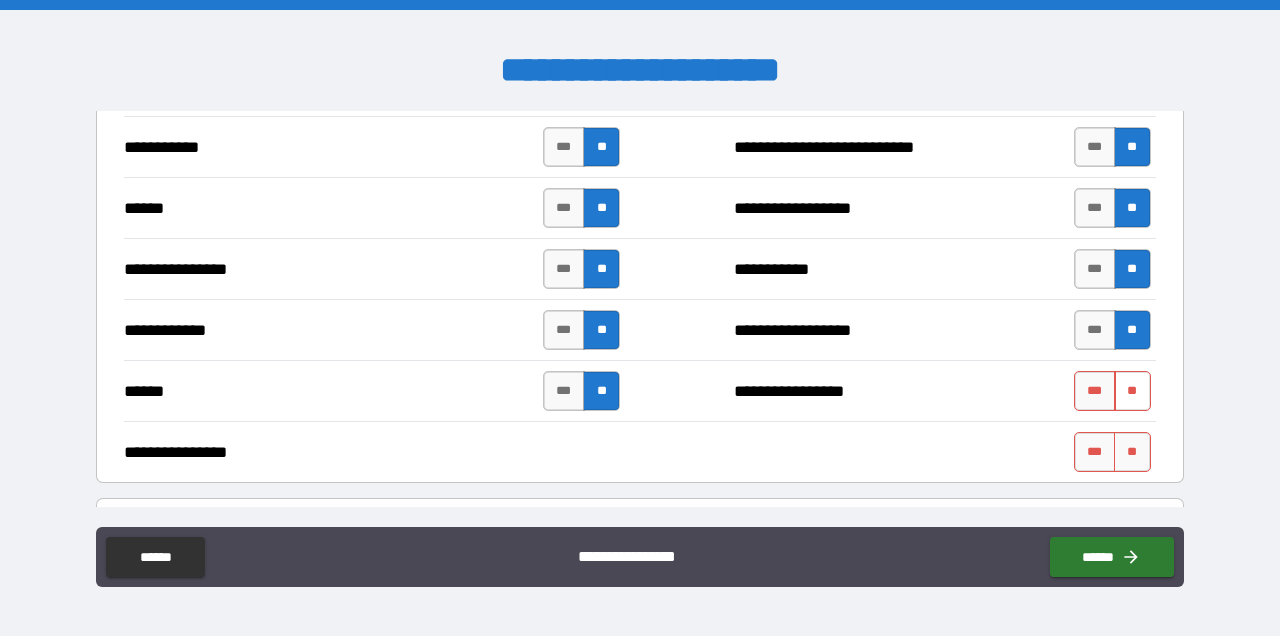 click on "**" at bounding box center (1132, 391) 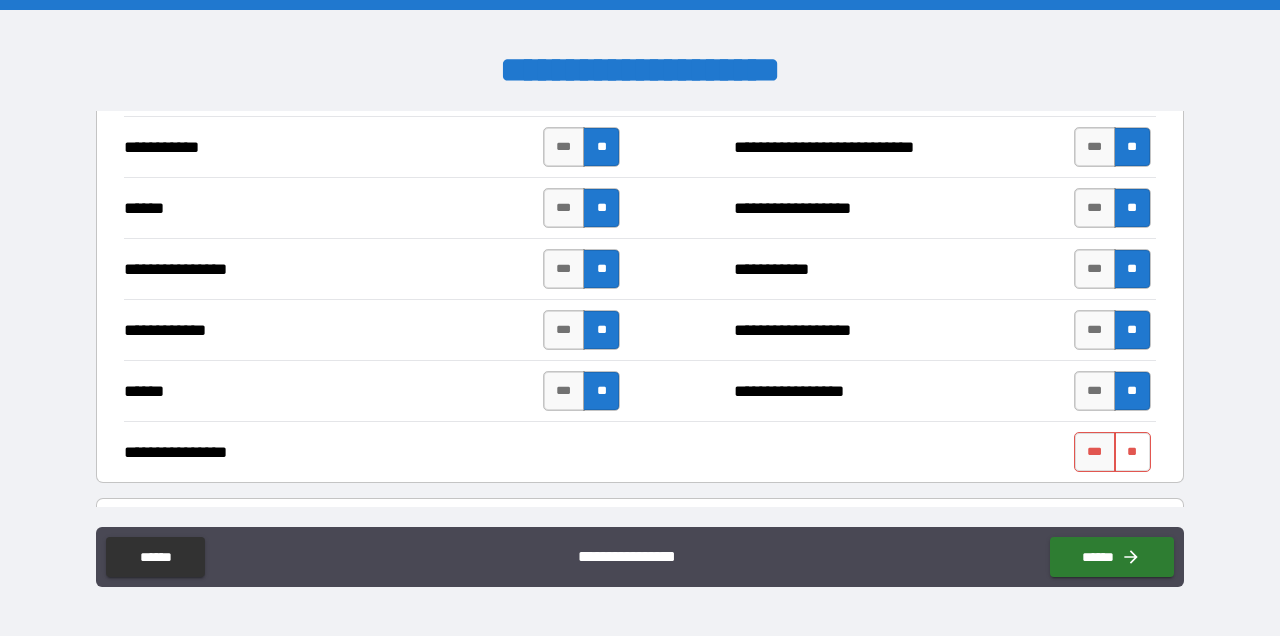 click on "**" at bounding box center (1132, 452) 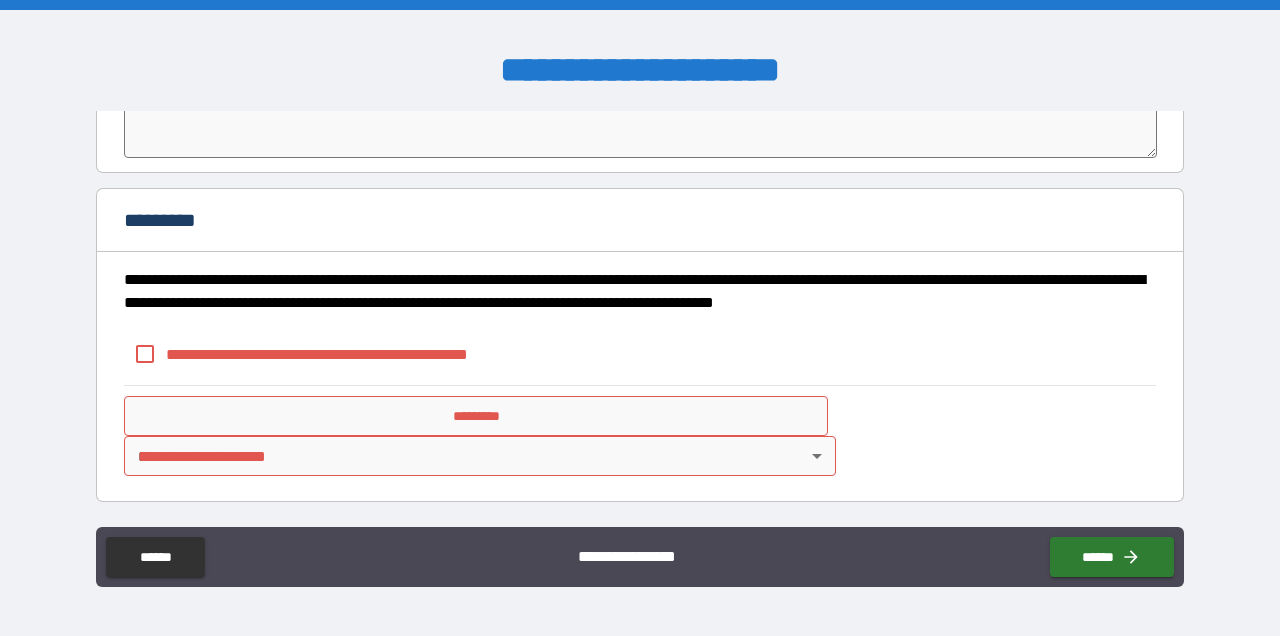 scroll, scrollTop: 4421, scrollLeft: 0, axis: vertical 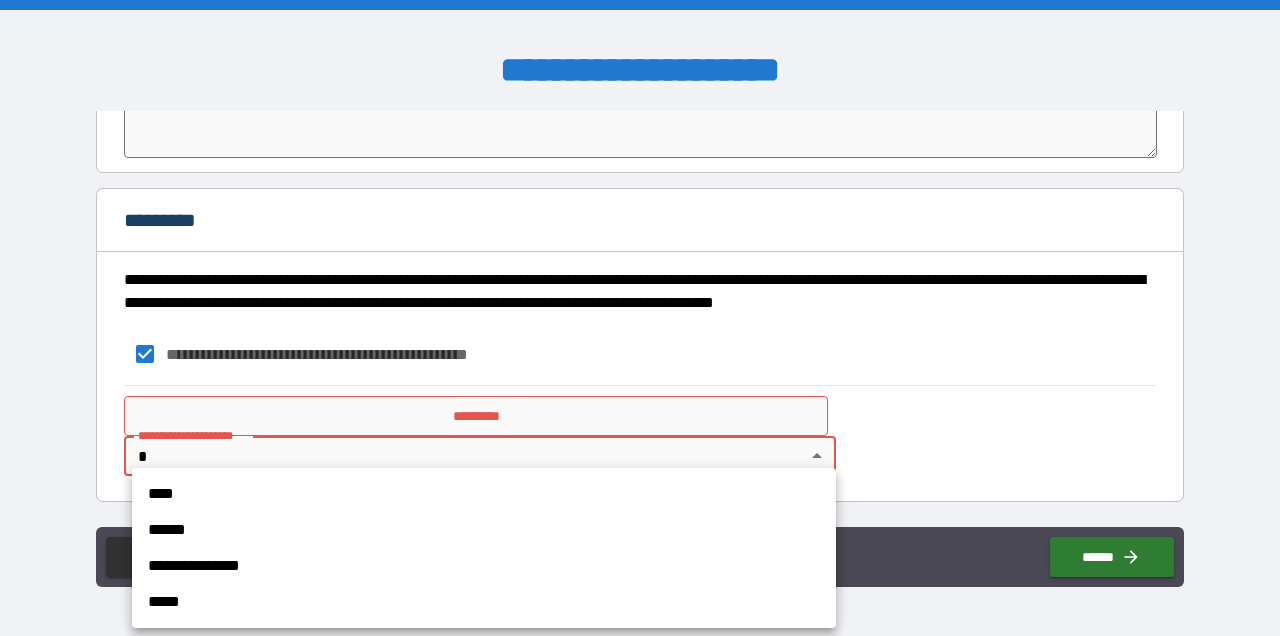 click on "**********" at bounding box center [640, 318] 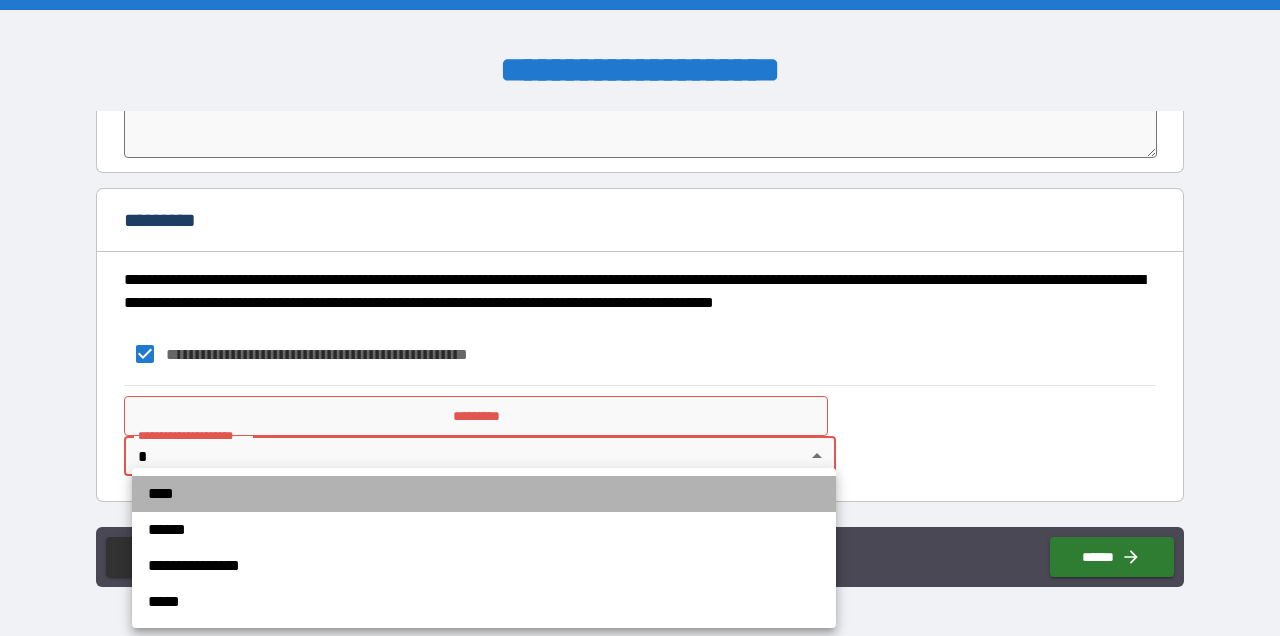 click on "****" at bounding box center [484, 494] 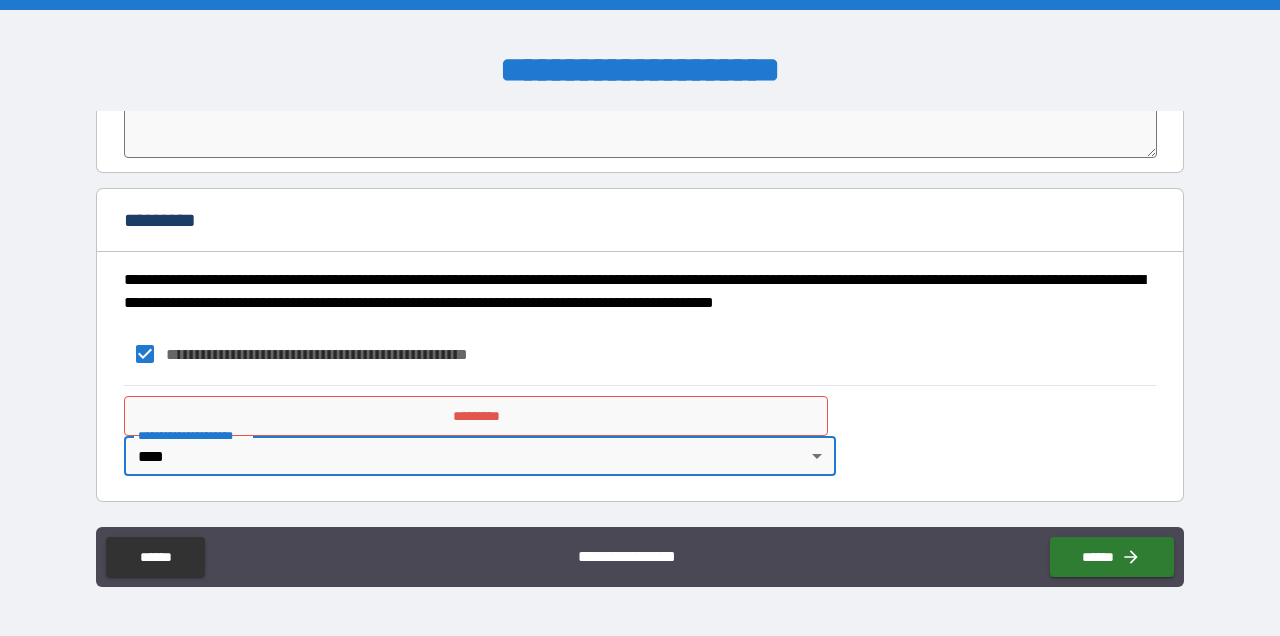 click on "*********" at bounding box center (476, 416) 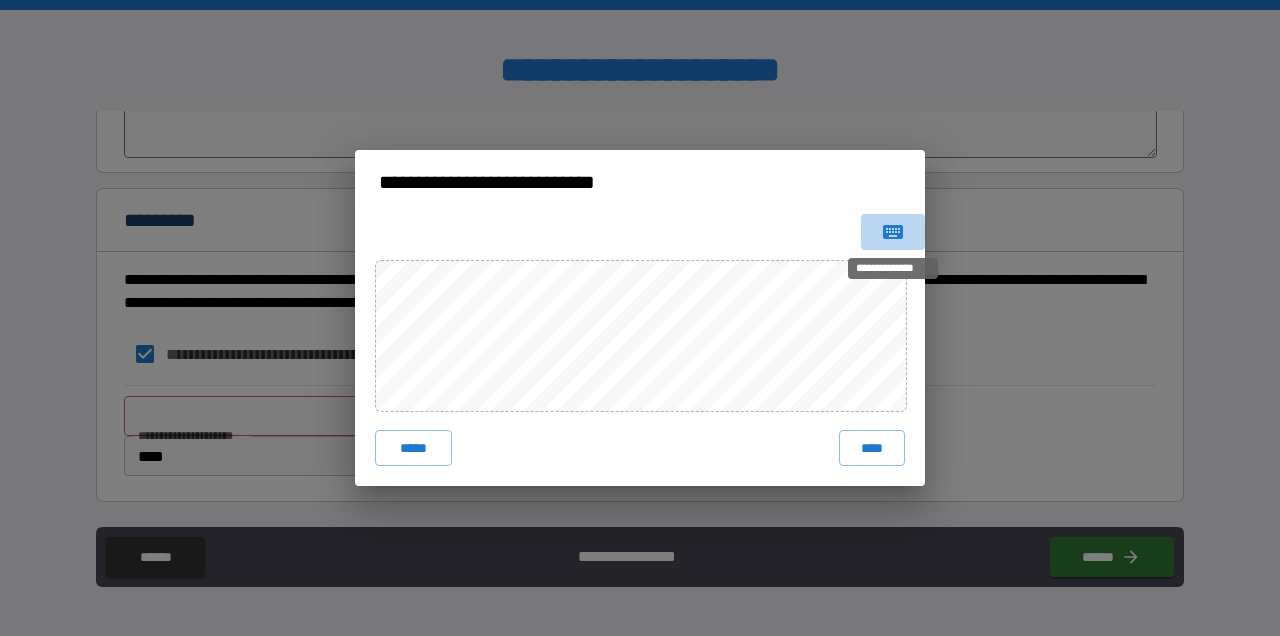 click 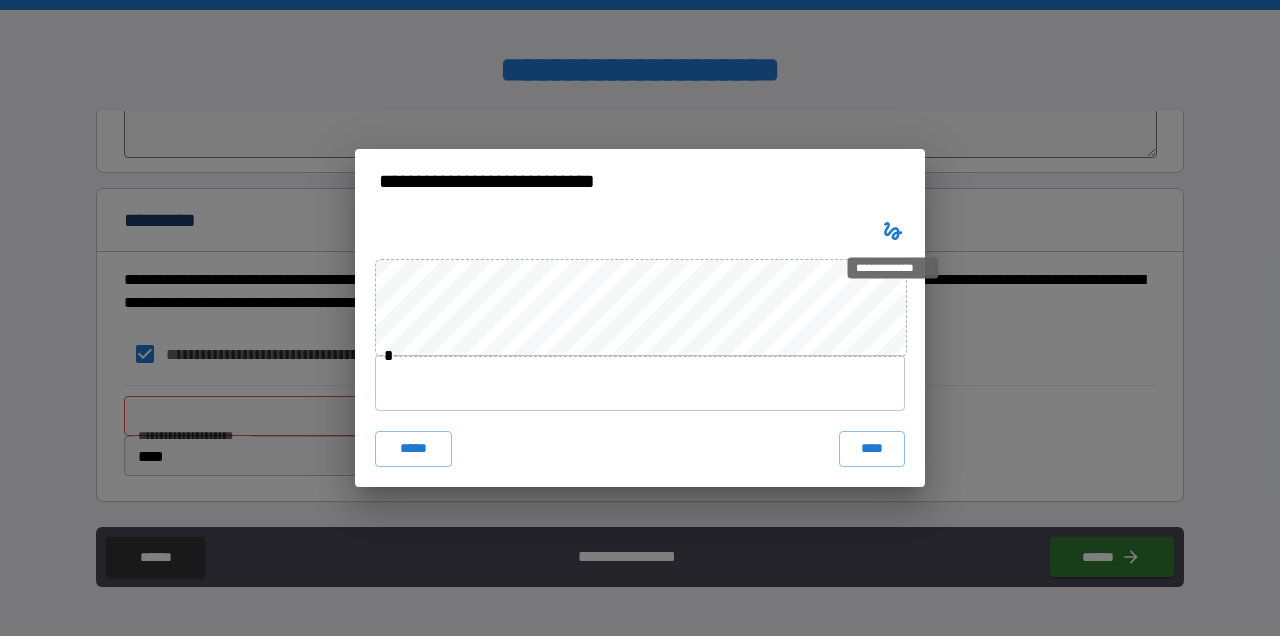click 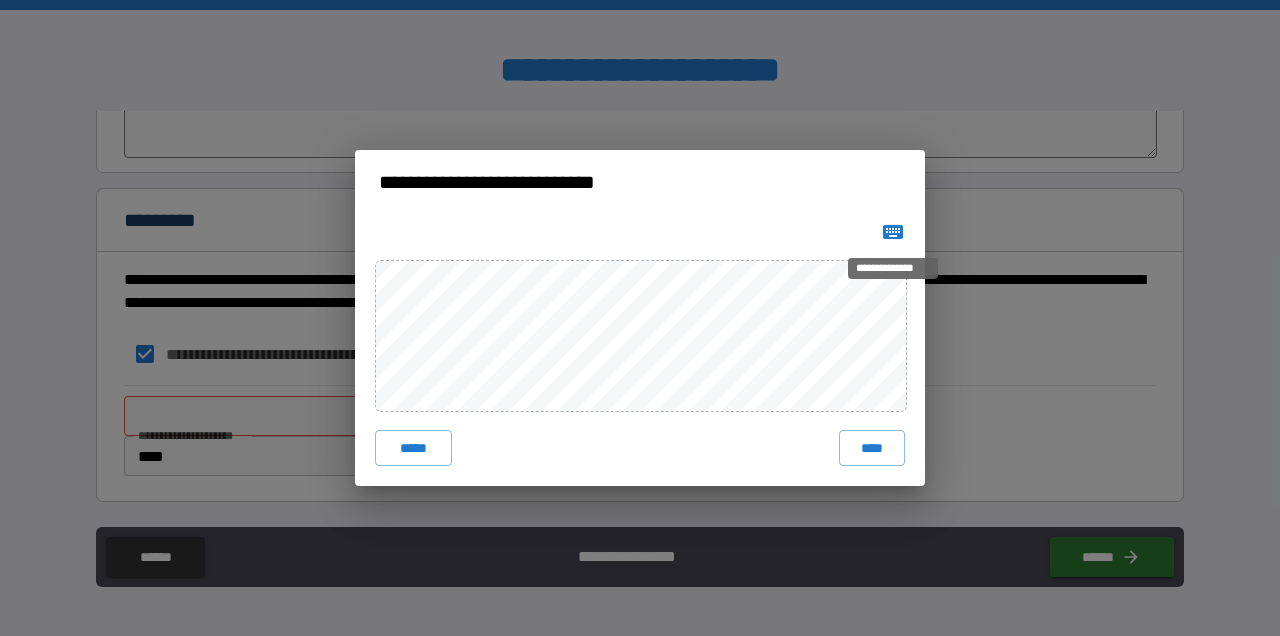 type 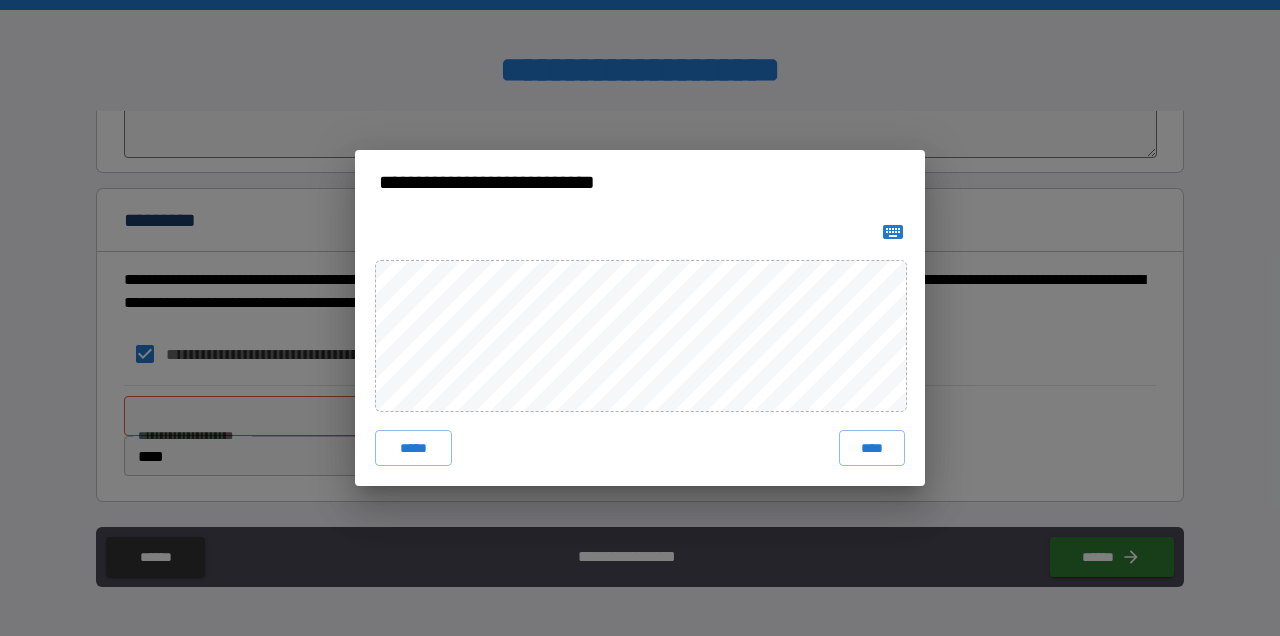 click on "**********" at bounding box center (640, 182) 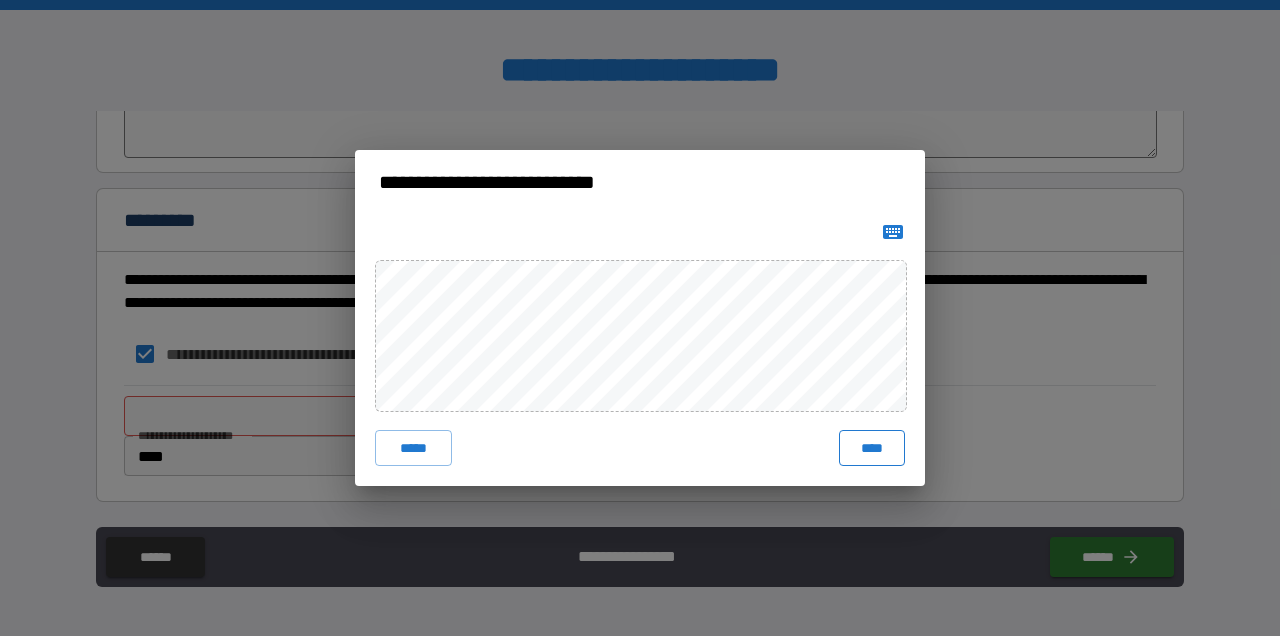 click on "****" at bounding box center [872, 448] 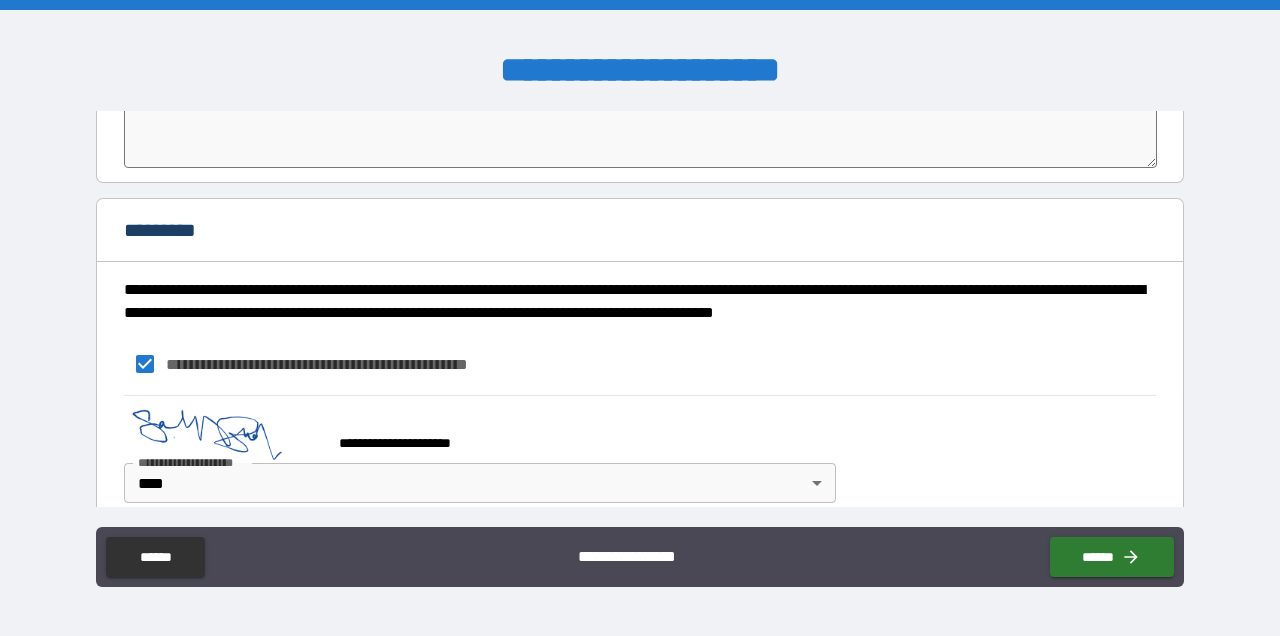 scroll, scrollTop: 4438, scrollLeft: 0, axis: vertical 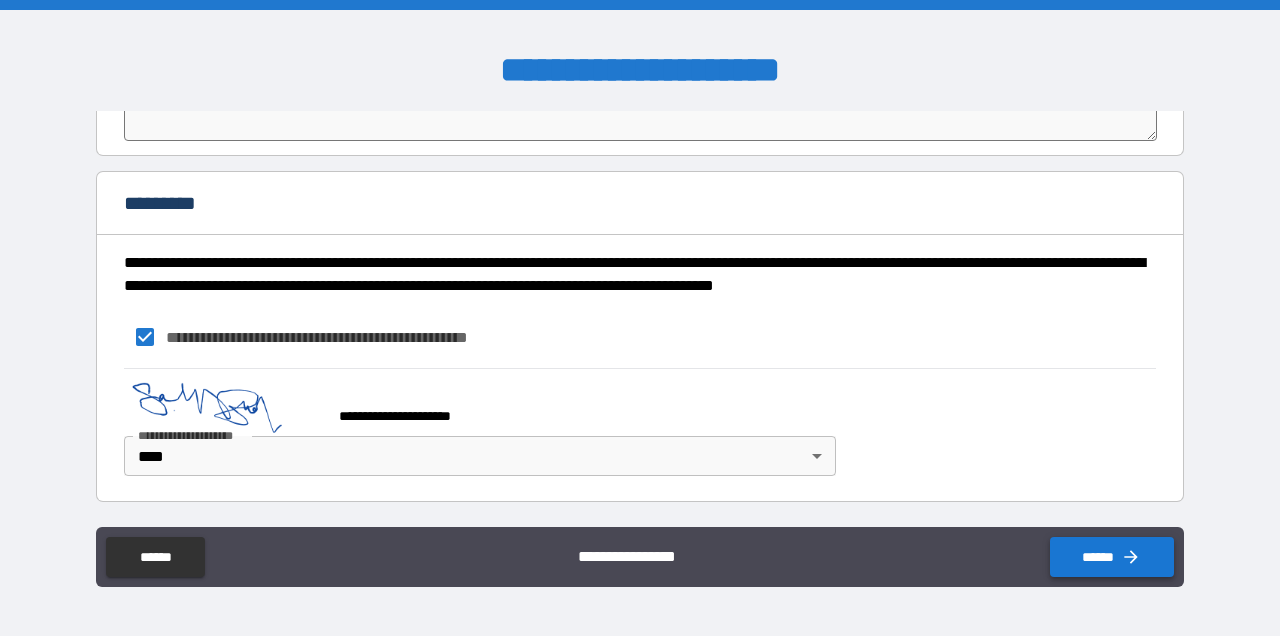 click on "******" at bounding box center (1112, 557) 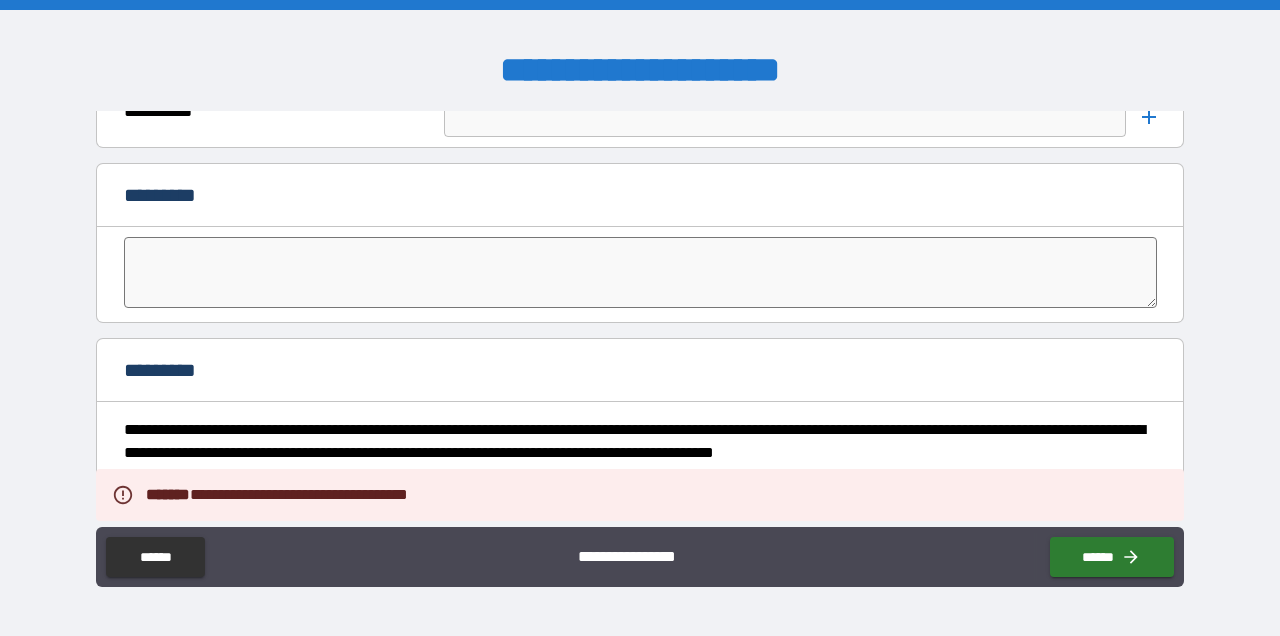 scroll, scrollTop: 4082, scrollLeft: 0, axis: vertical 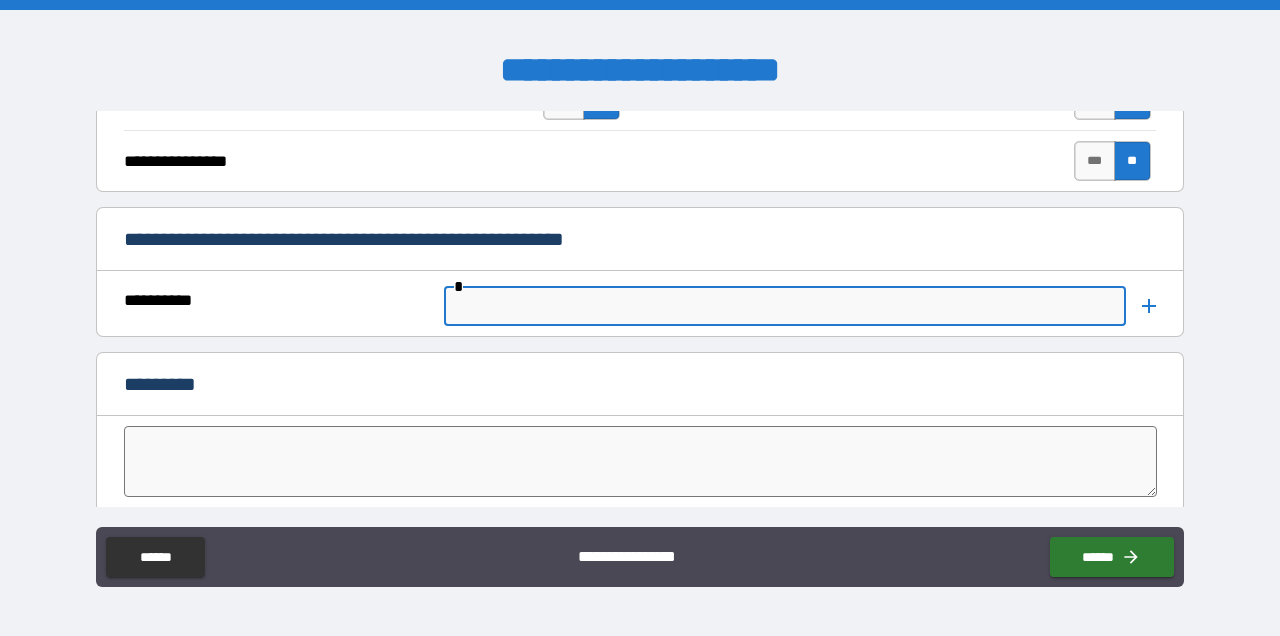 click at bounding box center [785, 306] 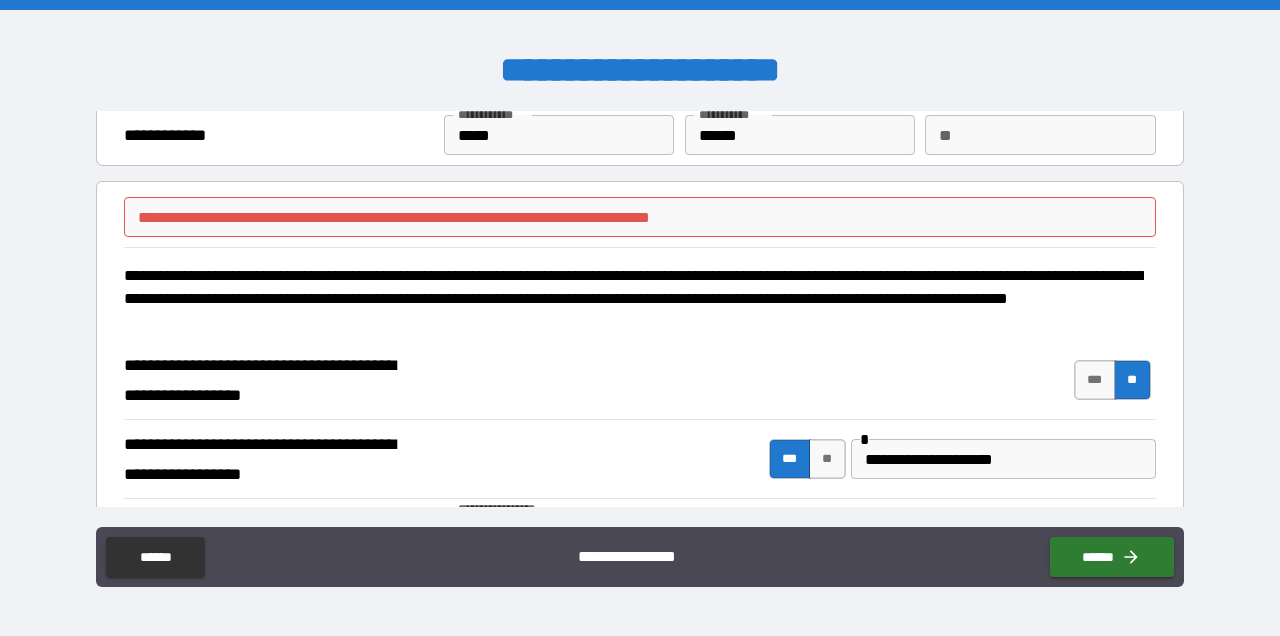 scroll, scrollTop: 0, scrollLeft: 0, axis: both 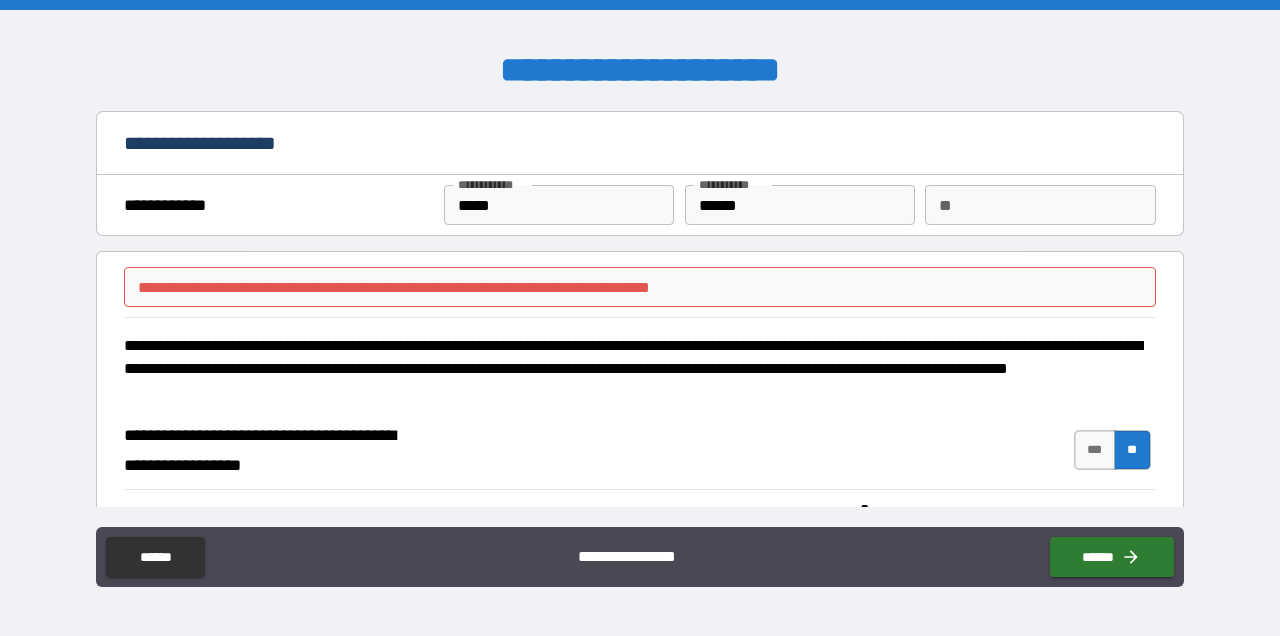 type on "**" 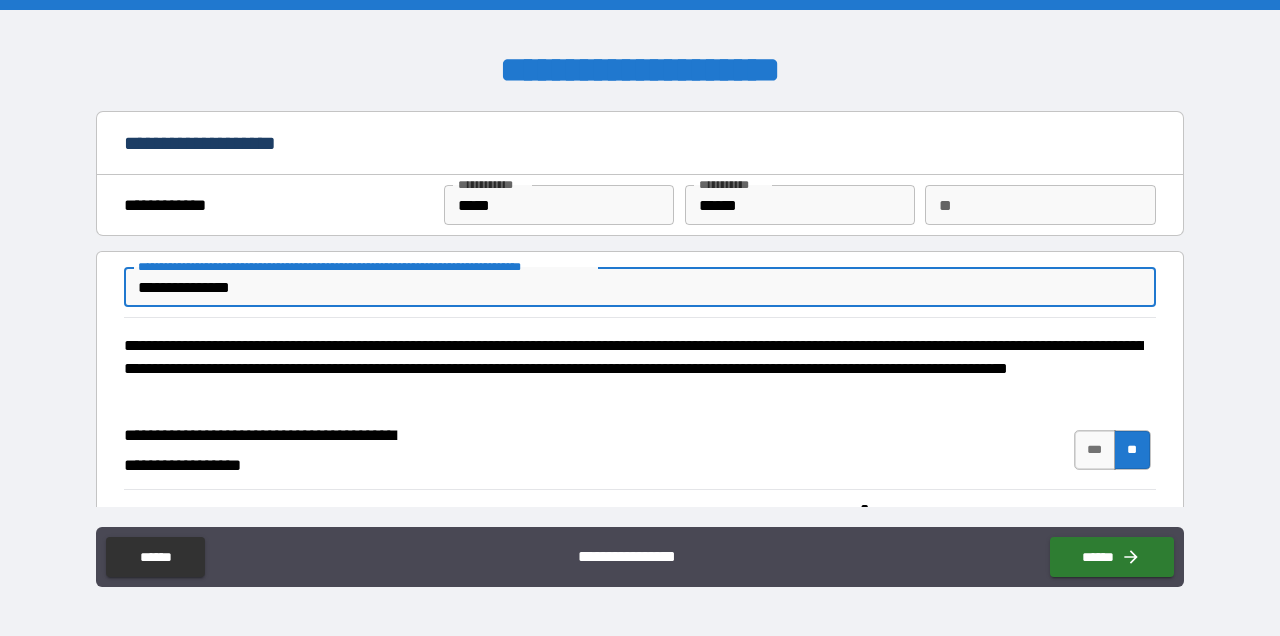 click on "**********" at bounding box center [640, 287] 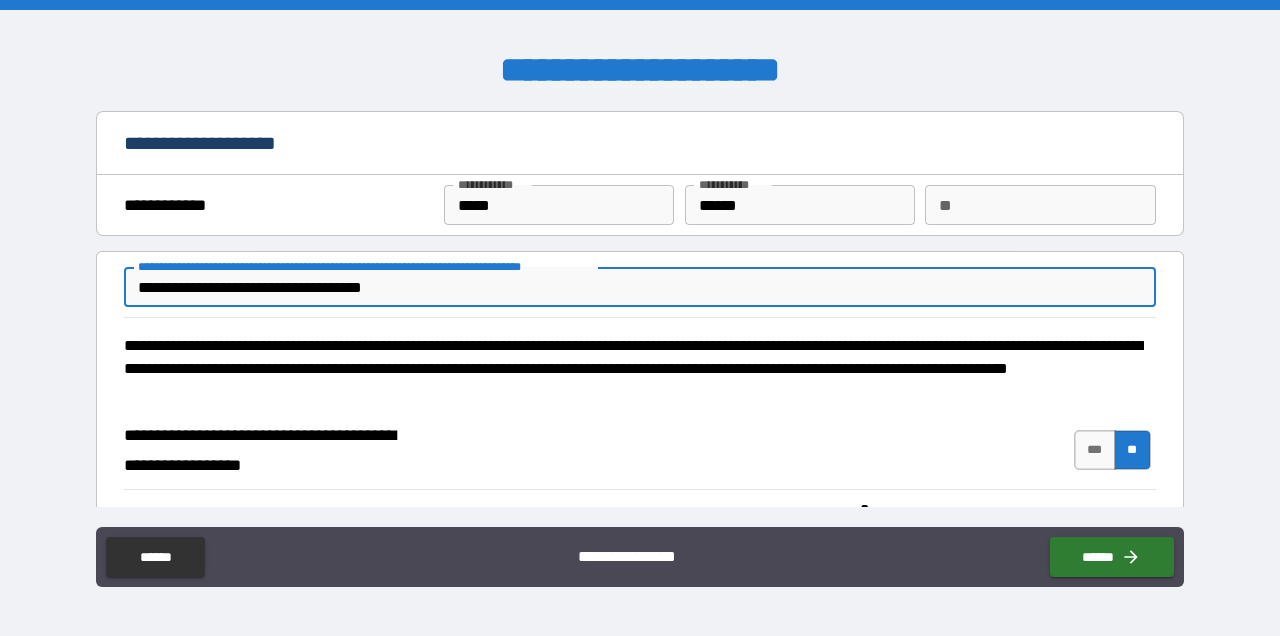 click on "**********" at bounding box center (640, 287) 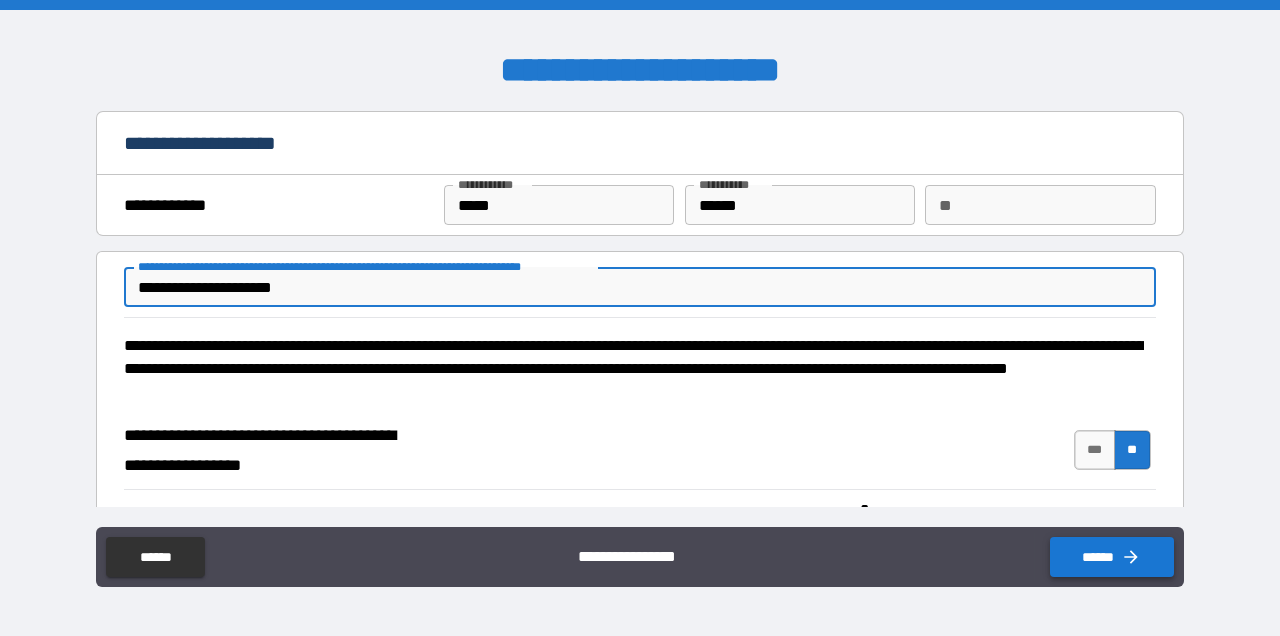 type on "**********" 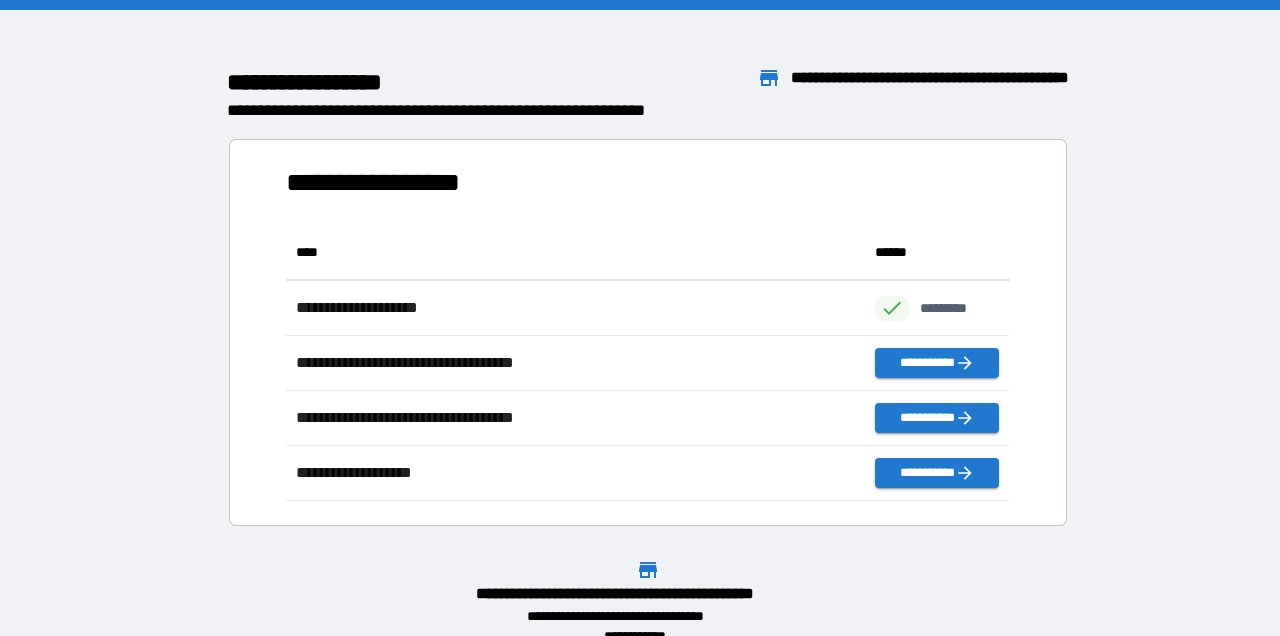 scroll, scrollTop: 16, scrollLeft: 16, axis: both 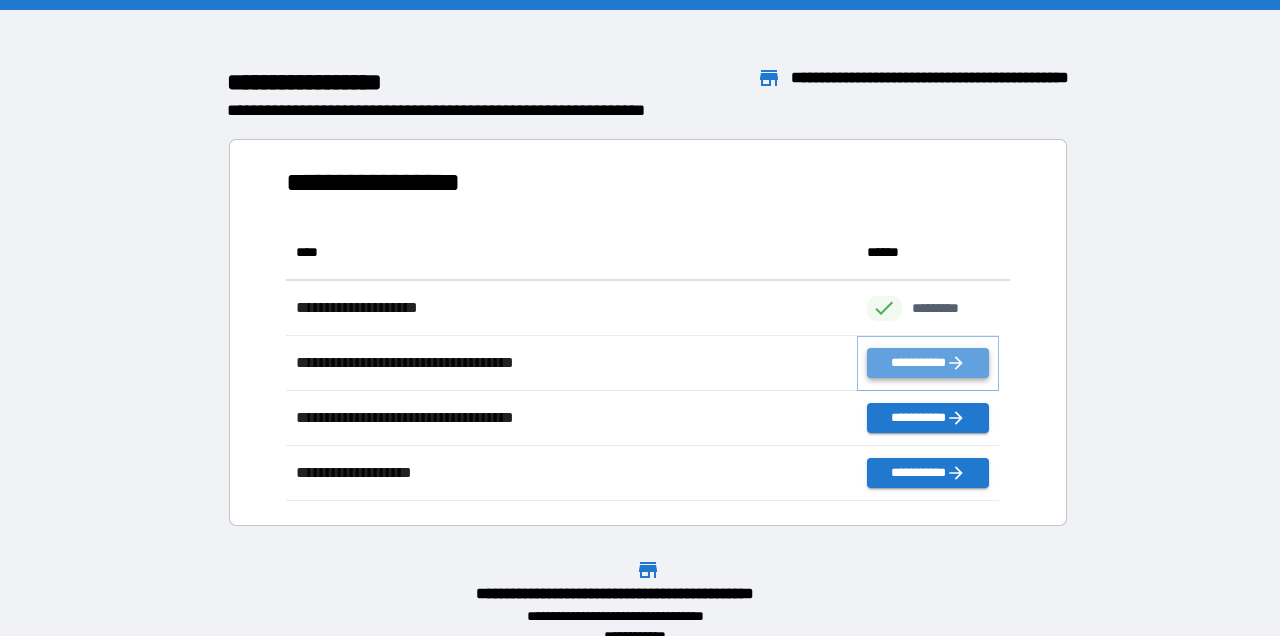 click on "**********" at bounding box center [928, 363] 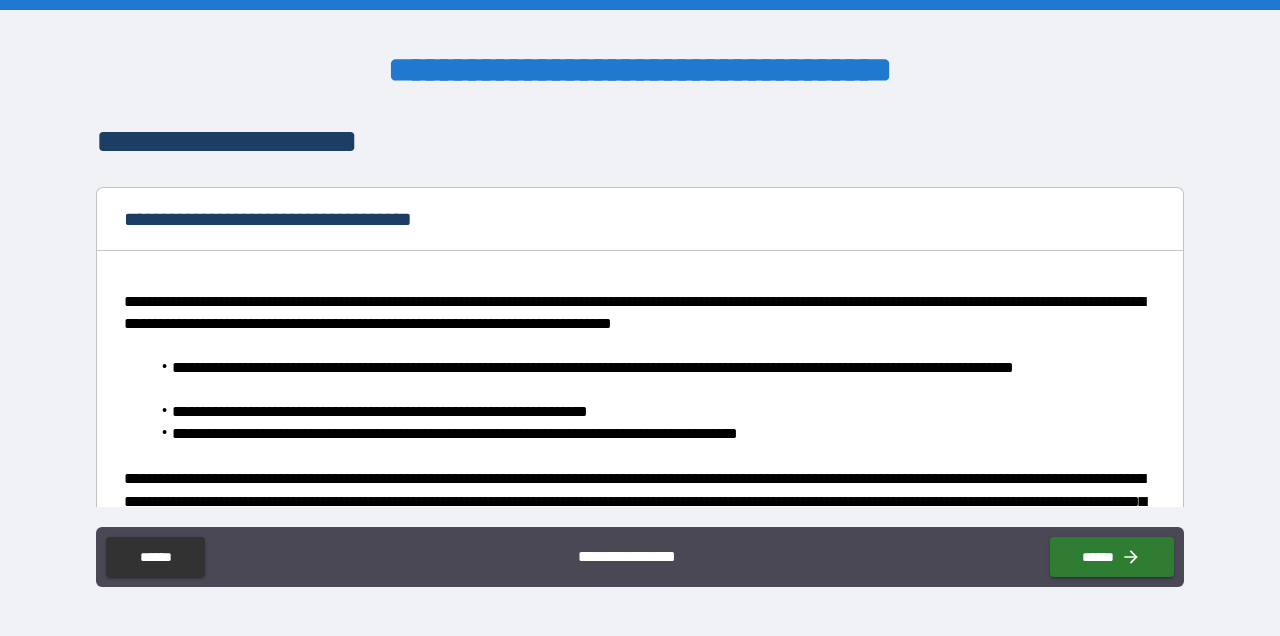 type on "*" 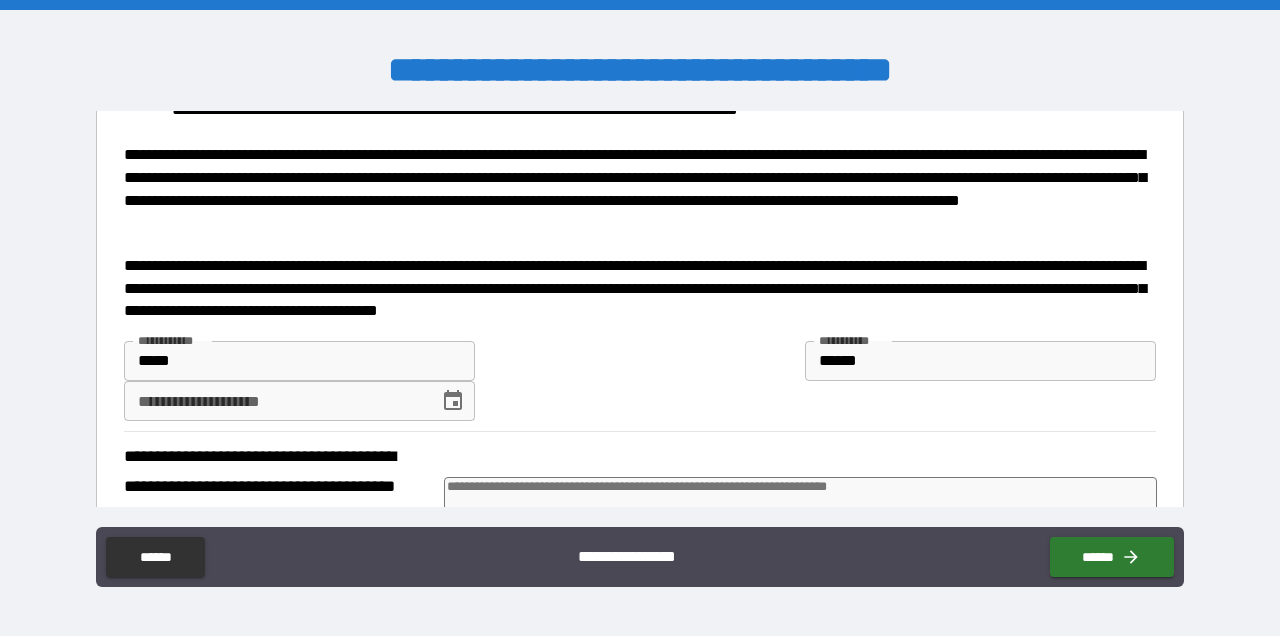 scroll, scrollTop: 357, scrollLeft: 0, axis: vertical 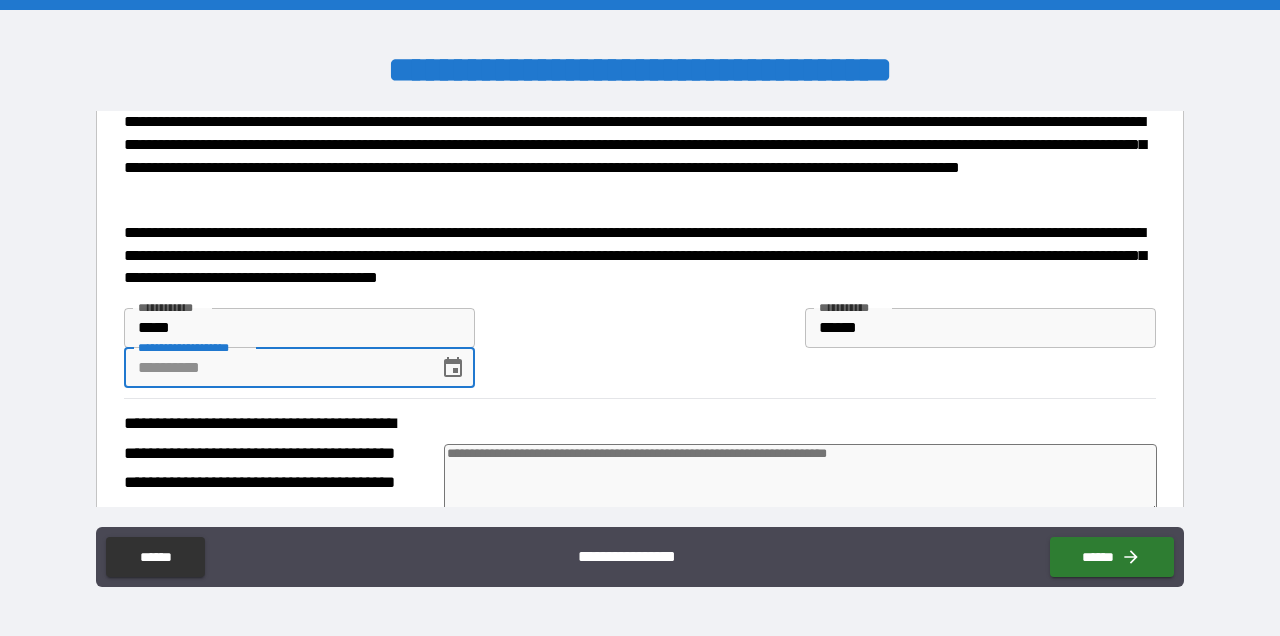 click on "**********" at bounding box center [274, 368] 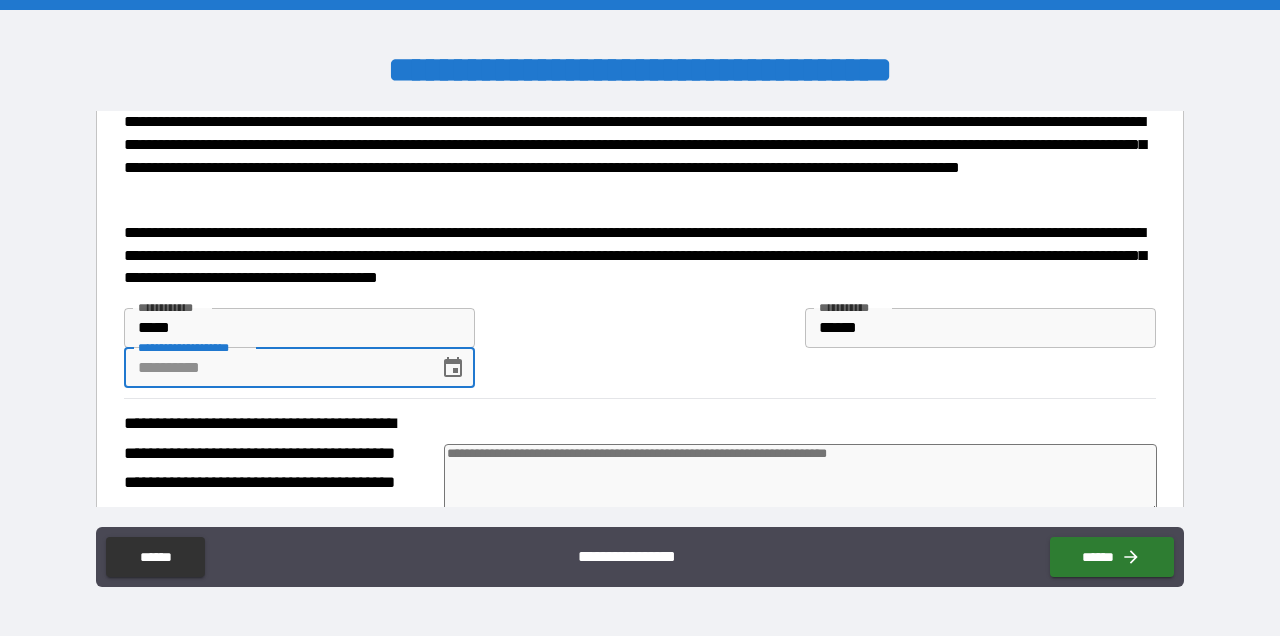 type on "*" 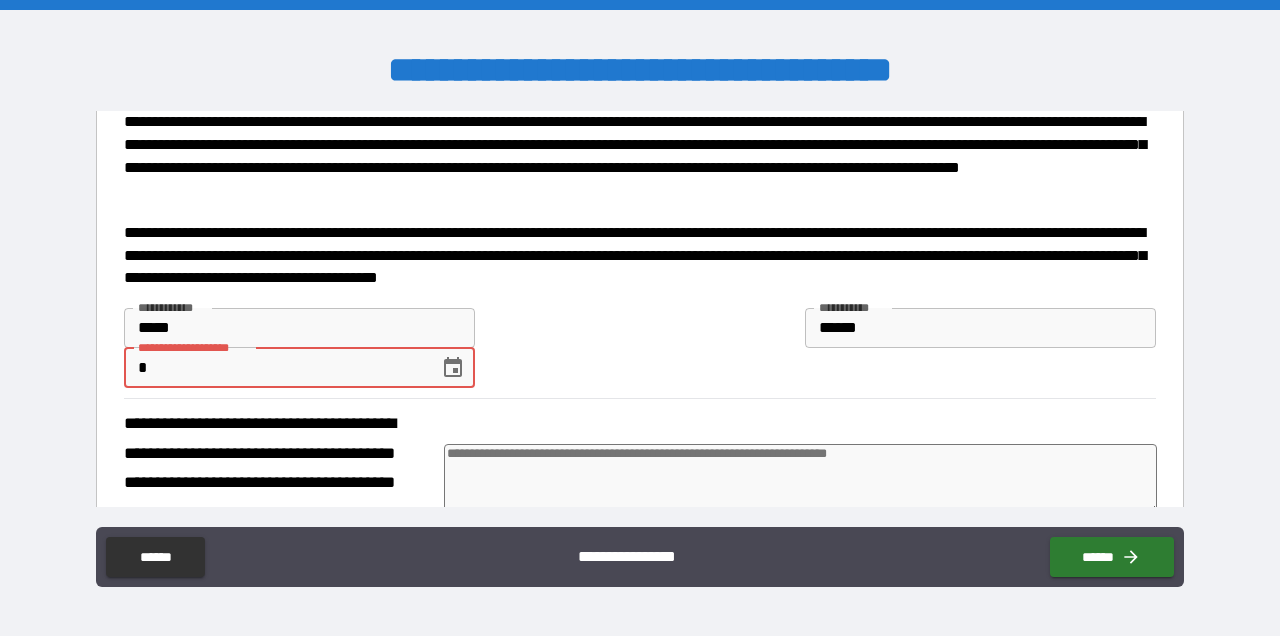 type on "*" 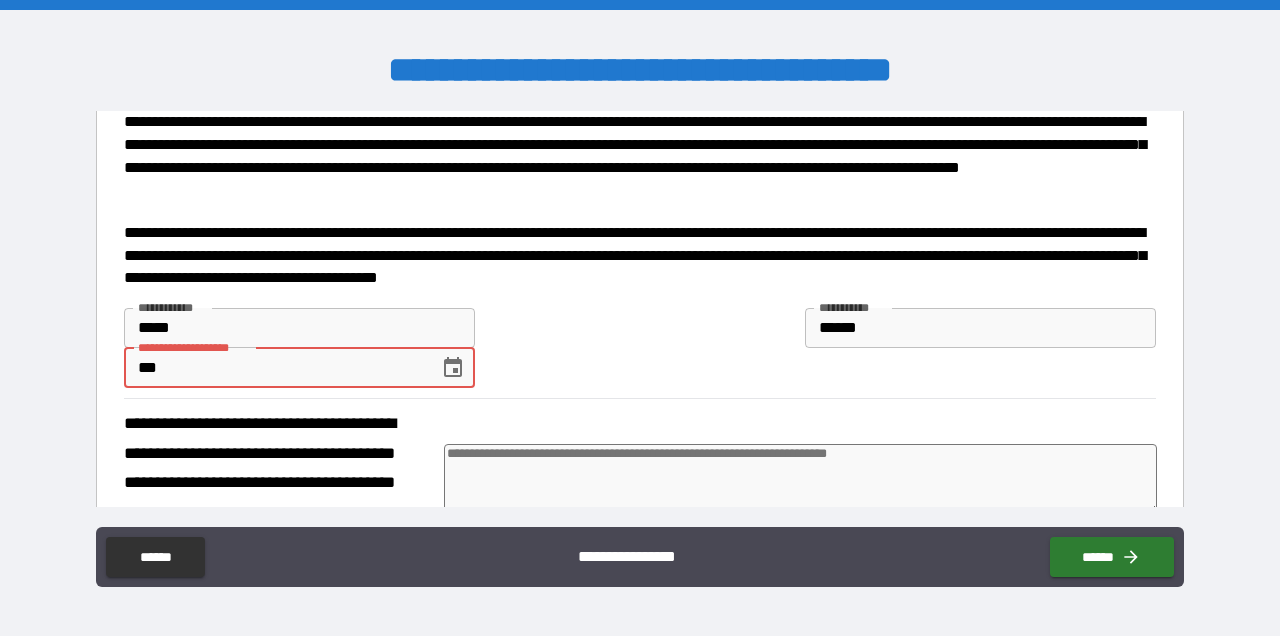 type on "*" 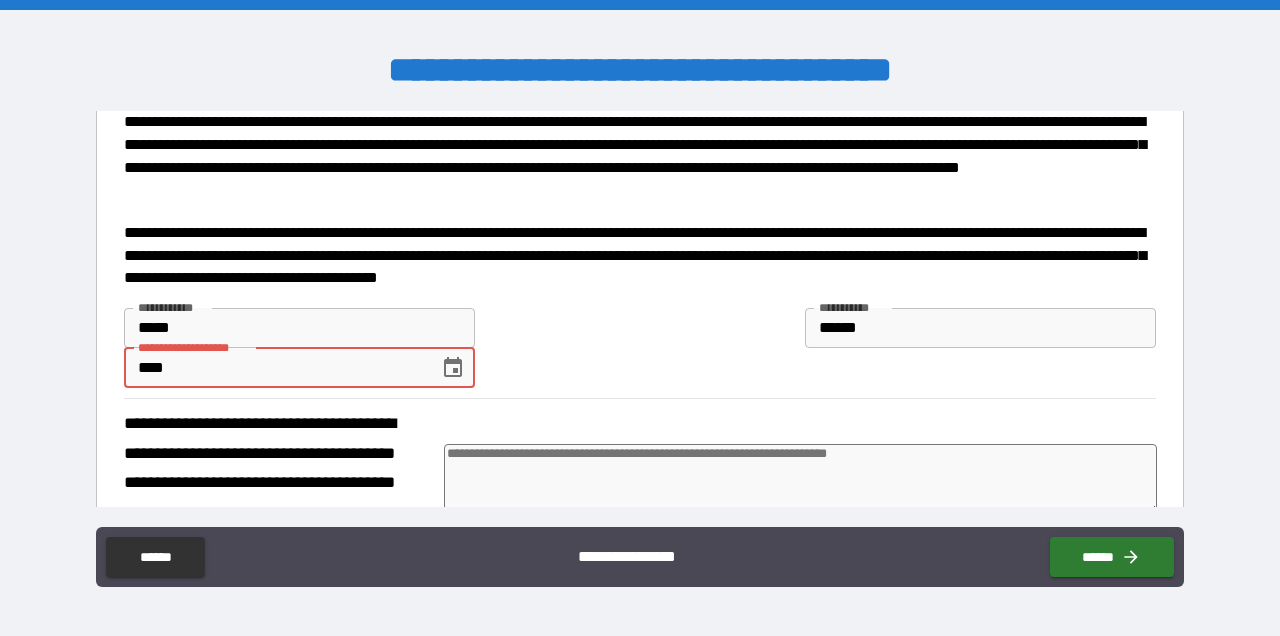 type on "*" 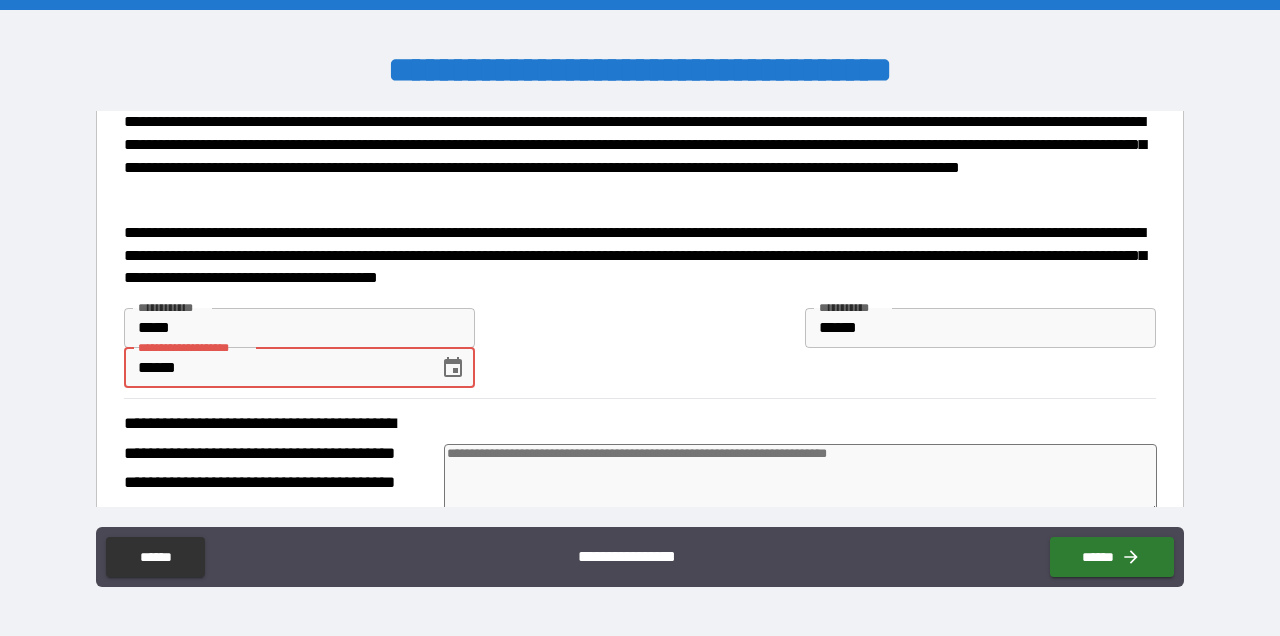 type on "*" 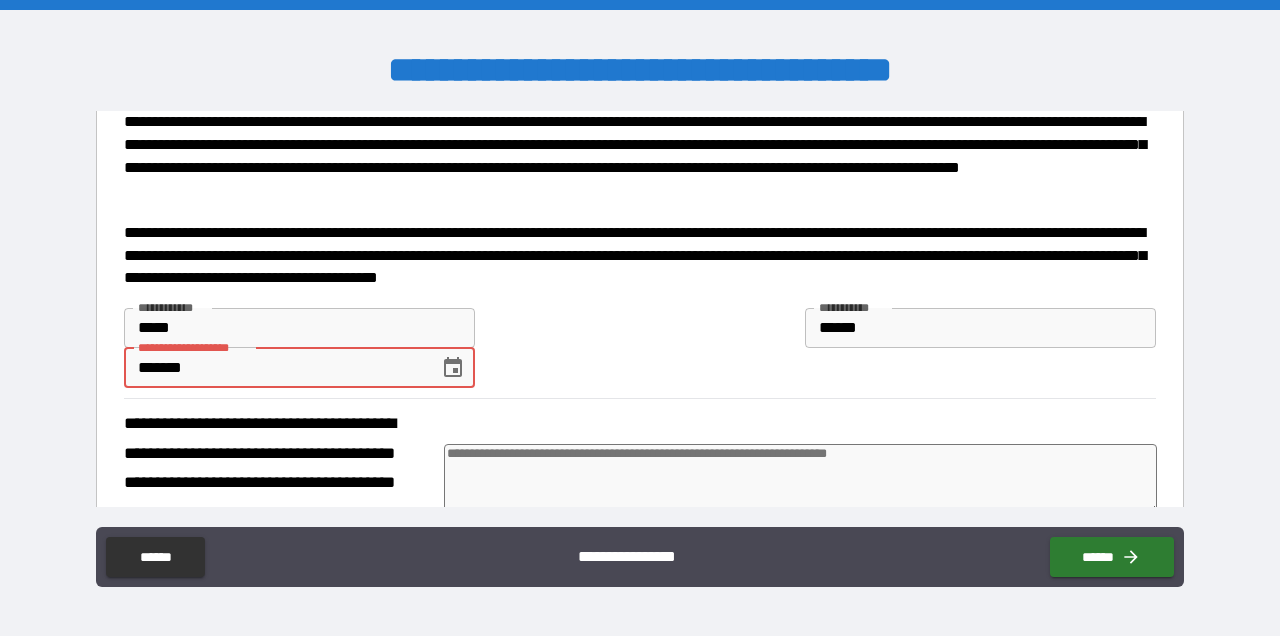 type on "*" 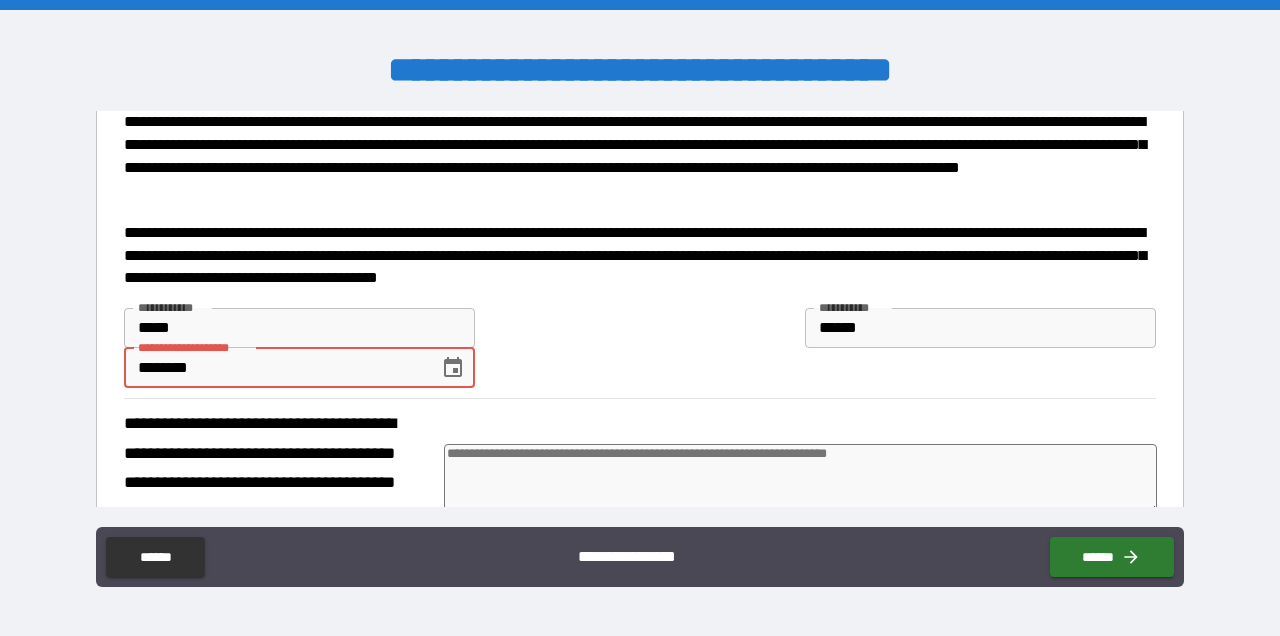 type on "*********" 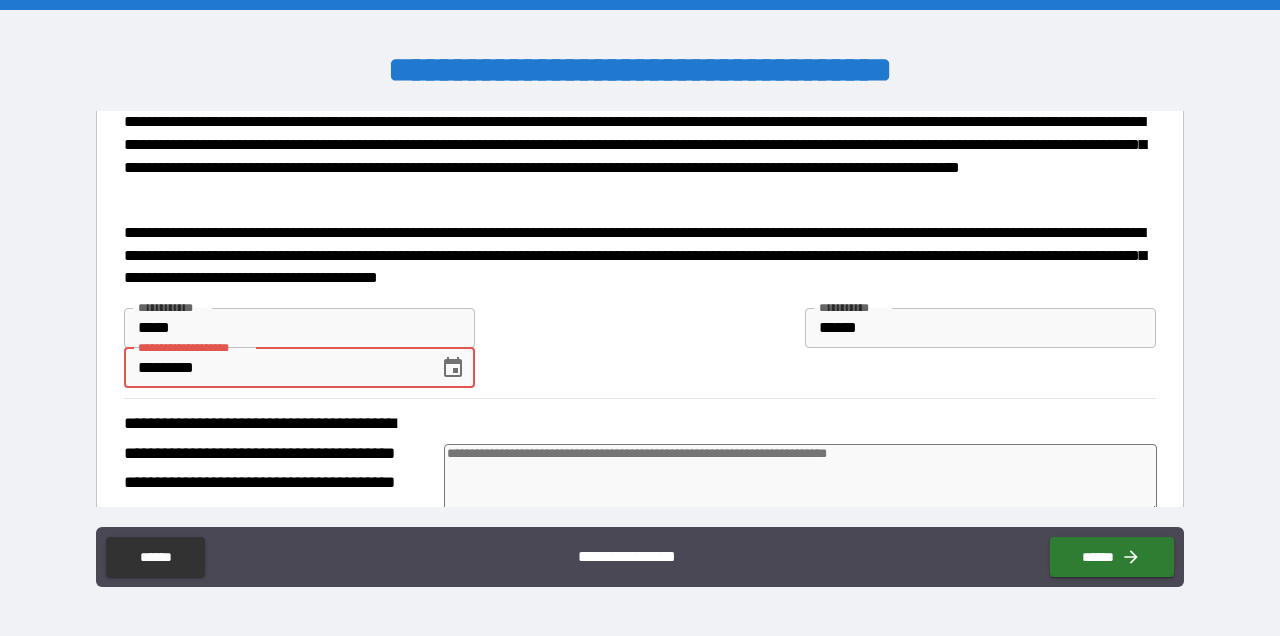 type on "*" 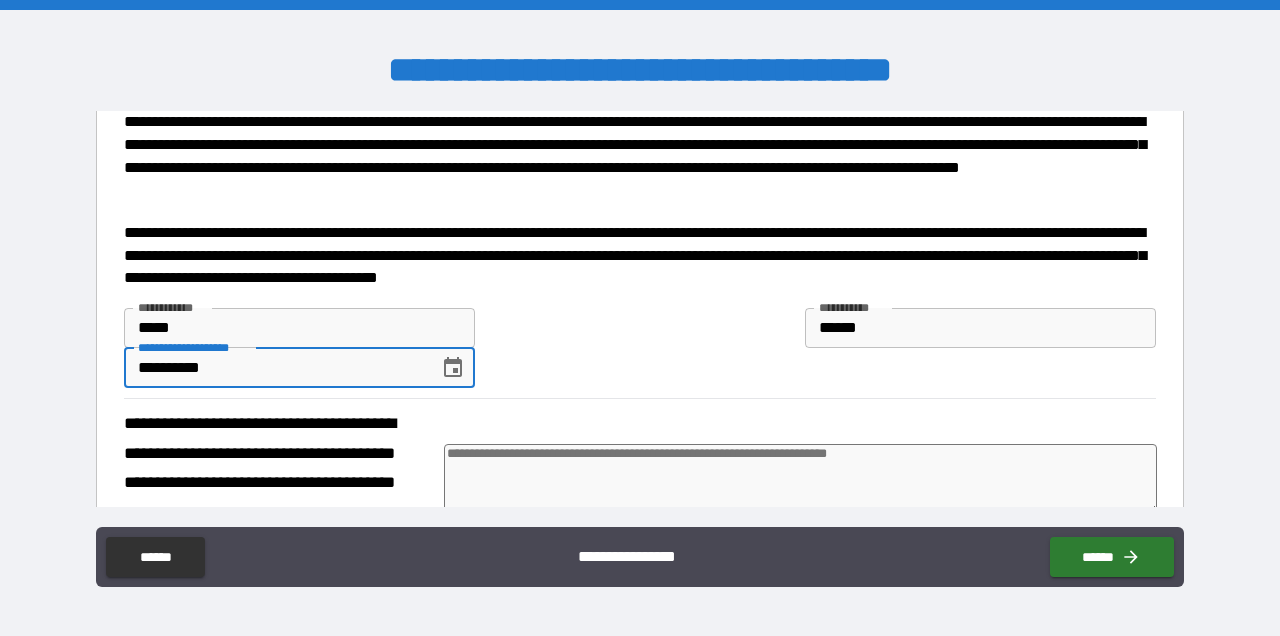 type on "*" 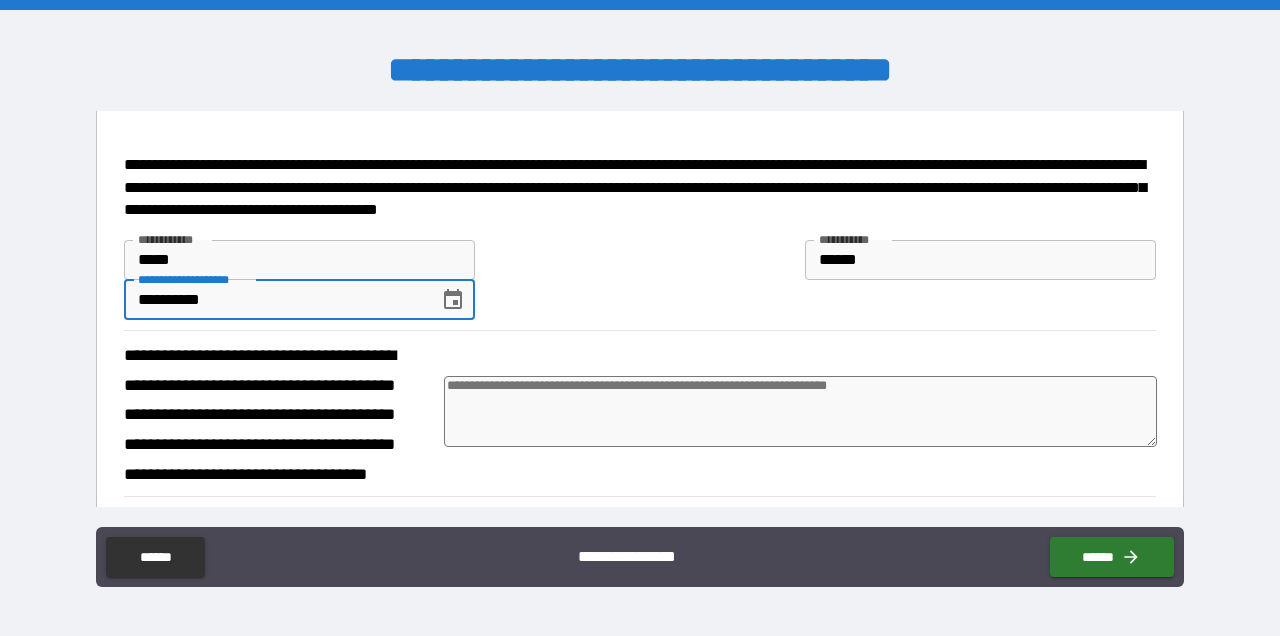 scroll, scrollTop: 493, scrollLeft: 0, axis: vertical 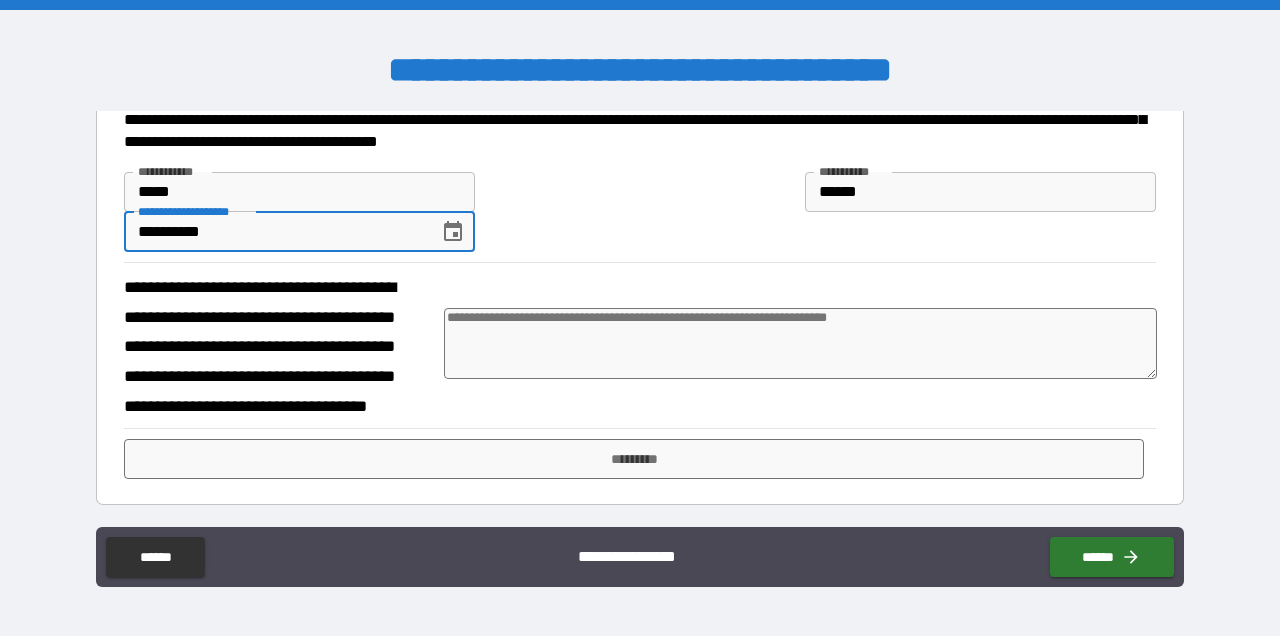 type on "**********" 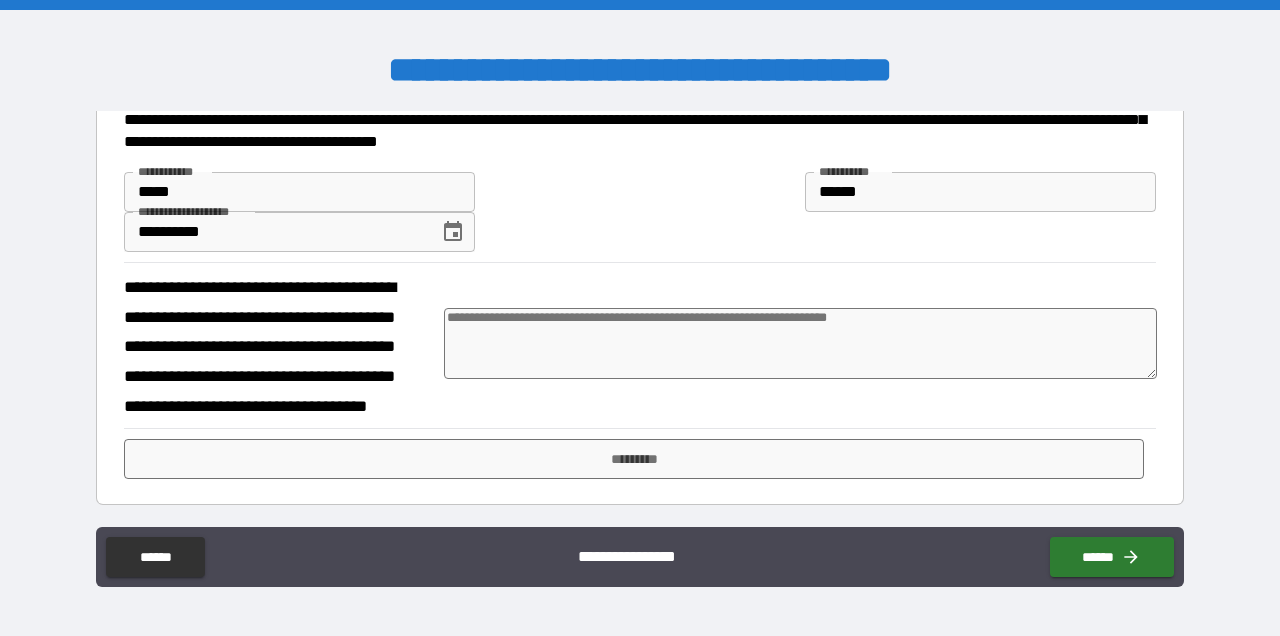 click at bounding box center (800, 343) 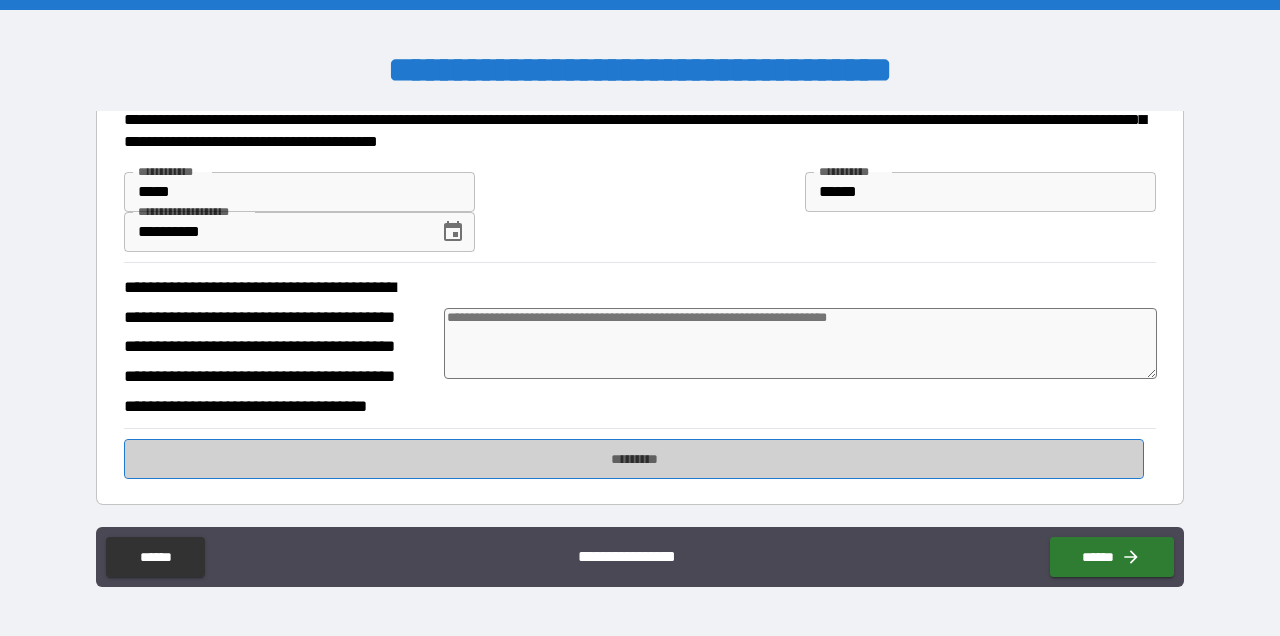 click on "*********" at bounding box center [634, 459] 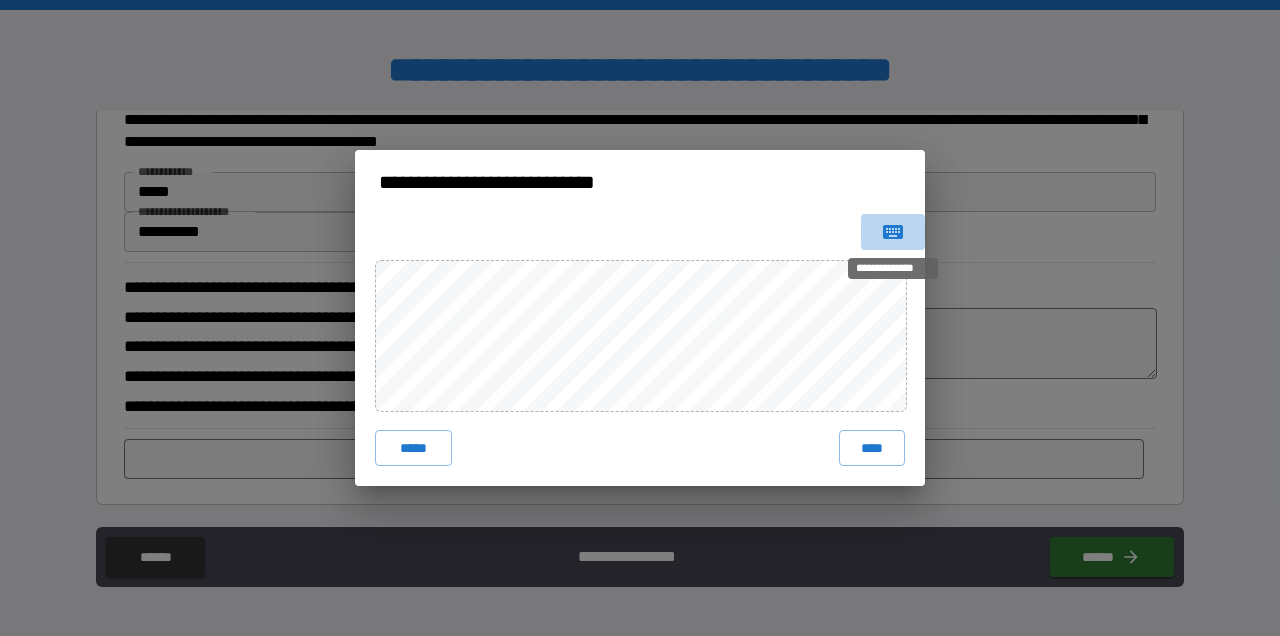 click 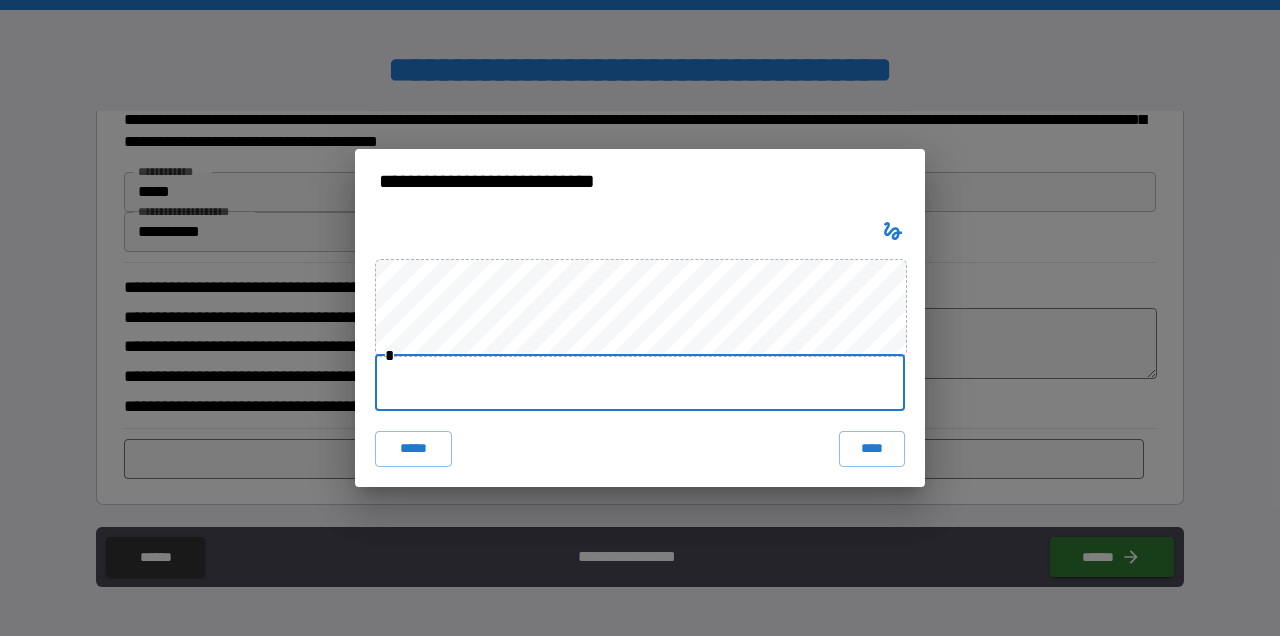 click at bounding box center (640, 383) 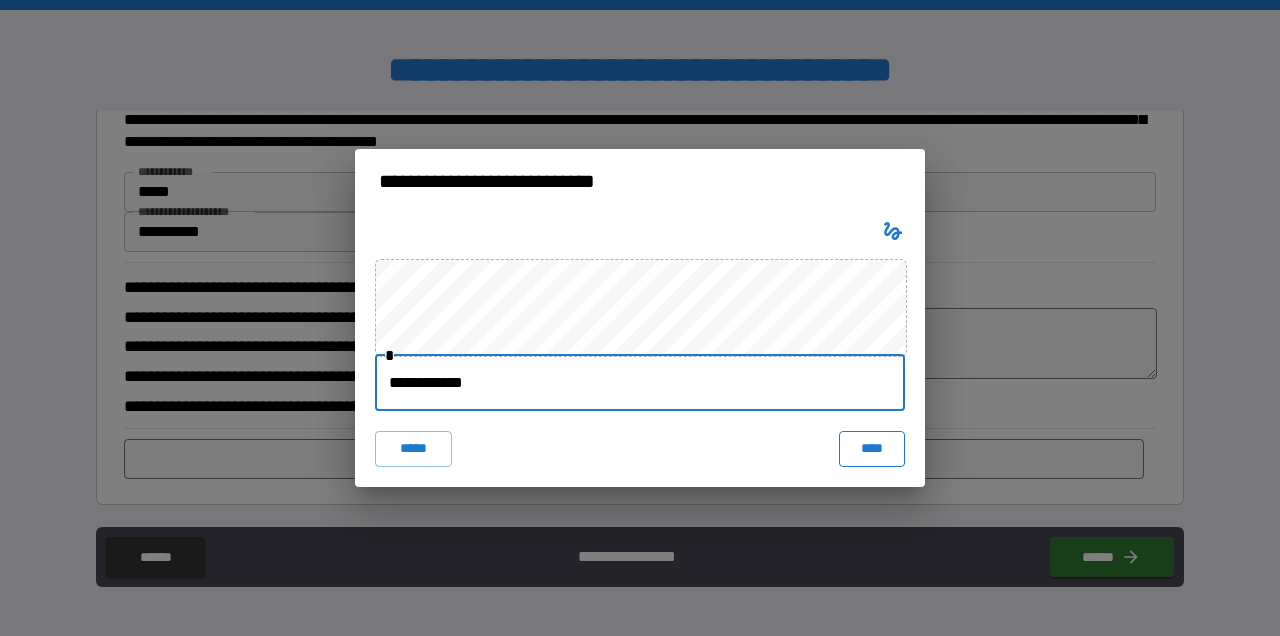 type on "**********" 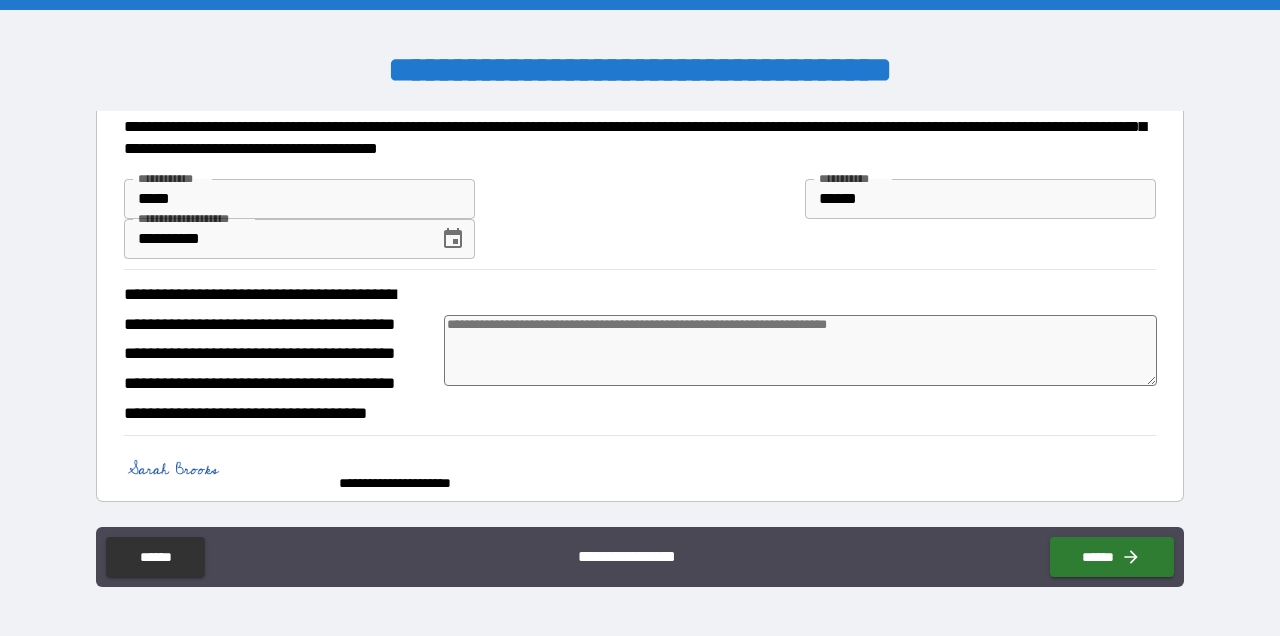 scroll, scrollTop: 483, scrollLeft: 0, axis: vertical 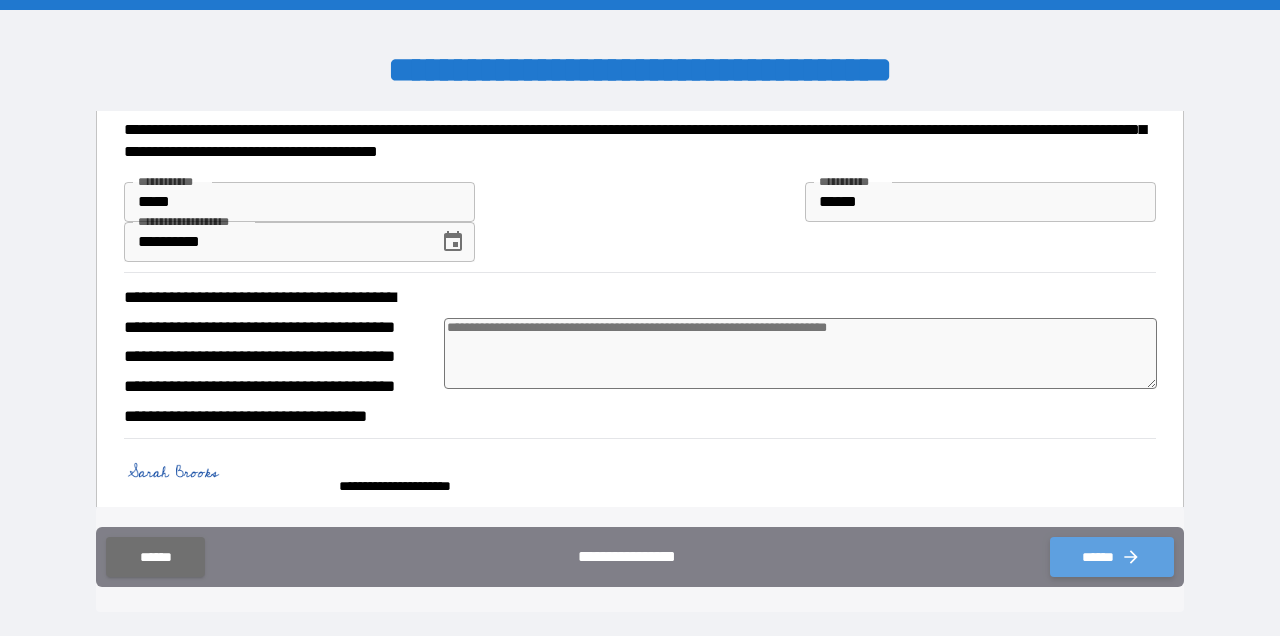 click on "******" at bounding box center (1112, 557) 